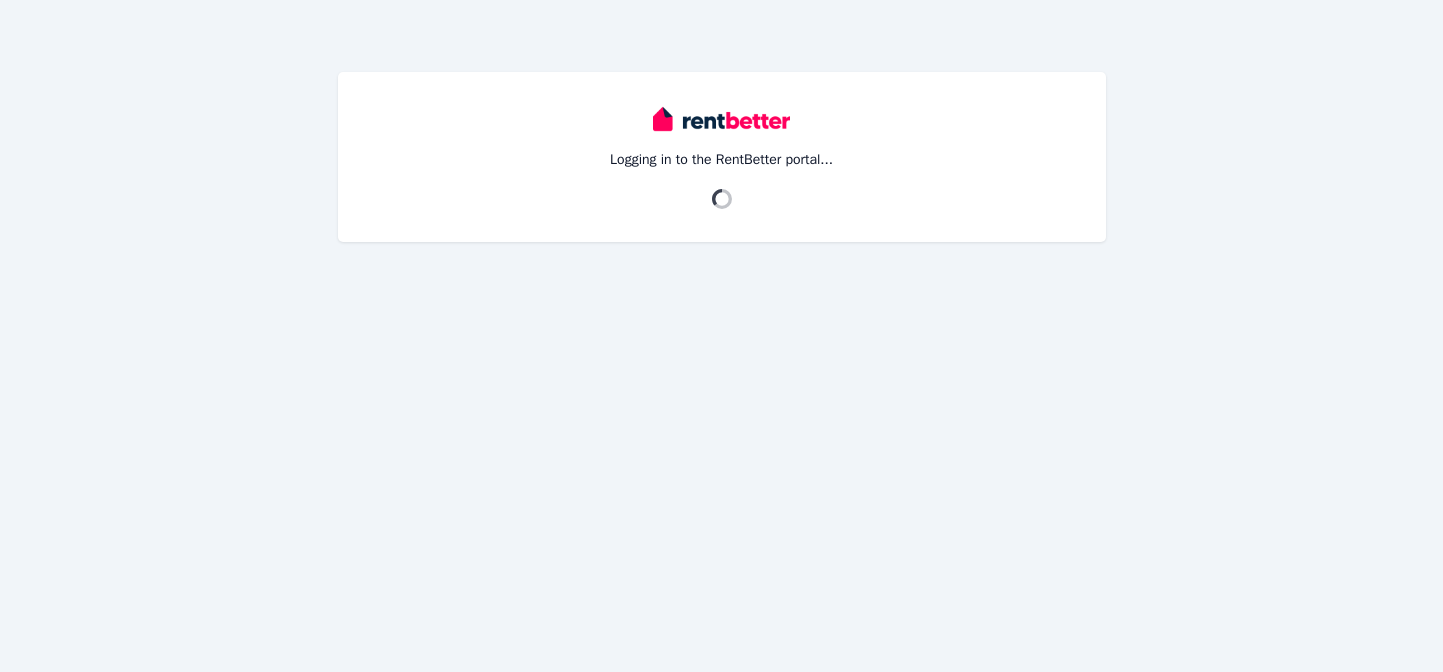 scroll, scrollTop: 0, scrollLeft: 0, axis: both 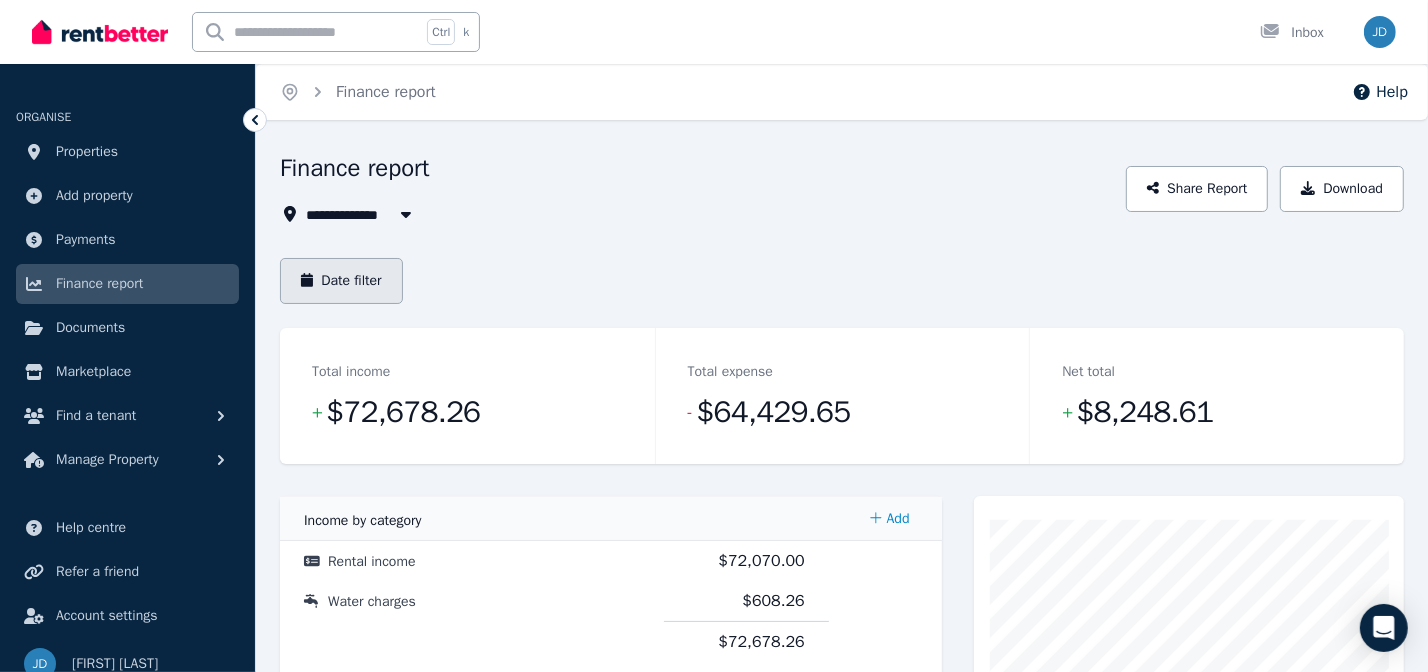 click on "Date filter" at bounding box center [341, 281] 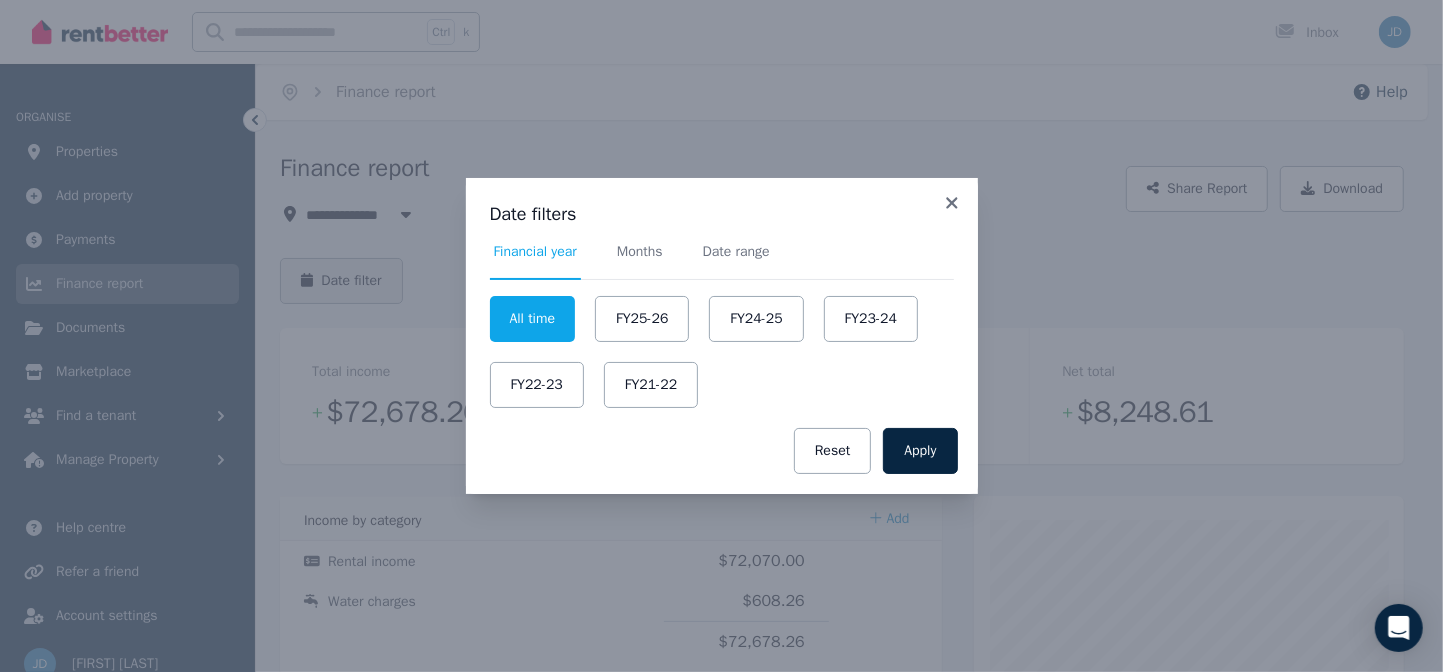 click on "Date filters Financial year Months Date range All time FY25-26 FY24-25 FY23-24 FY22-23 FY21-22 Apply Reset" at bounding box center (721, 336) 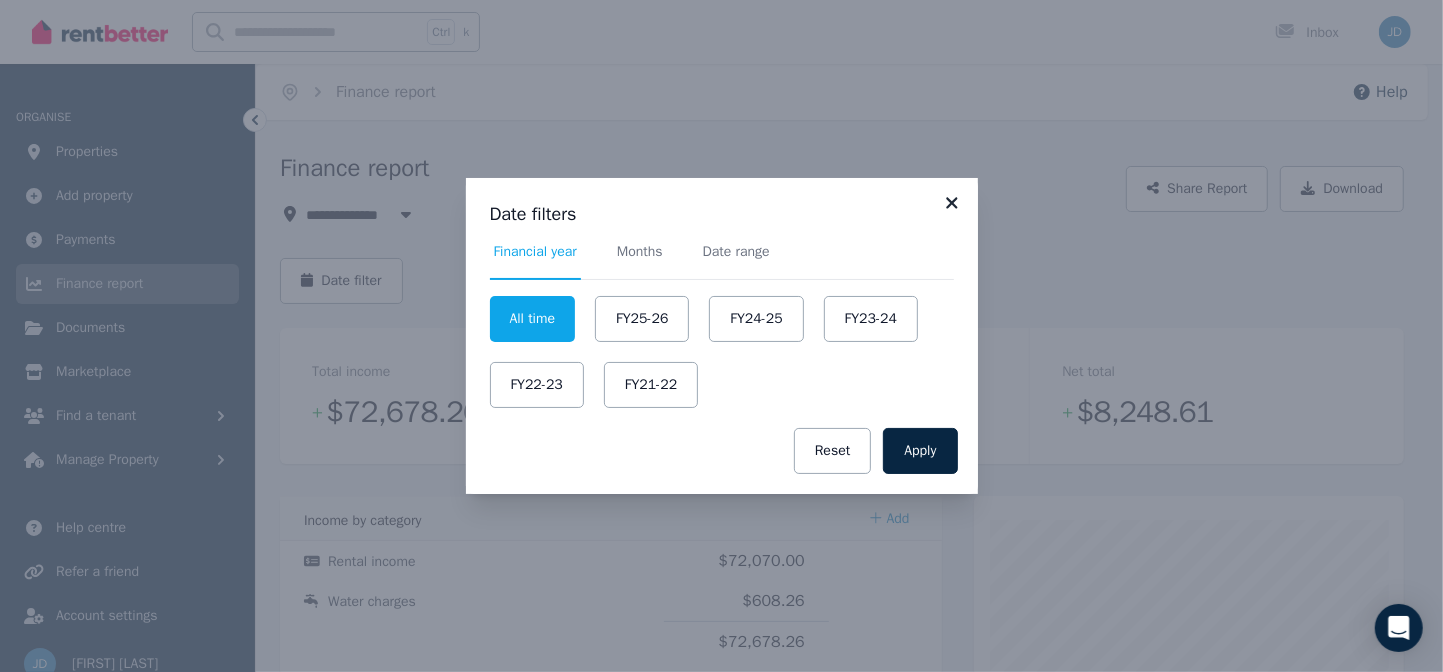 click 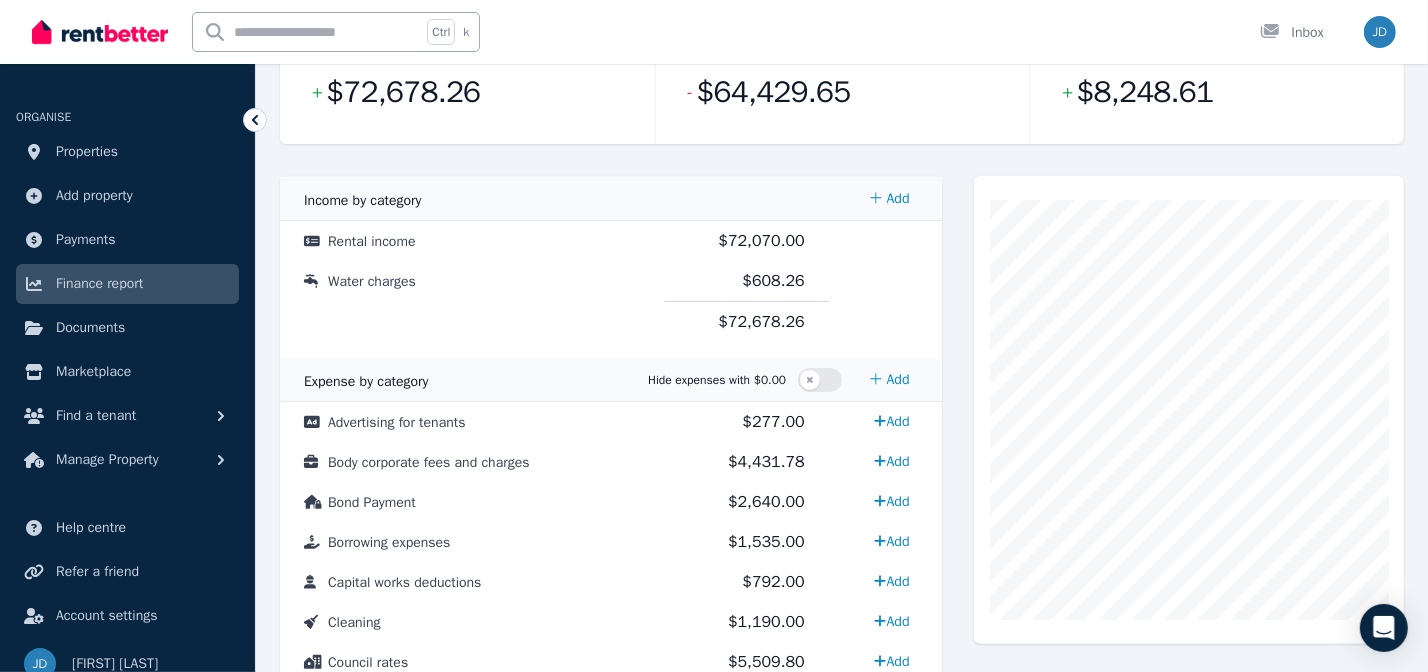 scroll, scrollTop: 90, scrollLeft: 0, axis: vertical 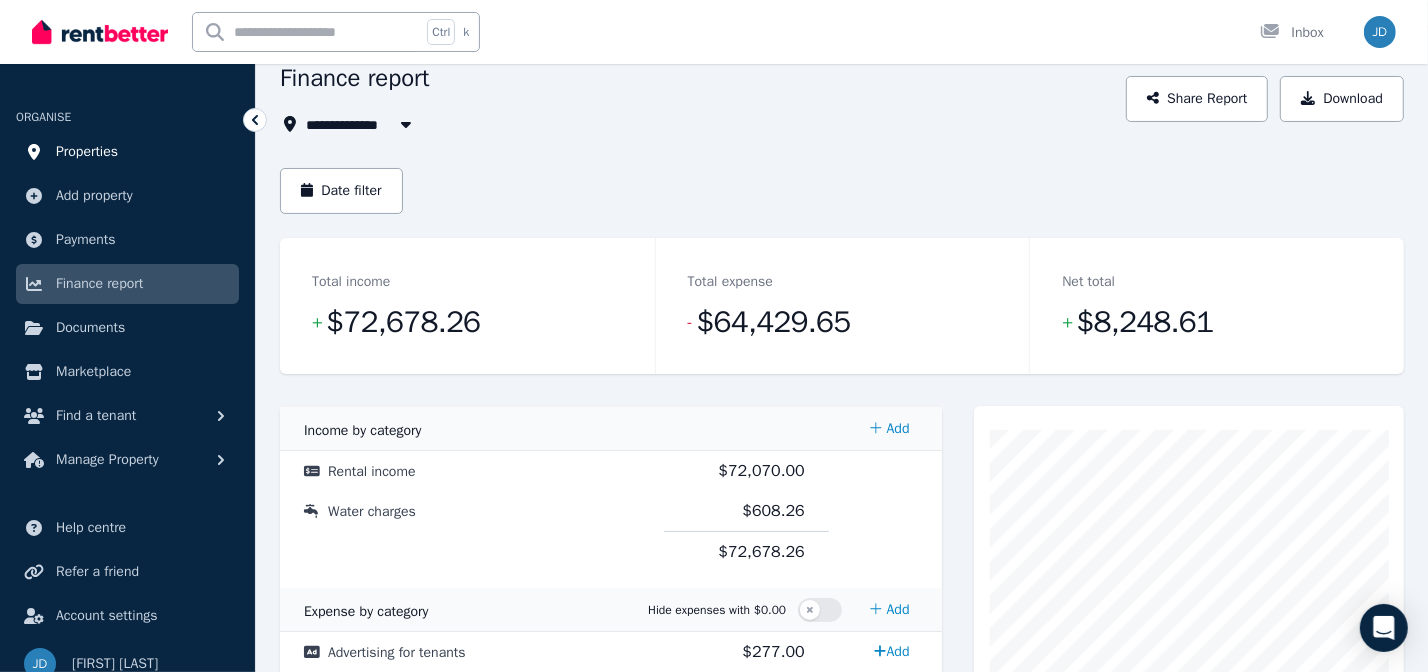 click on "Properties" at bounding box center (87, 152) 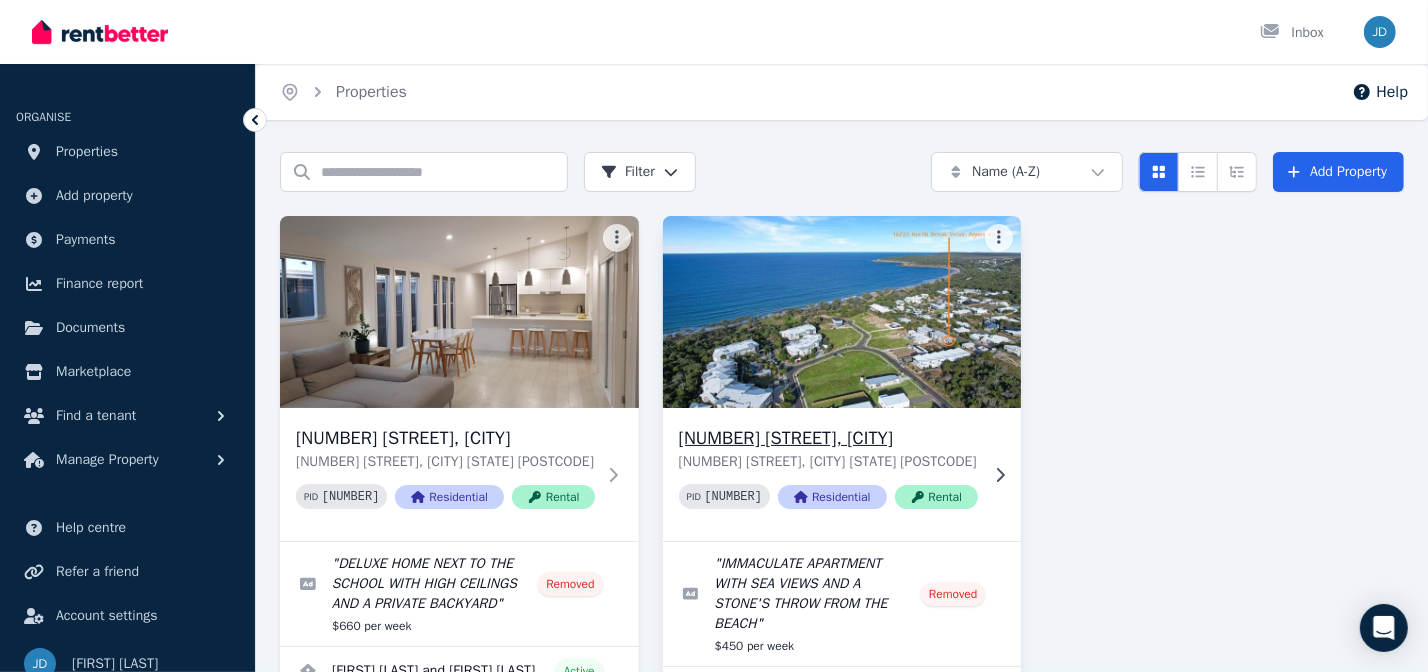click at bounding box center (842, 312) 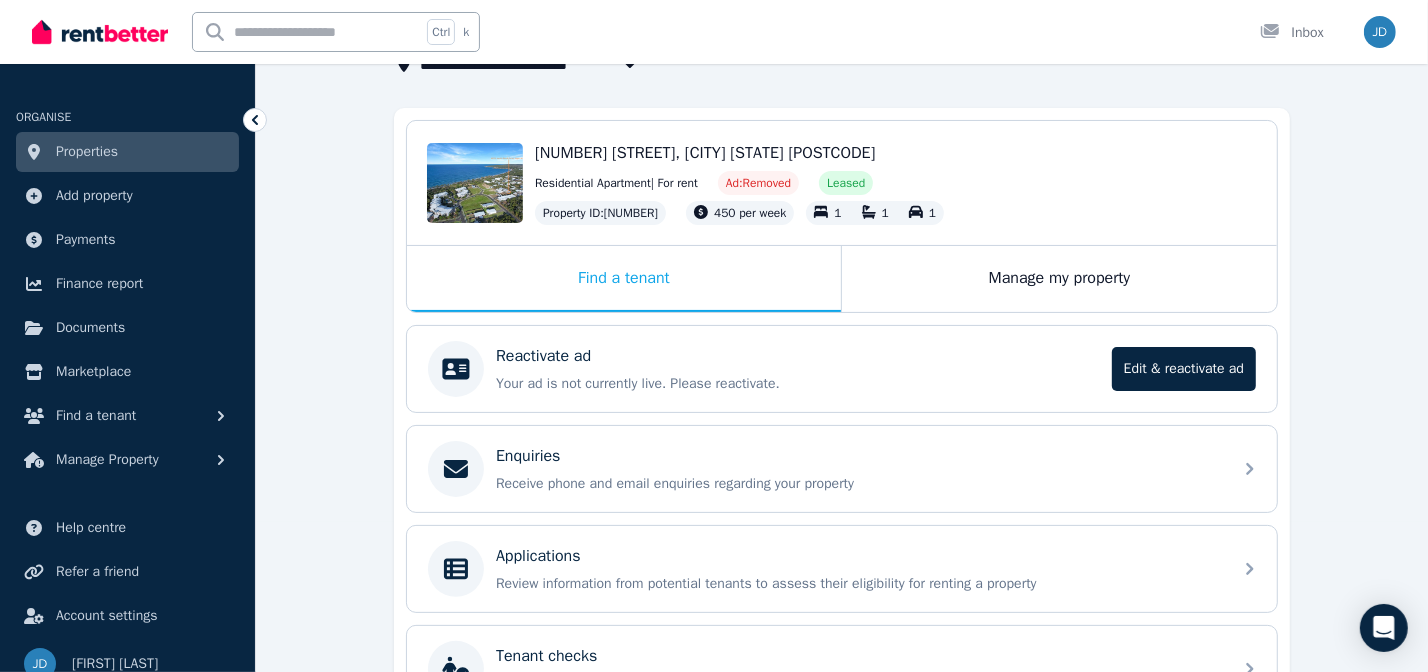 scroll, scrollTop: 181, scrollLeft: 0, axis: vertical 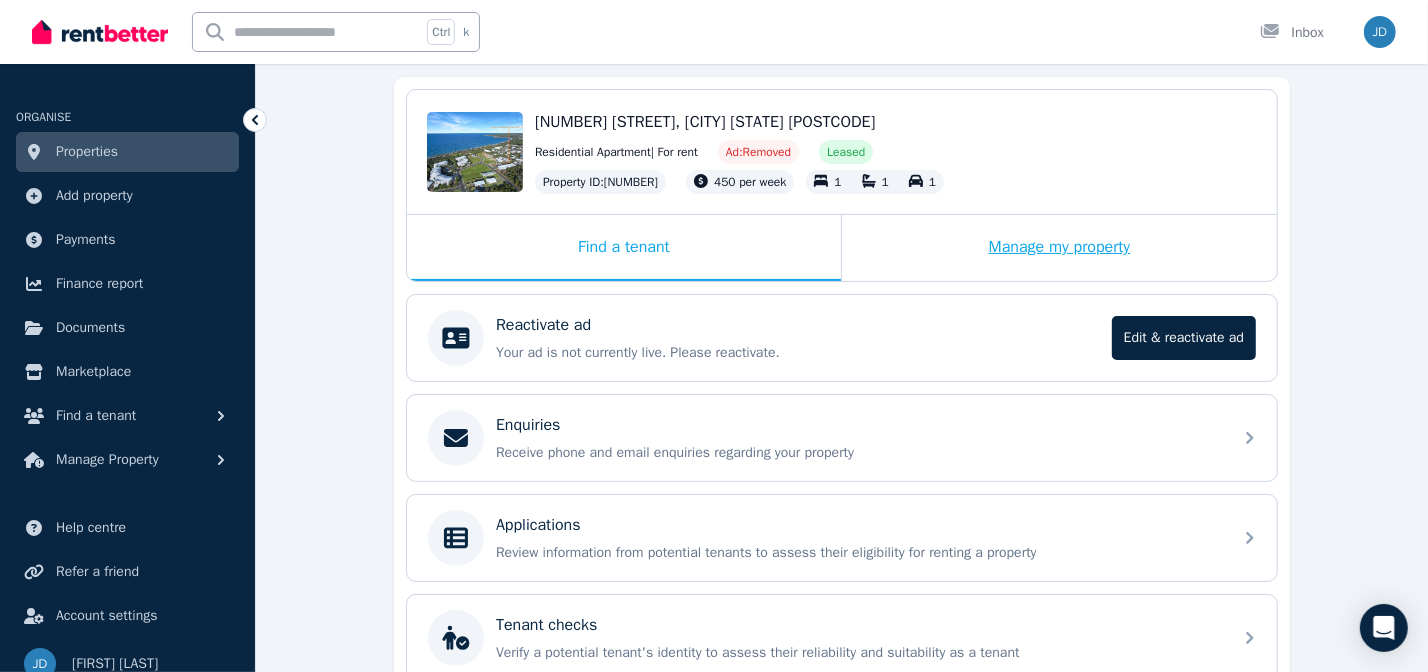 click on "Manage my property" at bounding box center (1059, 248) 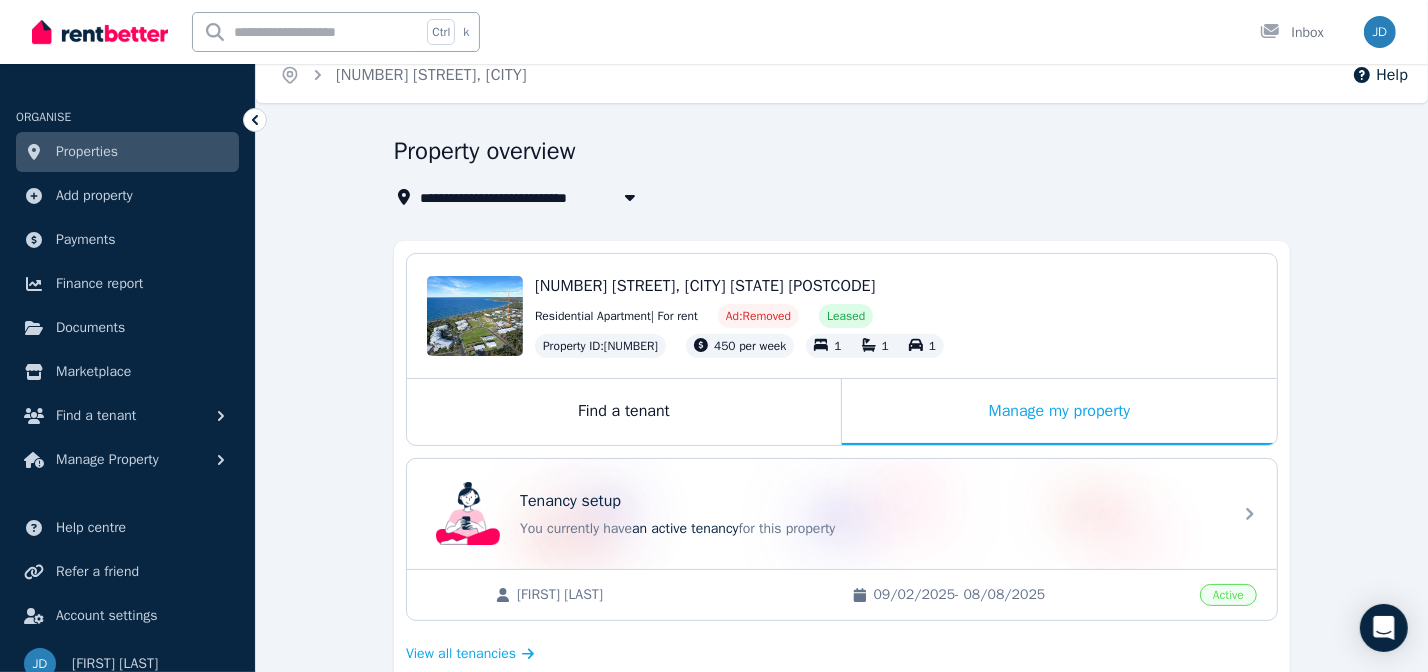 scroll, scrollTop: 6, scrollLeft: 0, axis: vertical 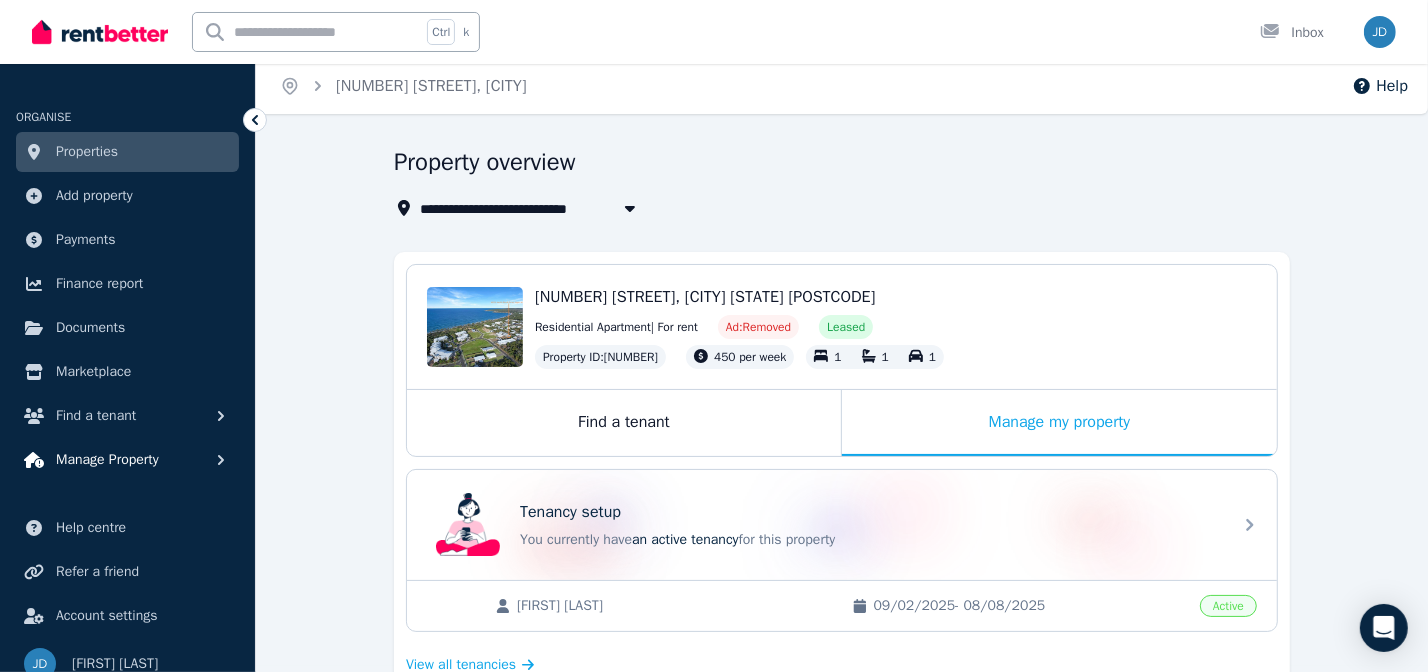 click on "Manage Property" at bounding box center [107, 460] 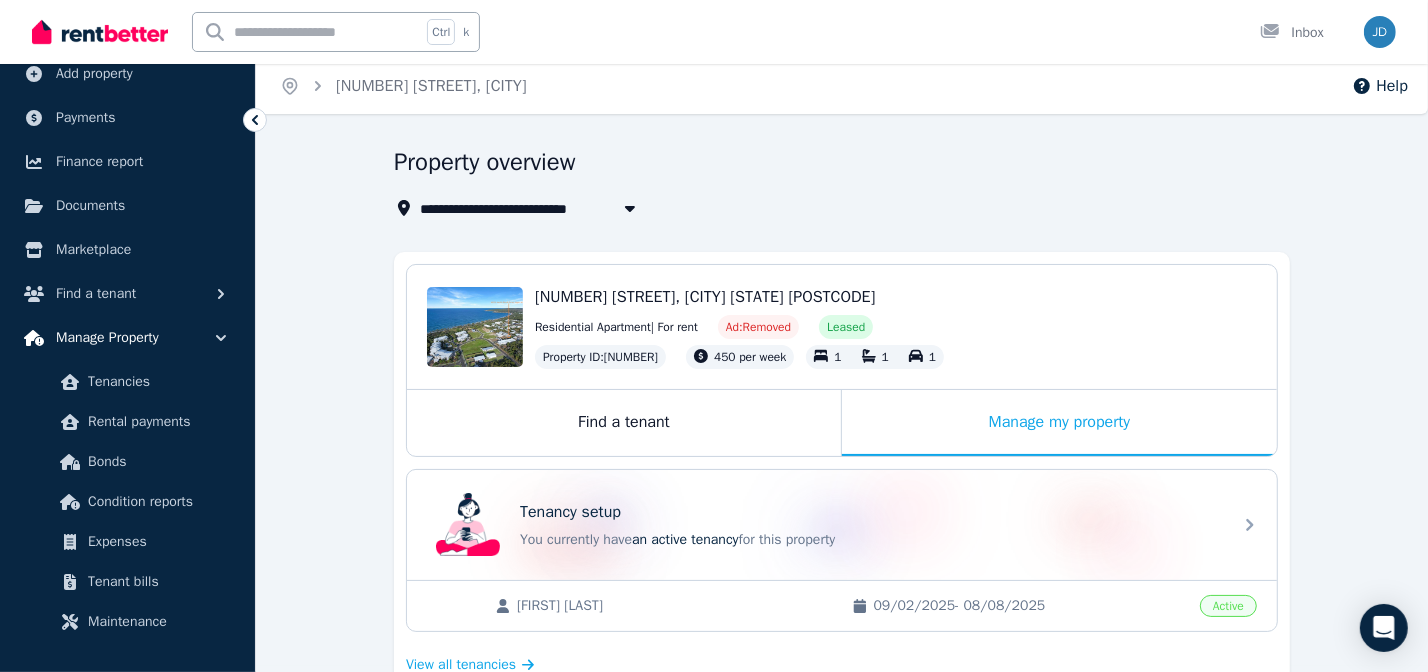 scroll, scrollTop: 90, scrollLeft: 0, axis: vertical 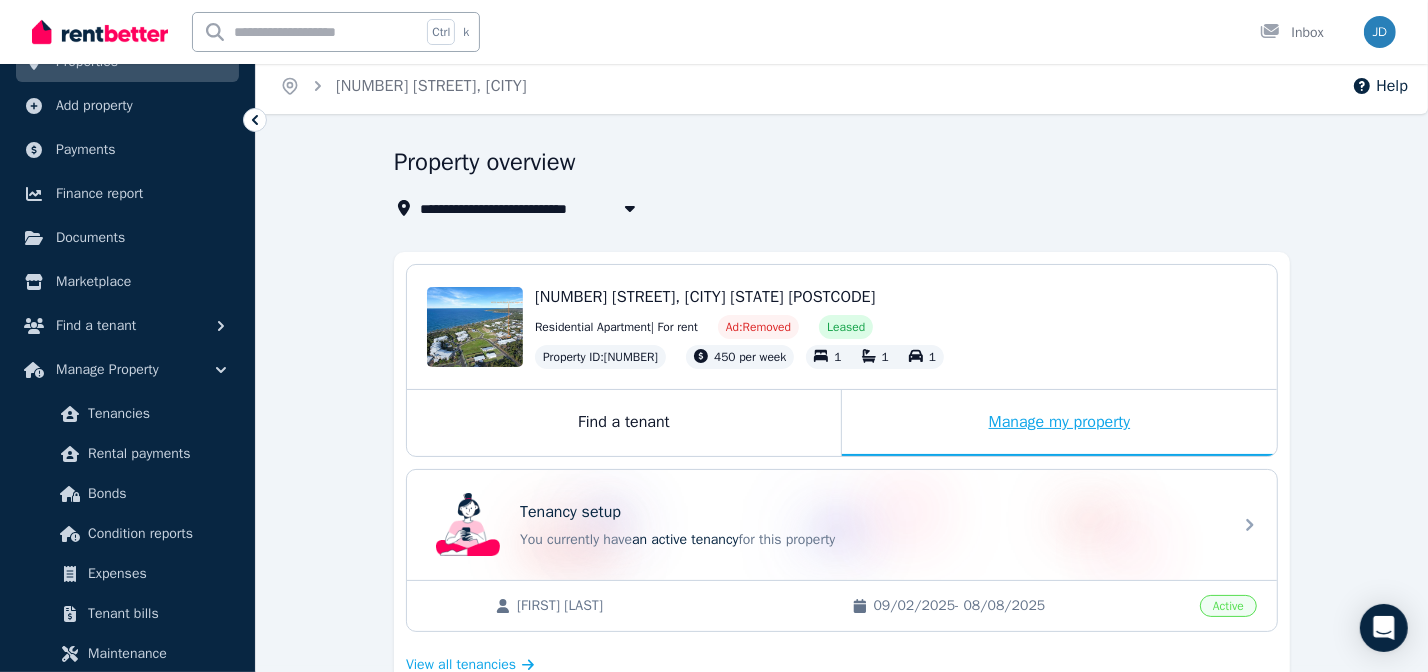 click on "Manage my property" at bounding box center (1059, 423) 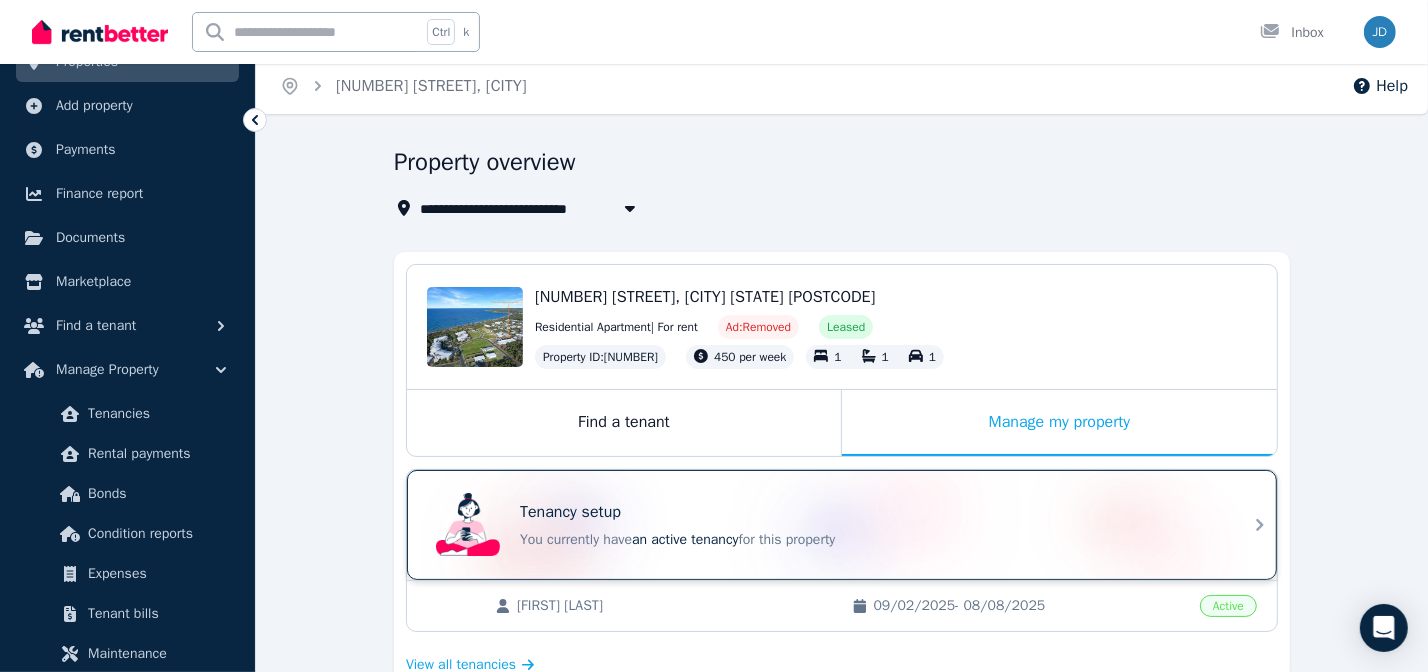 click on "You currently have  an active tenancy  for this property" at bounding box center [870, 540] 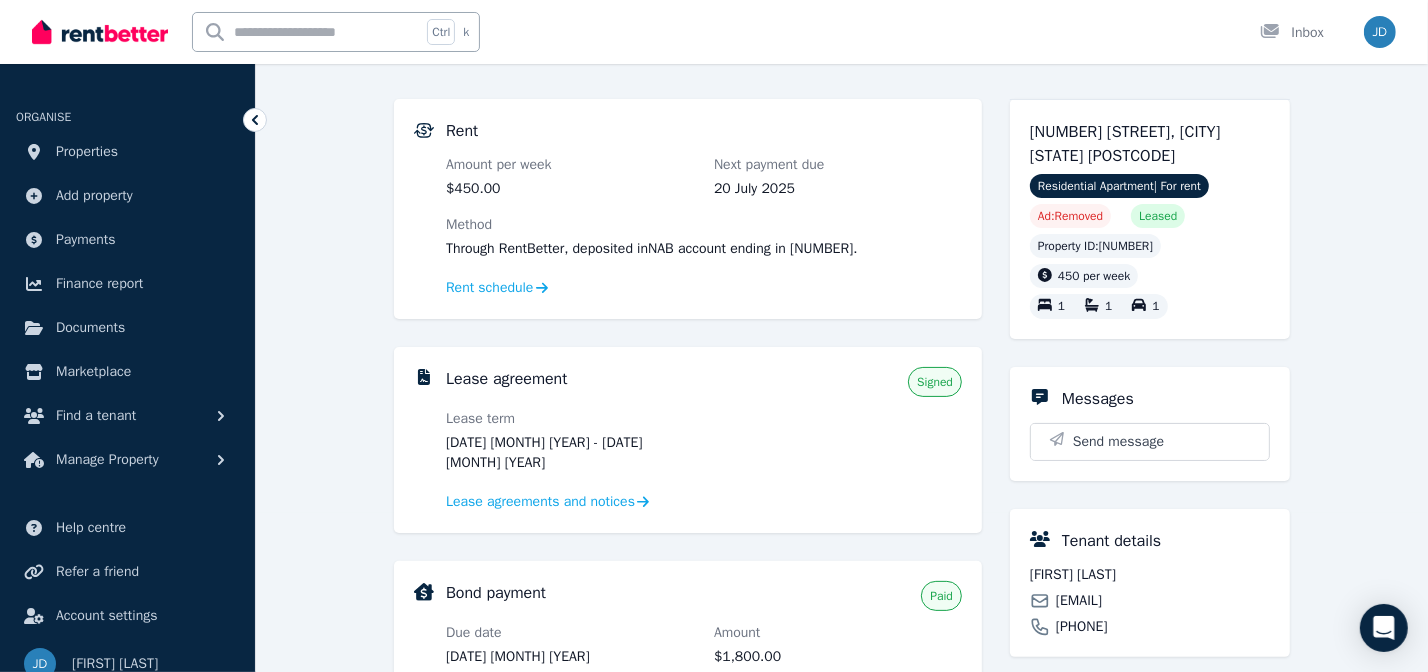 scroll, scrollTop: 181, scrollLeft: 0, axis: vertical 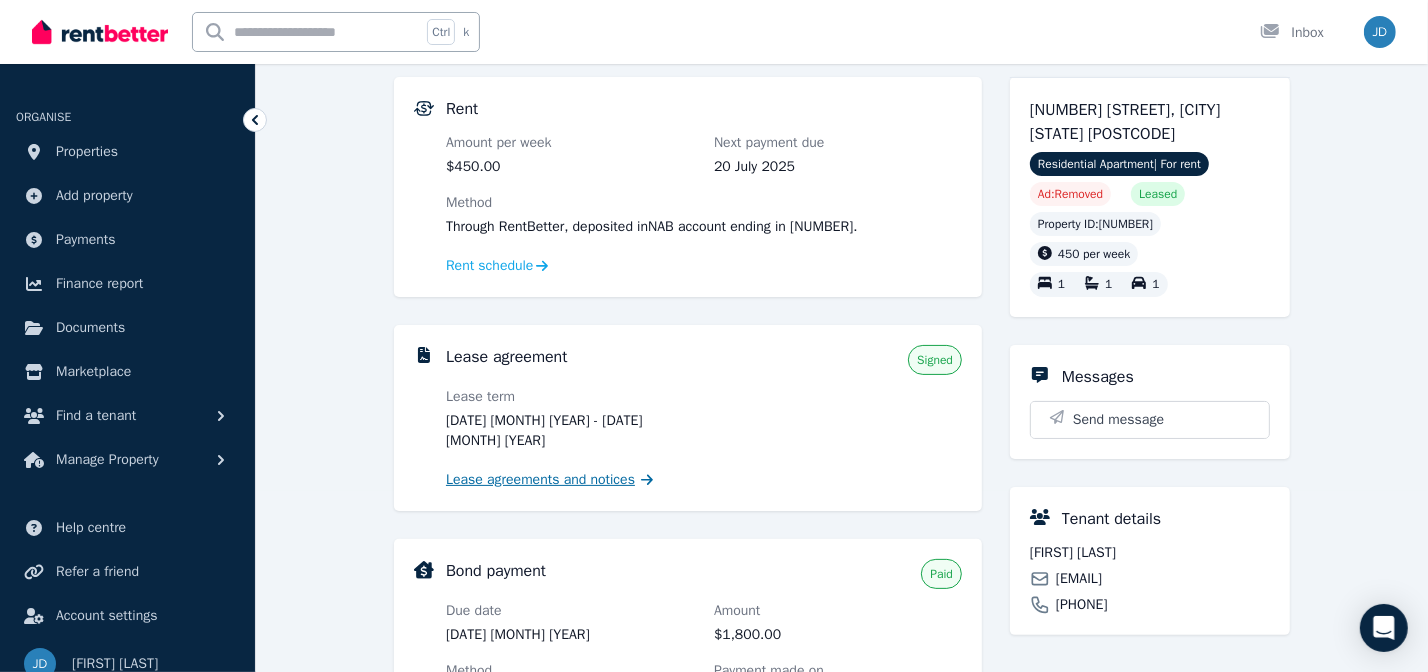 click on "Lease agreements and notices" at bounding box center [540, 480] 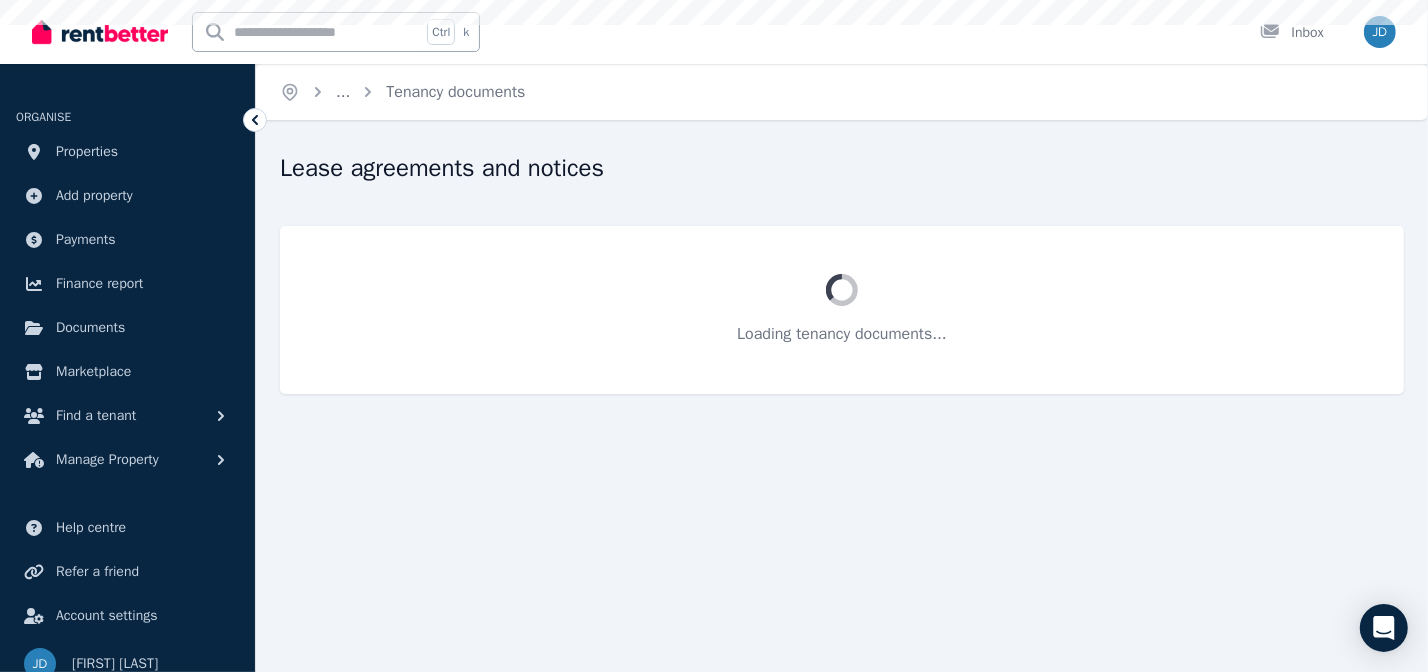 scroll, scrollTop: 0, scrollLeft: 0, axis: both 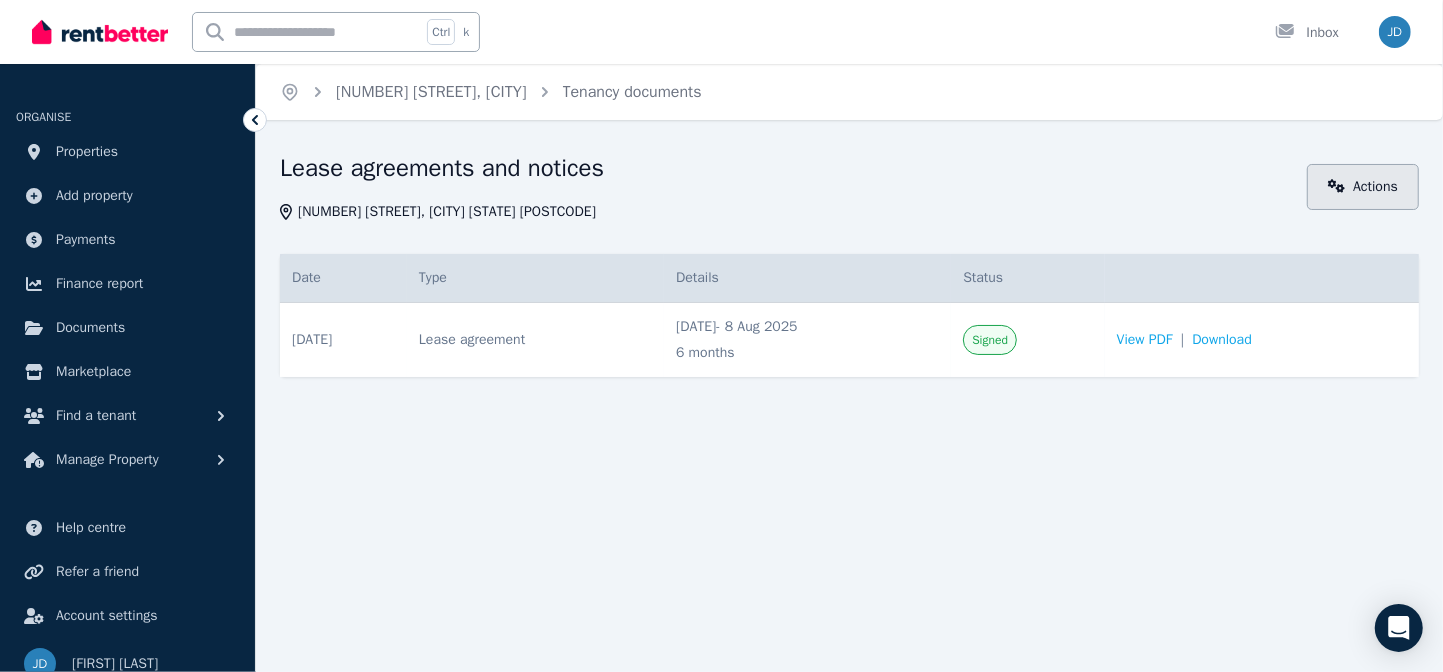 click on "Actions" at bounding box center [1363, 187] 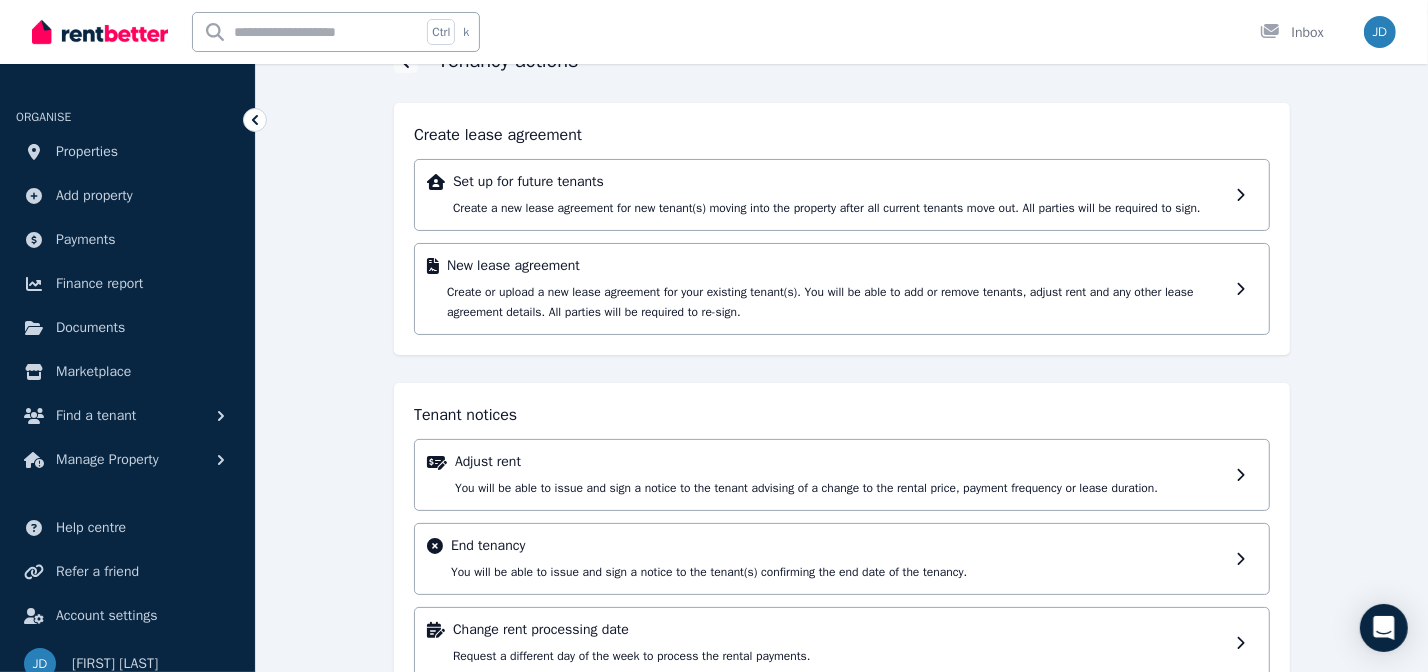 scroll, scrollTop: 73, scrollLeft: 0, axis: vertical 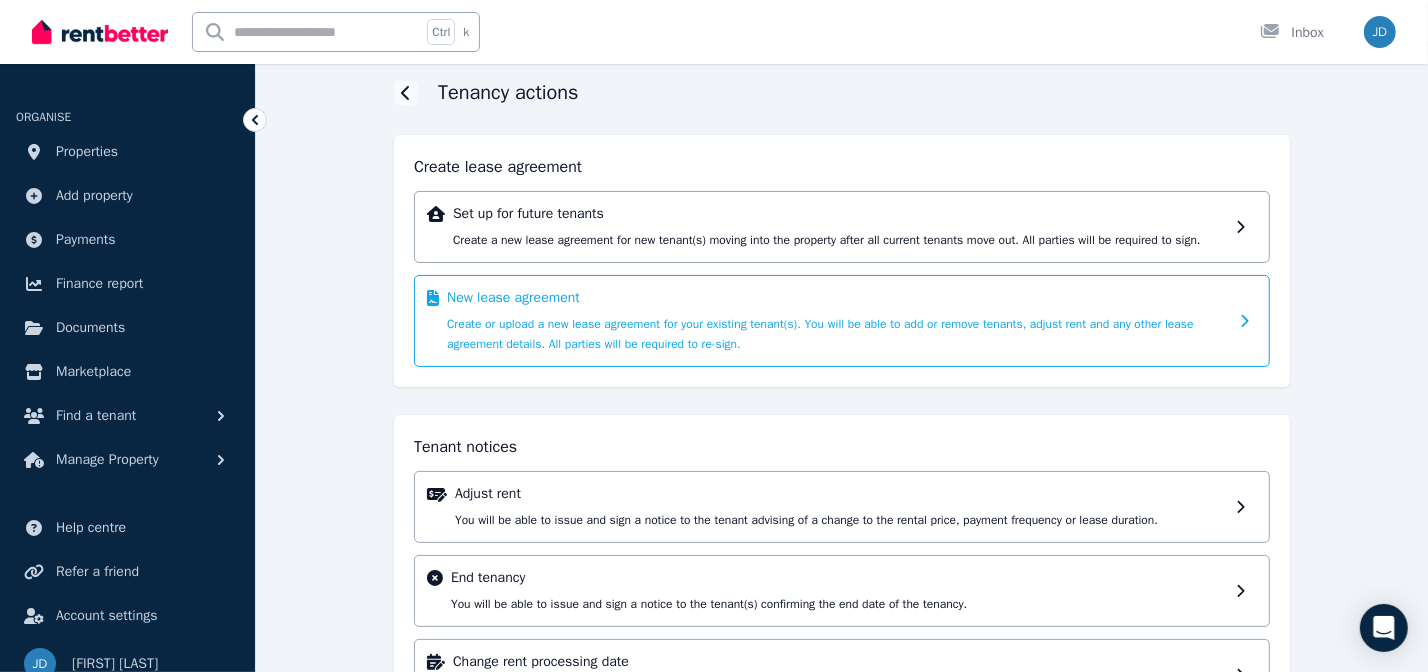 click on "Create or upload a new lease agreement for your existing tenant(s). You will be able to add or remove tenants, adjust rent and any other lease agreement details. All parties will be required to re-sign." at bounding box center (820, 334) 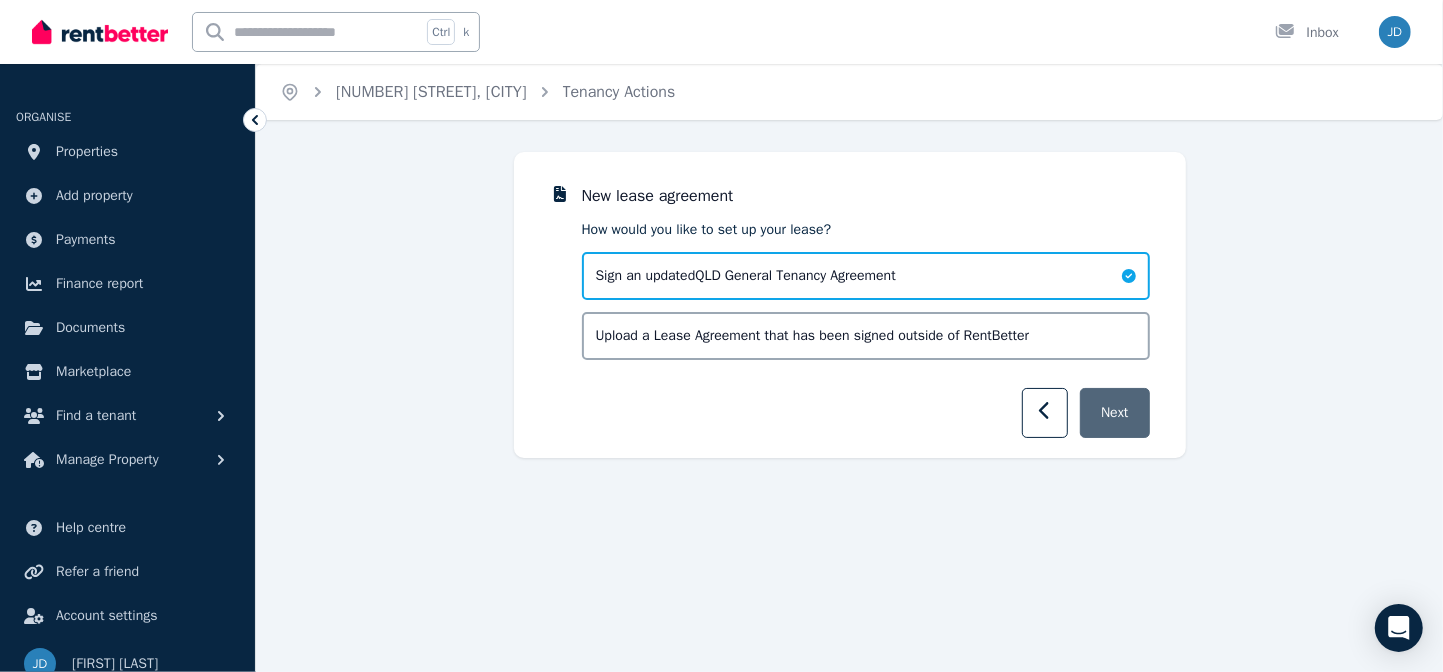 click on "Next" at bounding box center (1114, 413) 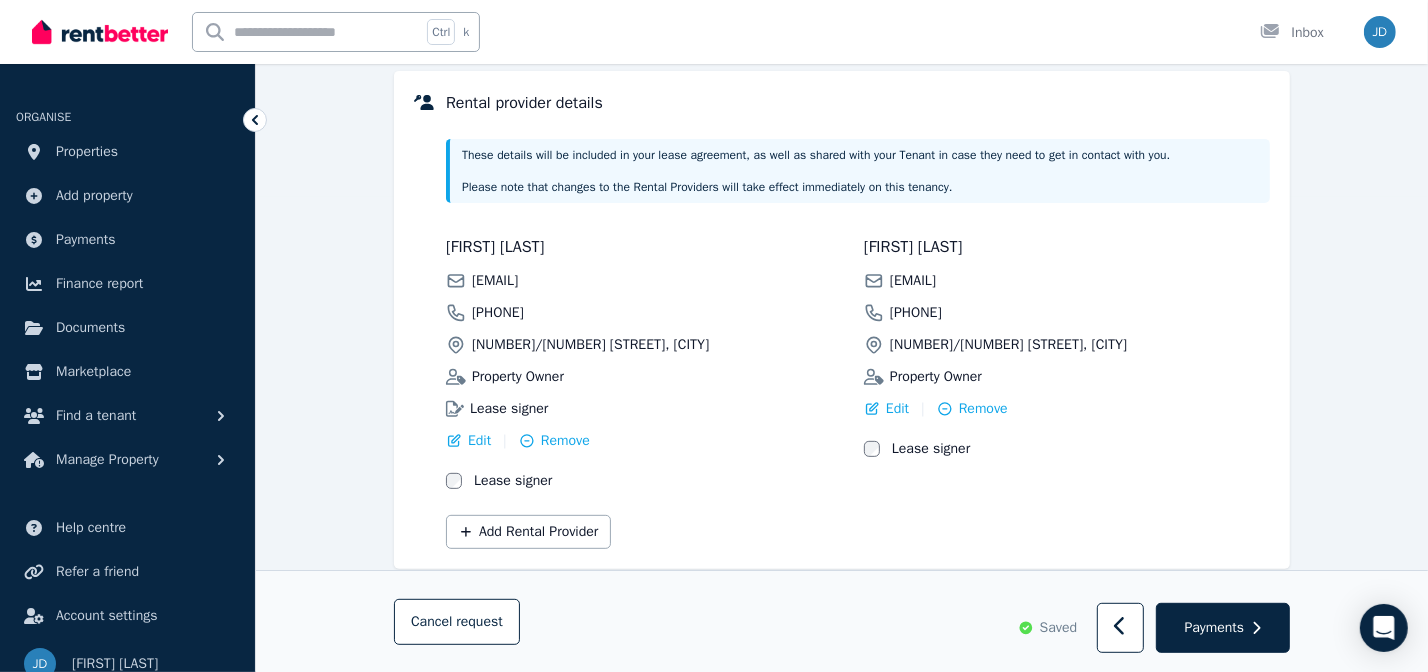scroll, scrollTop: 507, scrollLeft: 0, axis: vertical 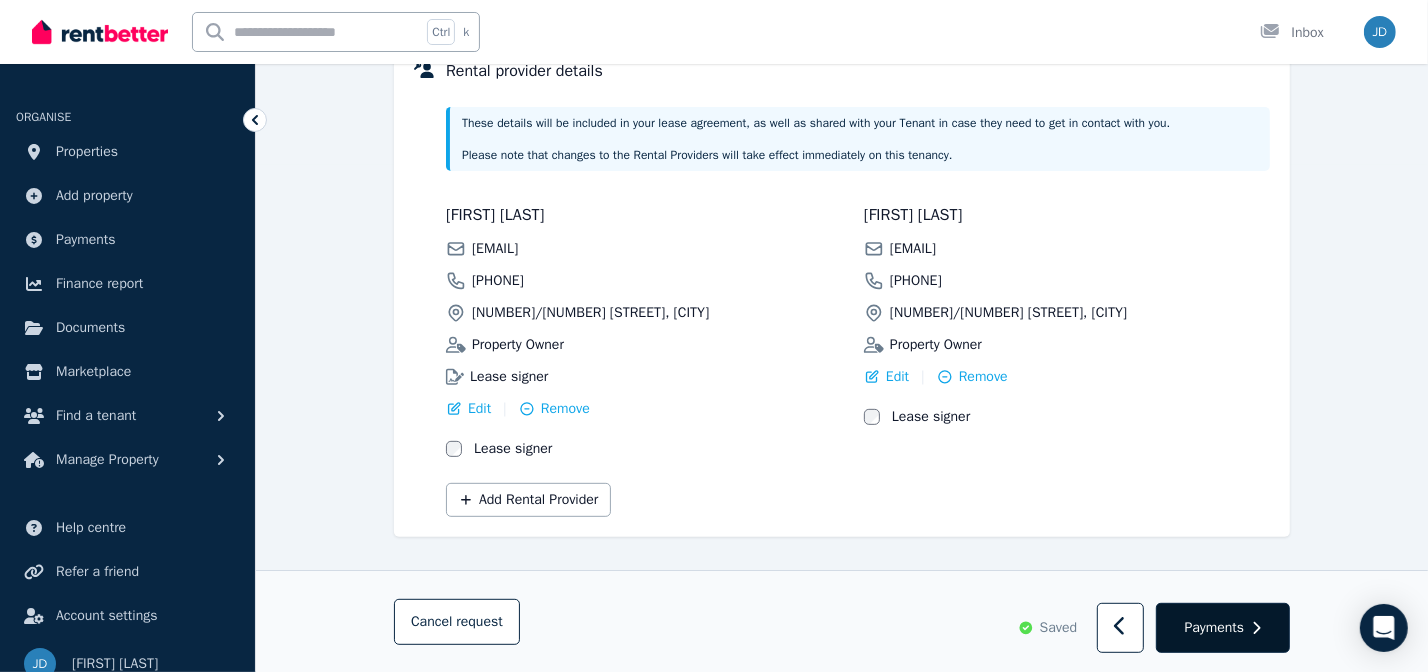 click on "Payments" at bounding box center (1223, 628) 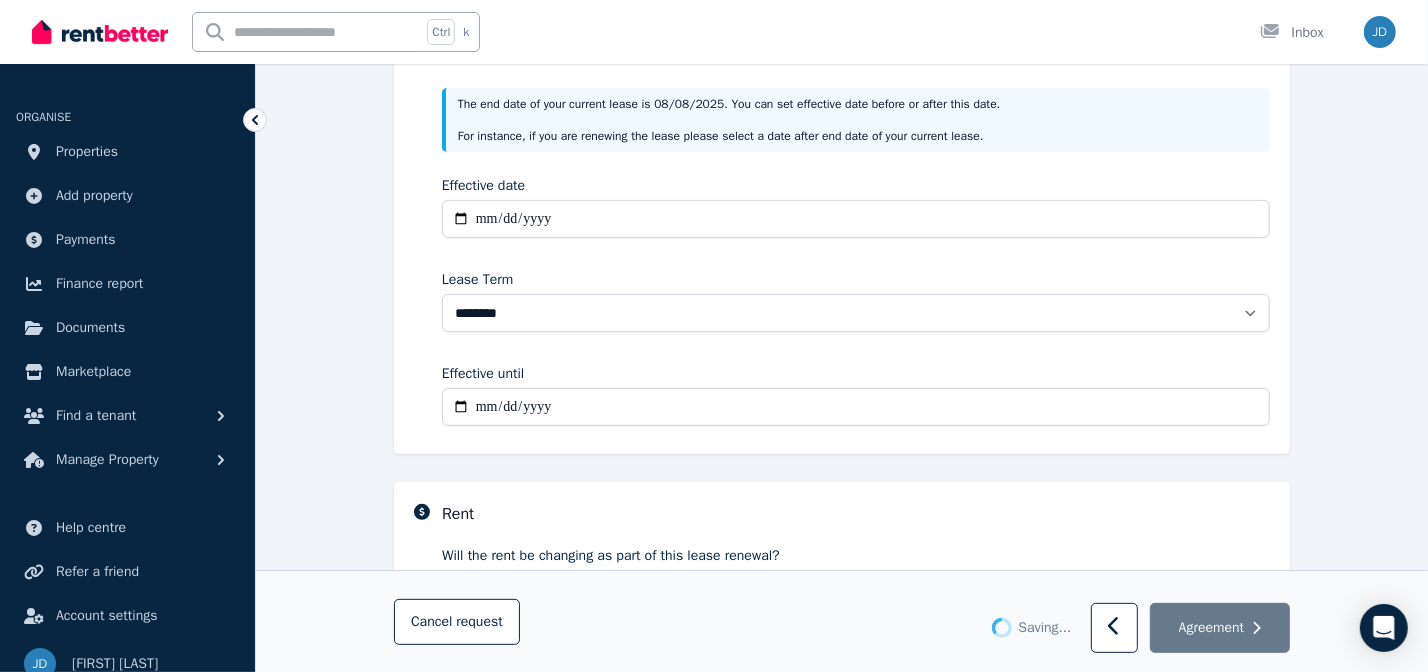 scroll, scrollTop: 234, scrollLeft: 0, axis: vertical 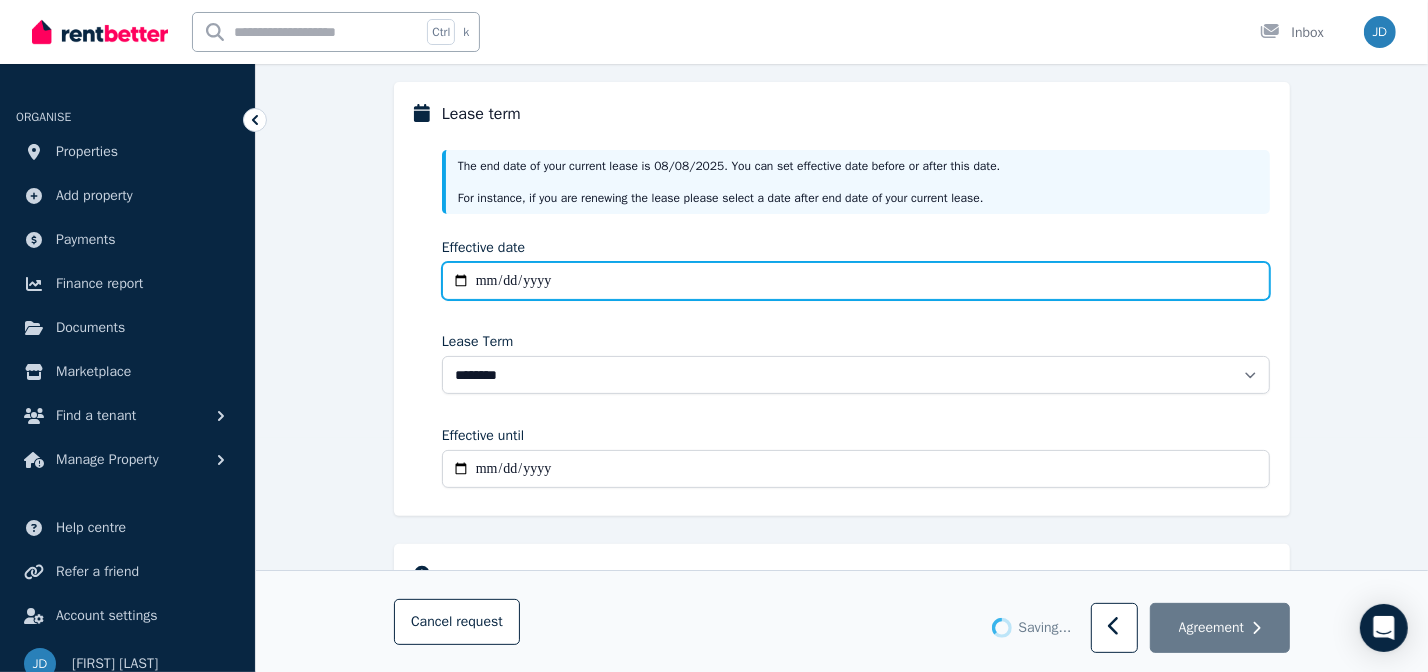 click on "Effective date" at bounding box center [856, 281] 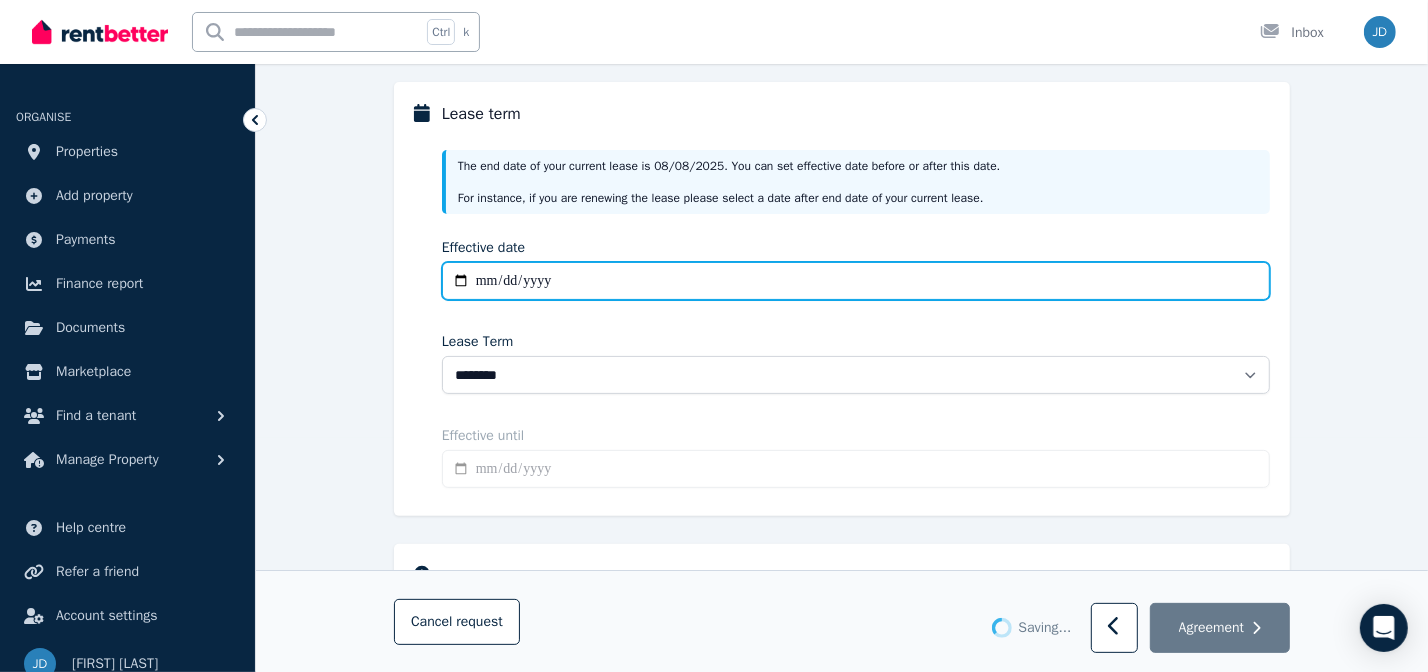type on "**********" 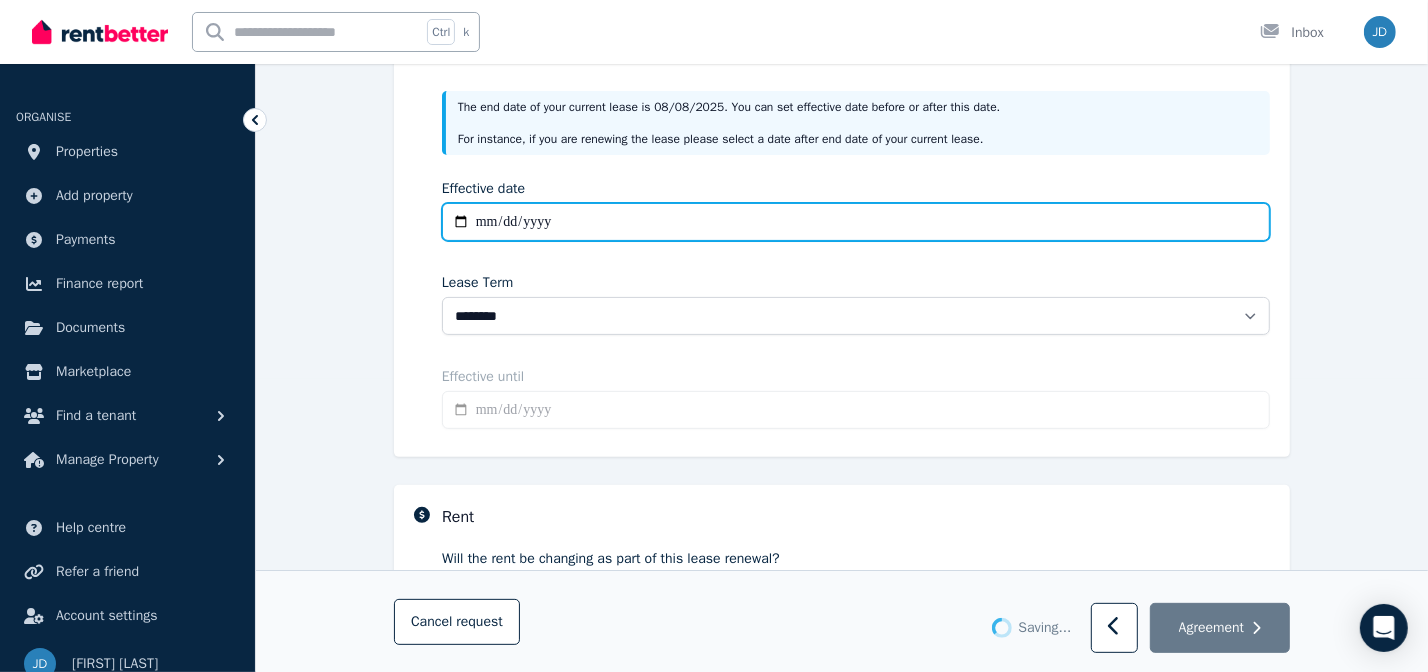scroll, scrollTop: 325, scrollLeft: 0, axis: vertical 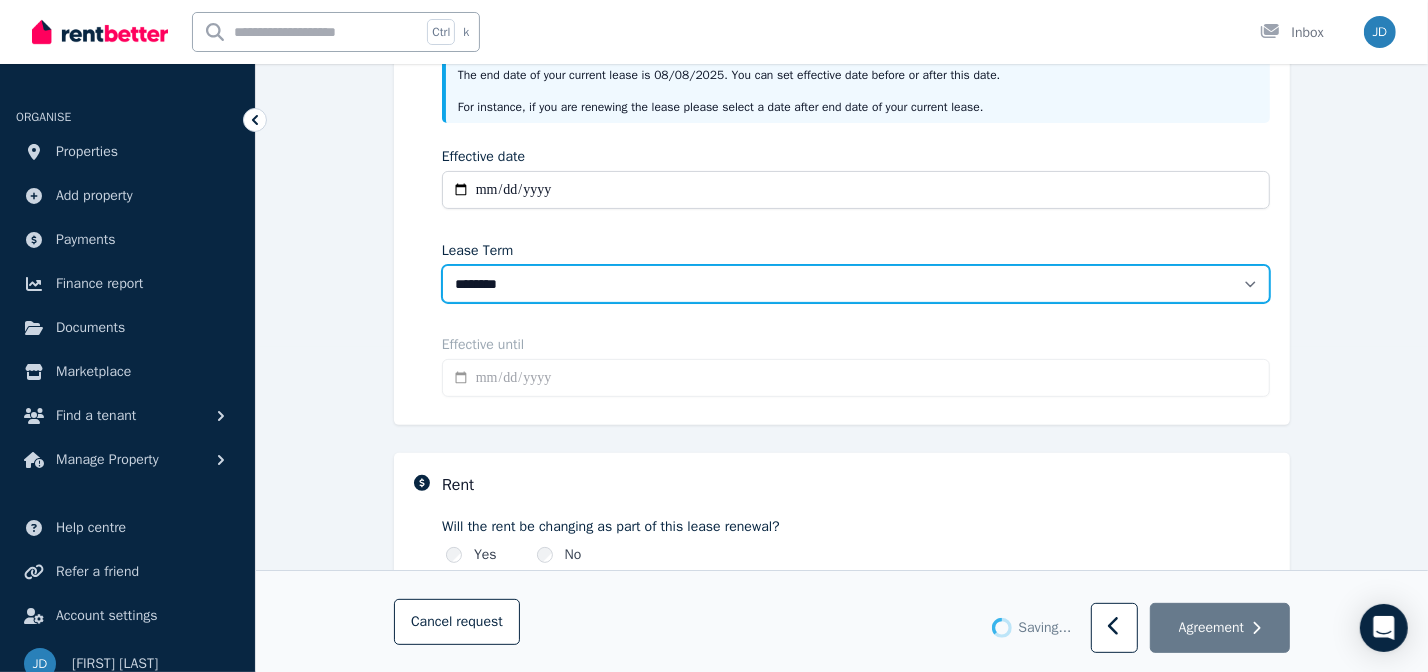 click on "******** ******** ********* ******* ******* ******* ******* ***** ********" at bounding box center (856, 284) 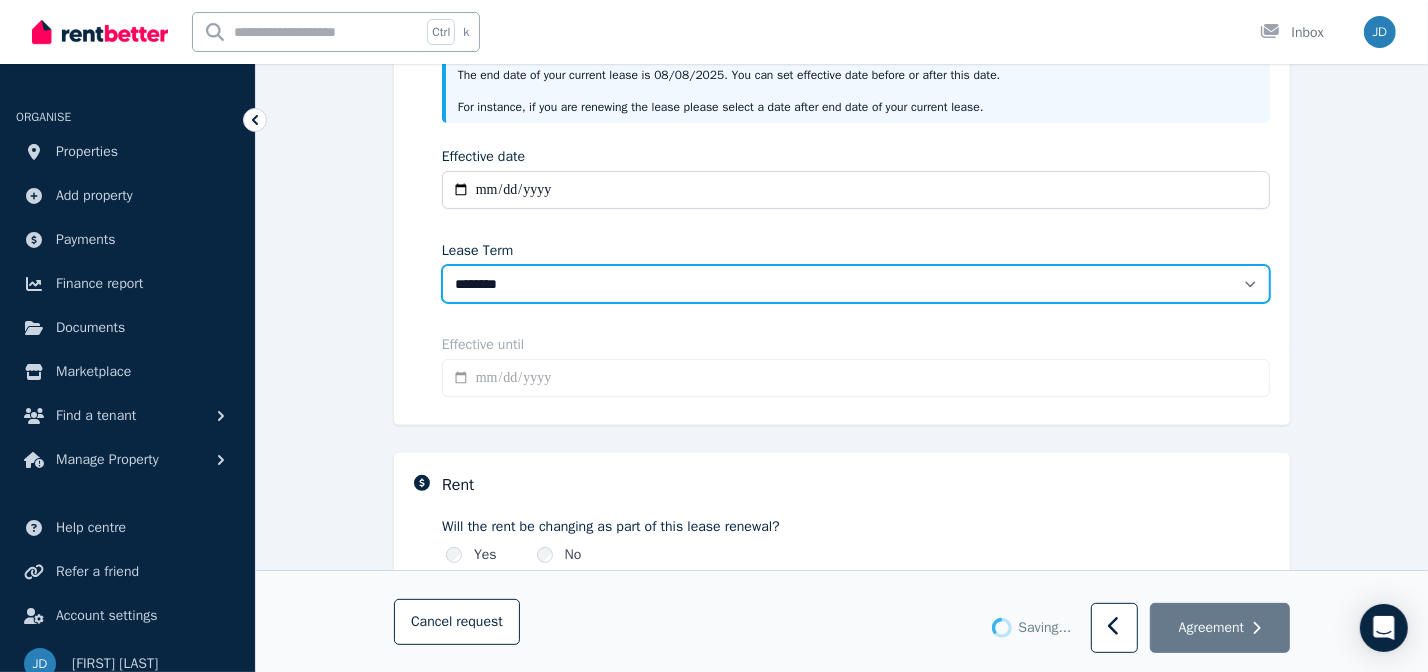 type on "**********" 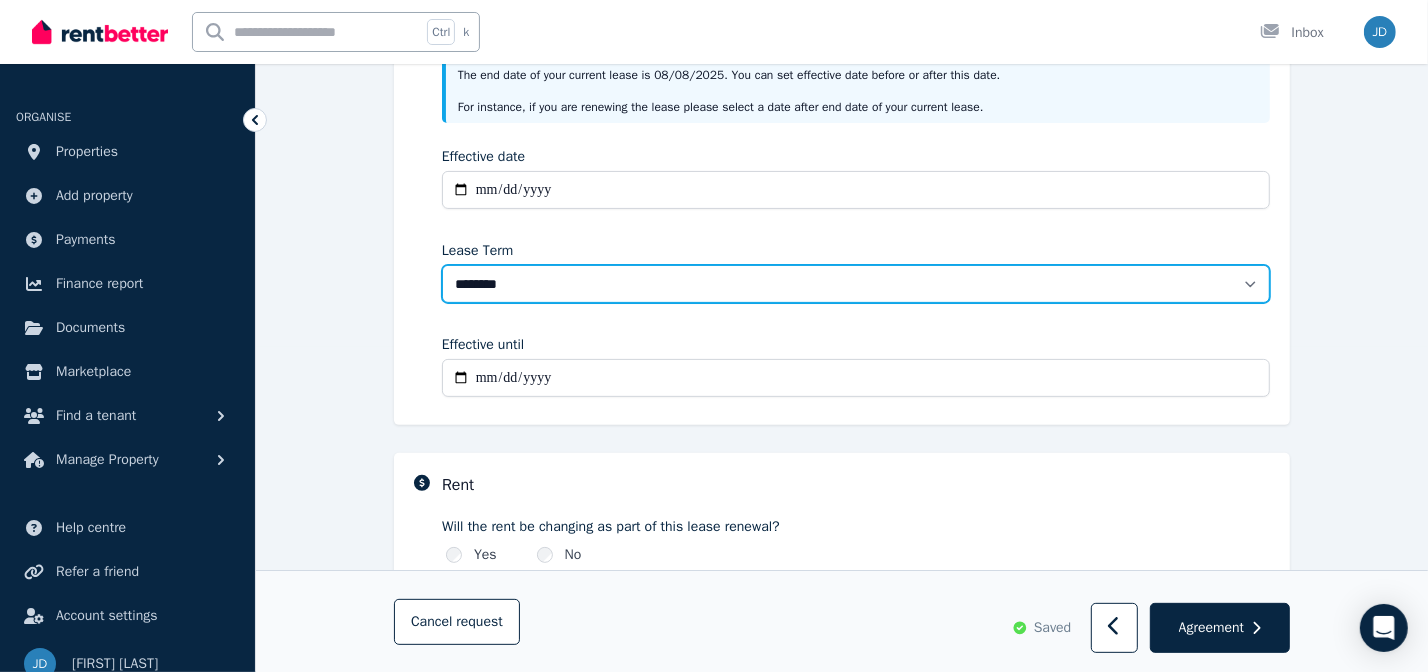 click on "******** ******** ********* ******* ******* ******* ******* ***** ********" at bounding box center (856, 284) 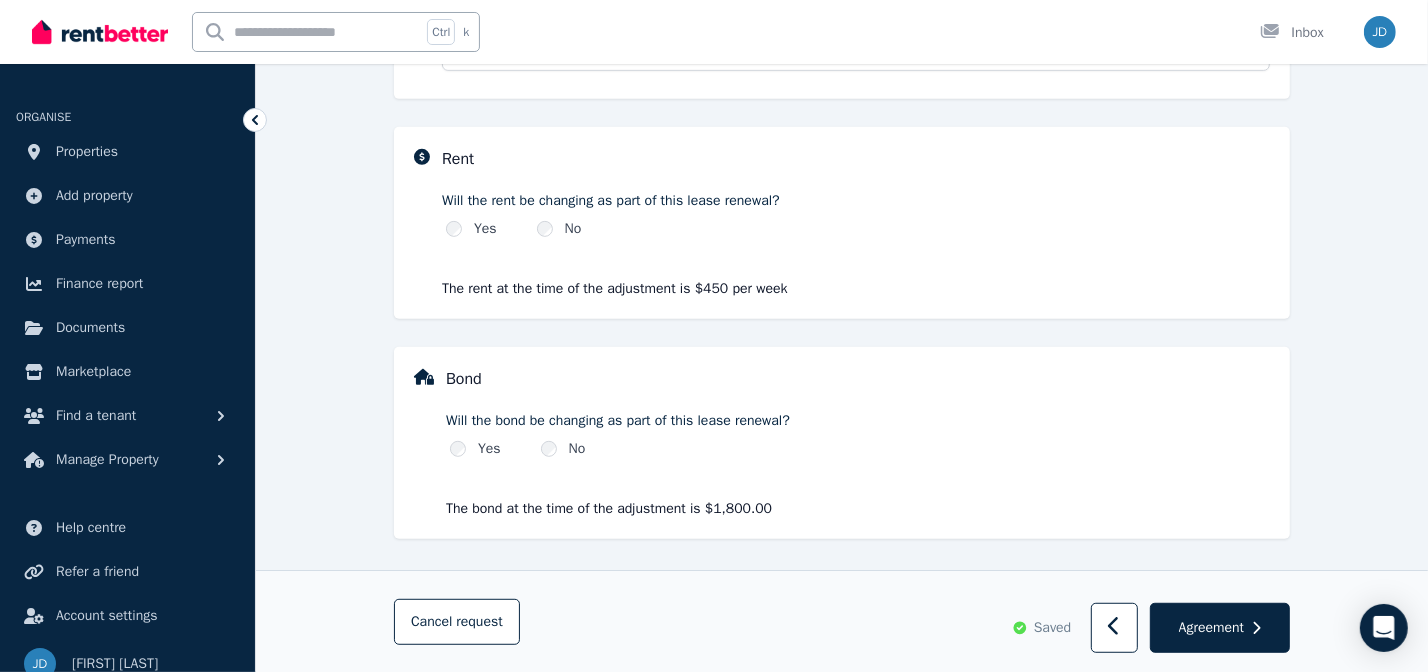 scroll, scrollTop: 652, scrollLeft: 0, axis: vertical 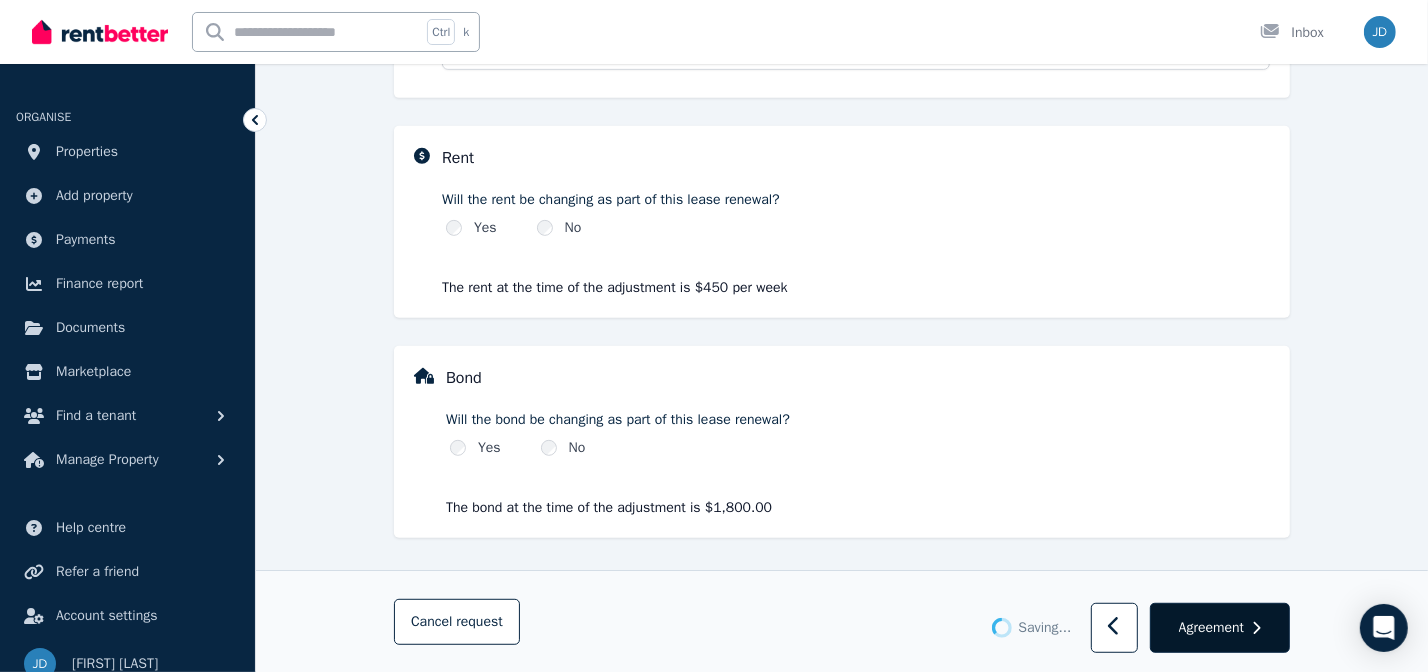click on "Agreement" at bounding box center (1211, 627) 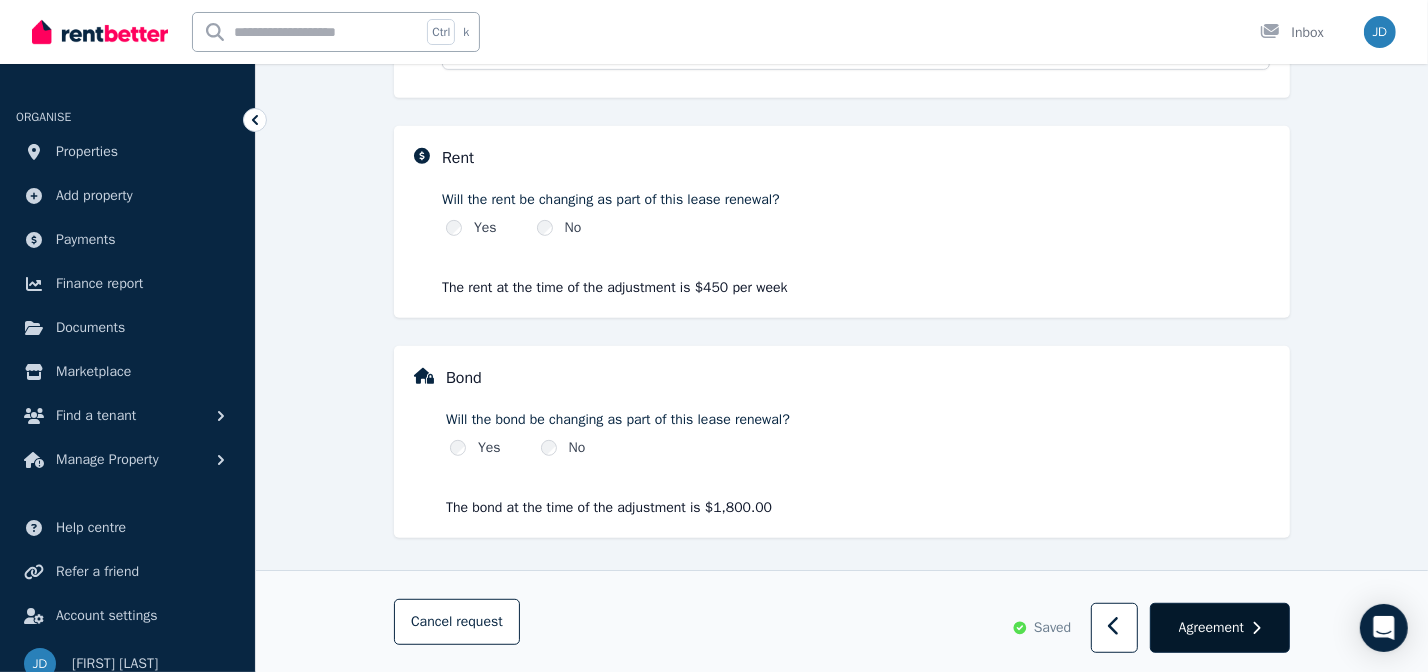 click on "Agreement" at bounding box center (1211, 627) 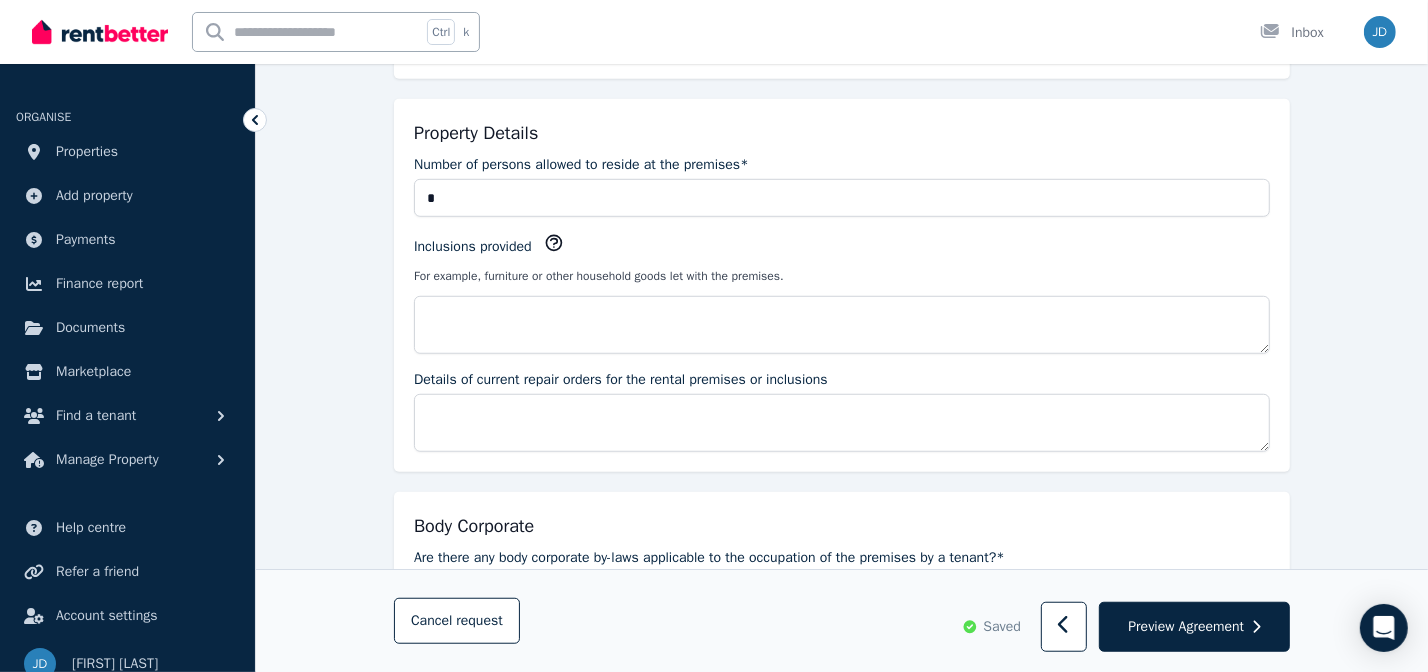 scroll, scrollTop: 999, scrollLeft: 0, axis: vertical 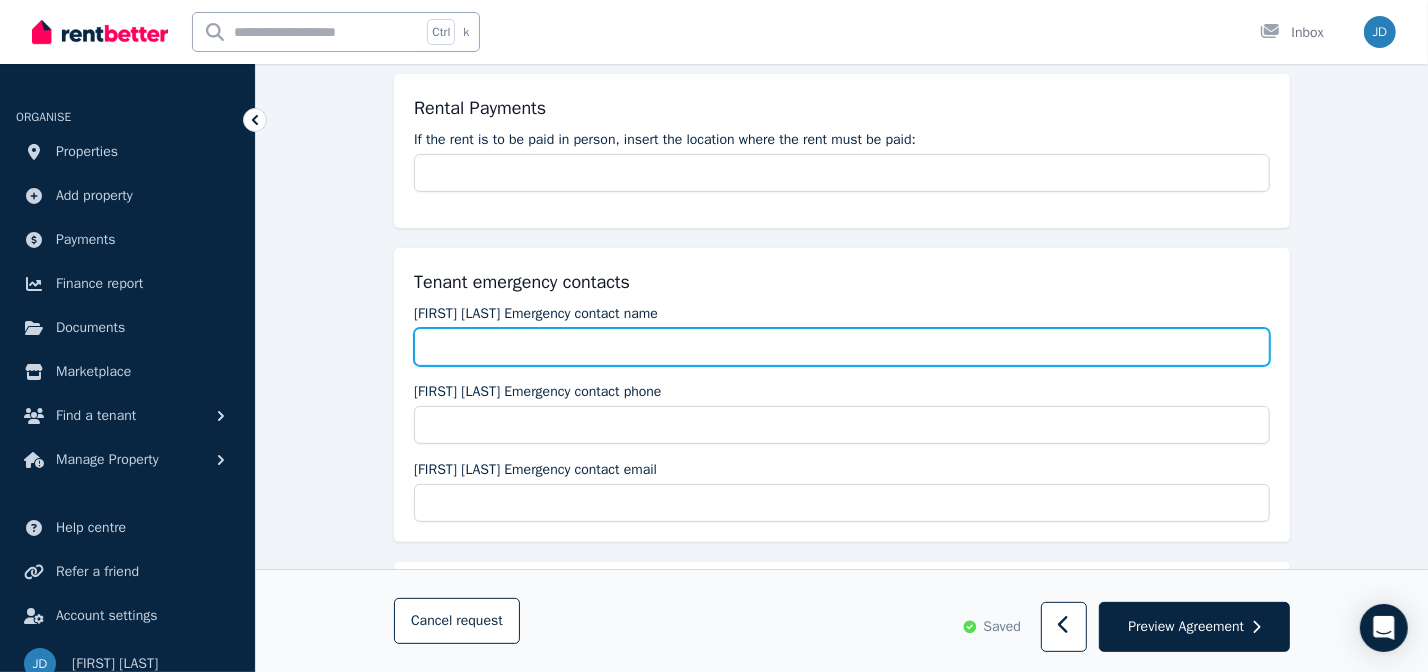 click on "[FIRST] [LAST] Emergency contact name" at bounding box center (842, 347) 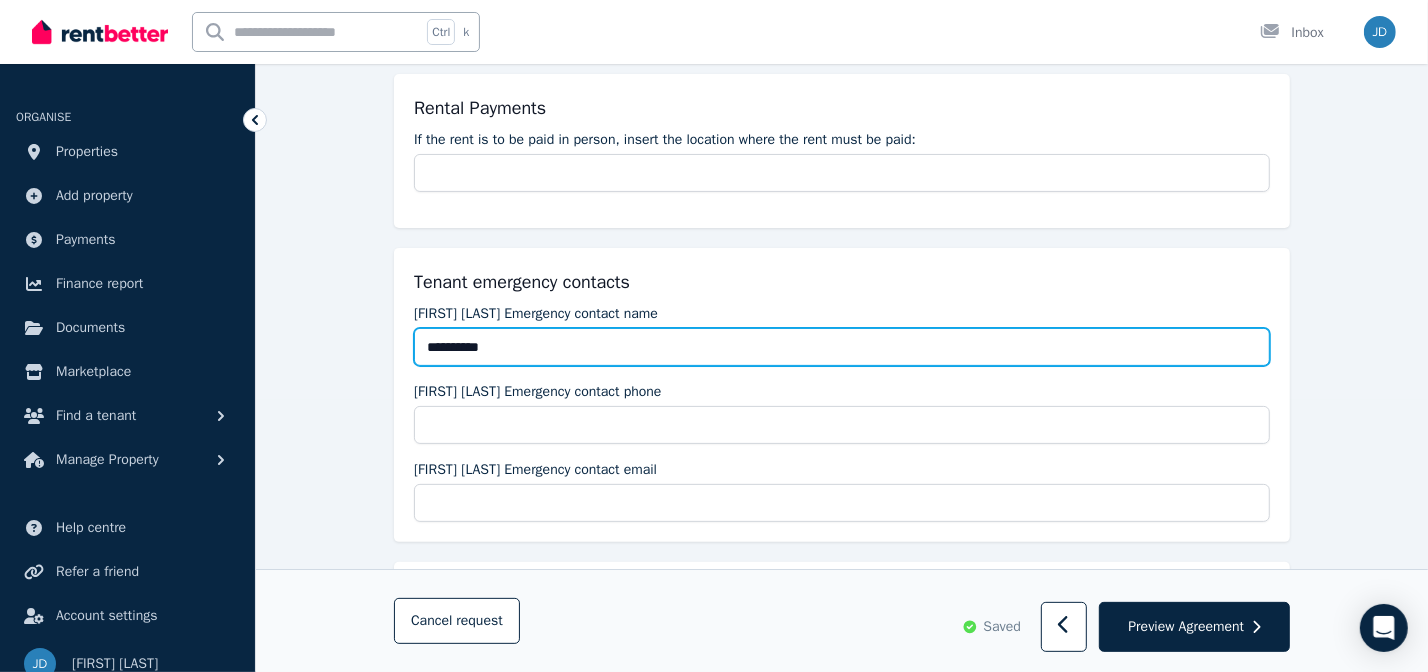 type on "**********" 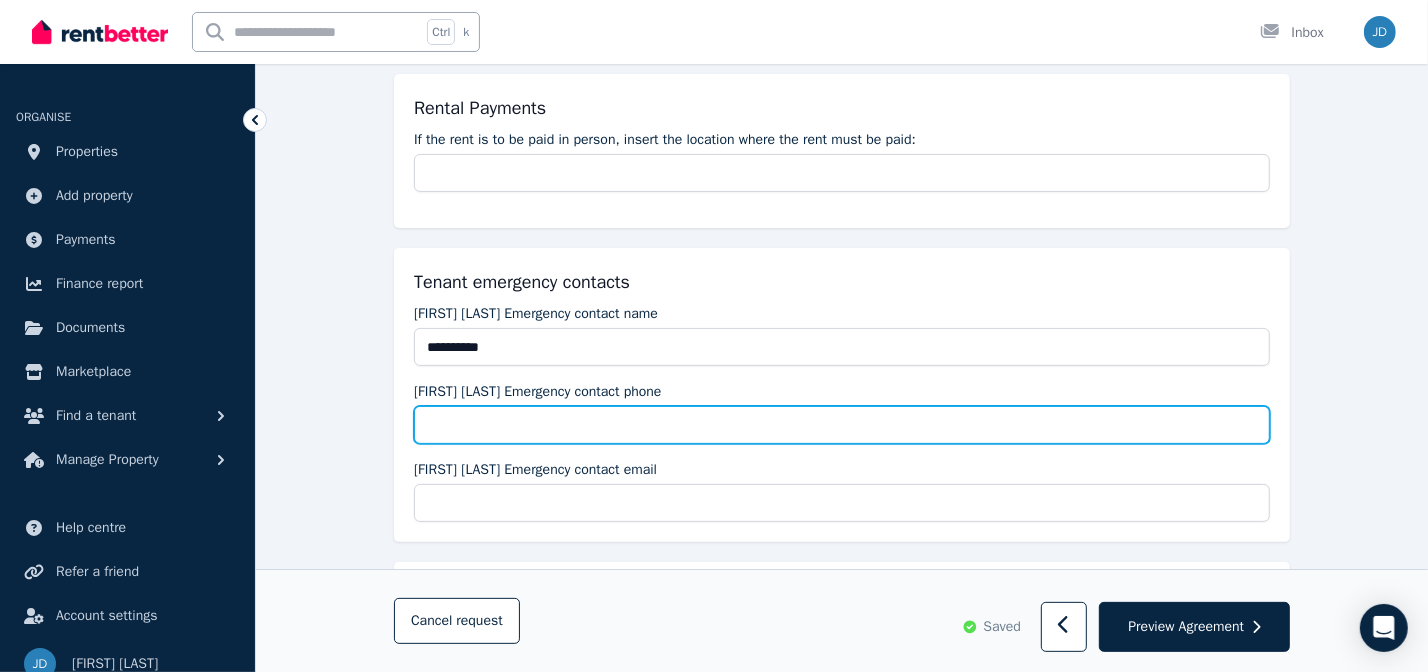 click on "[FIRST] [LAST] Emergency contact phone" at bounding box center [842, 425] 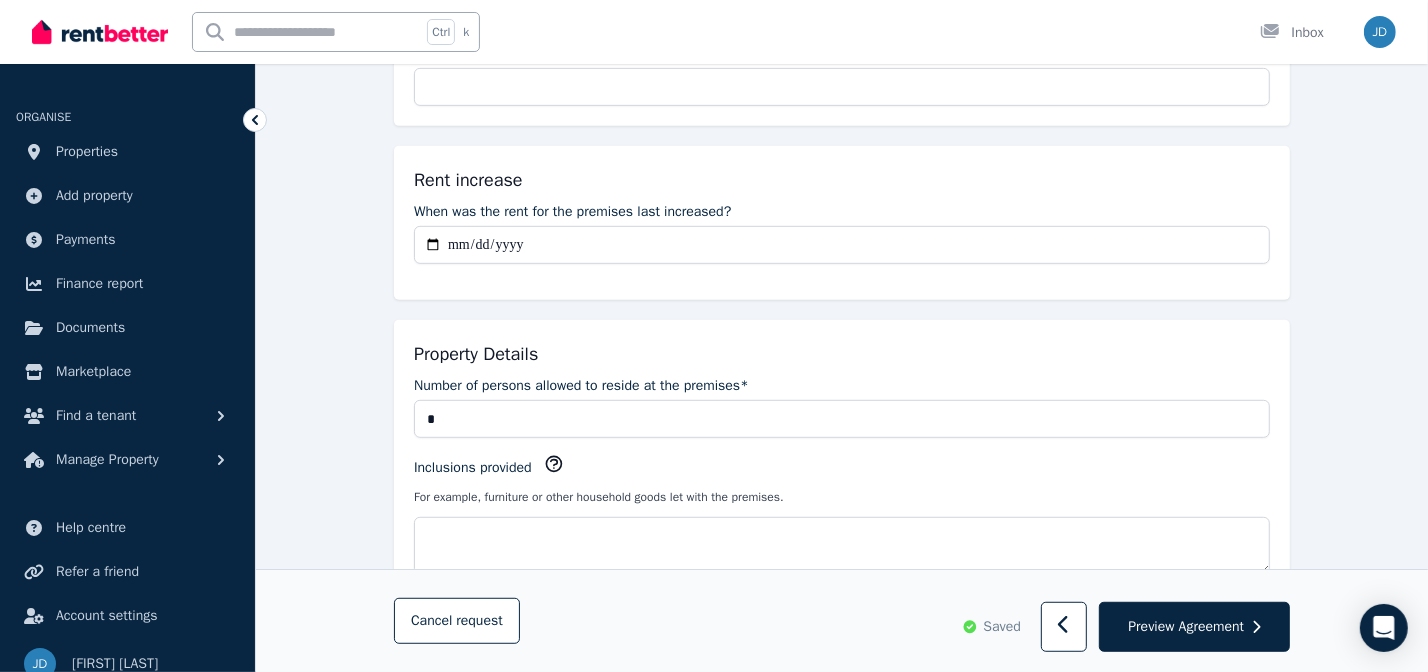 scroll, scrollTop: 727, scrollLeft: 0, axis: vertical 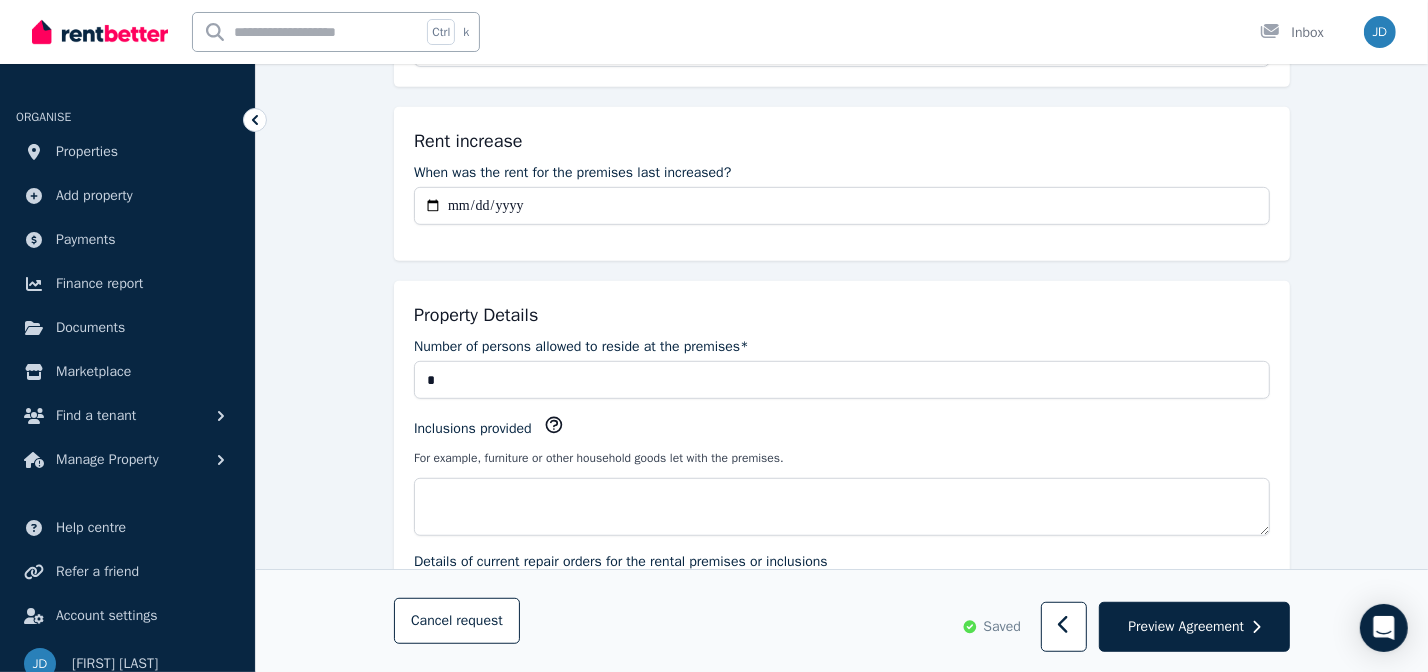 type on "**********" 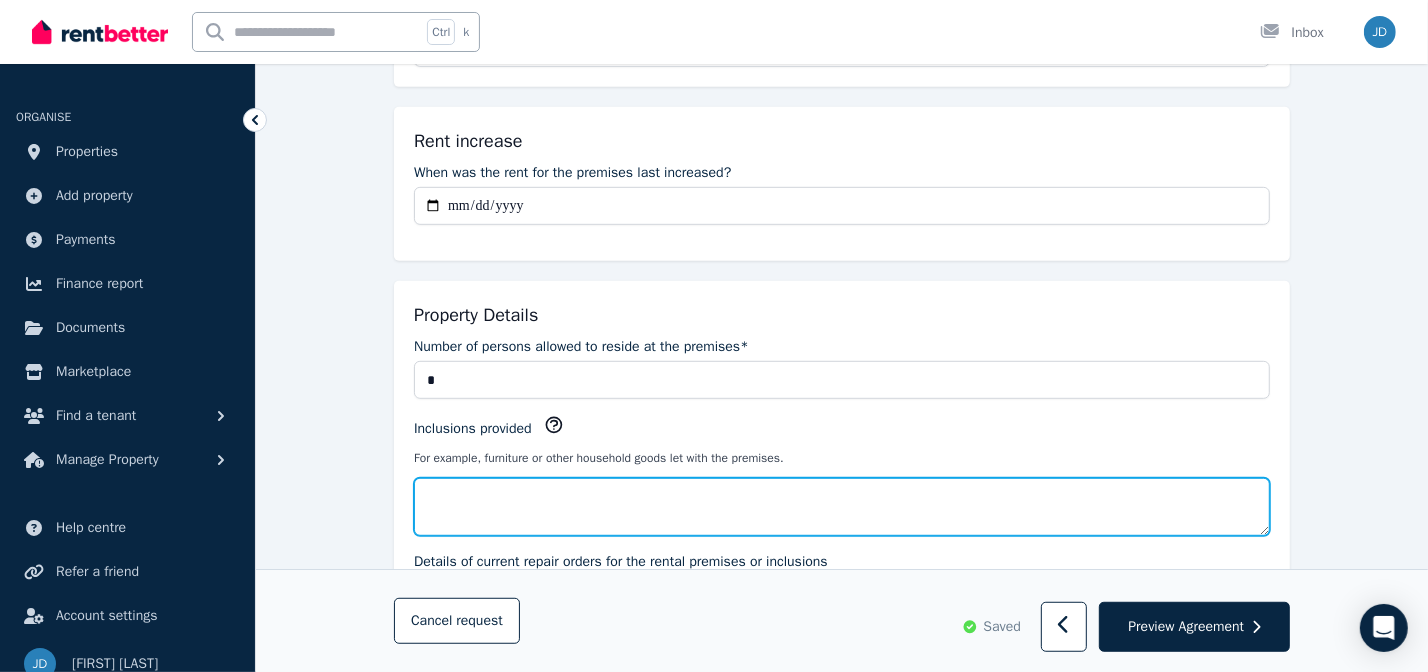 click on "Inclusions provided" at bounding box center [842, 507] 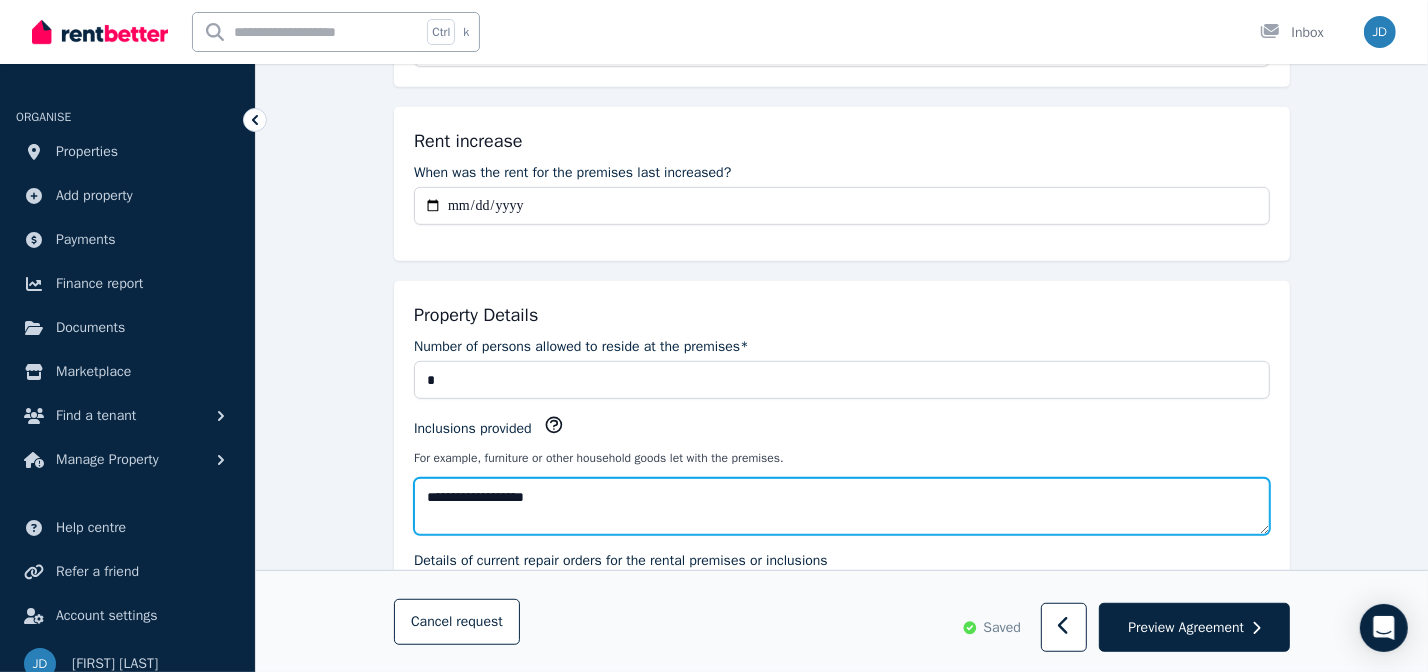 click on "**********" at bounding box center [842, 506] 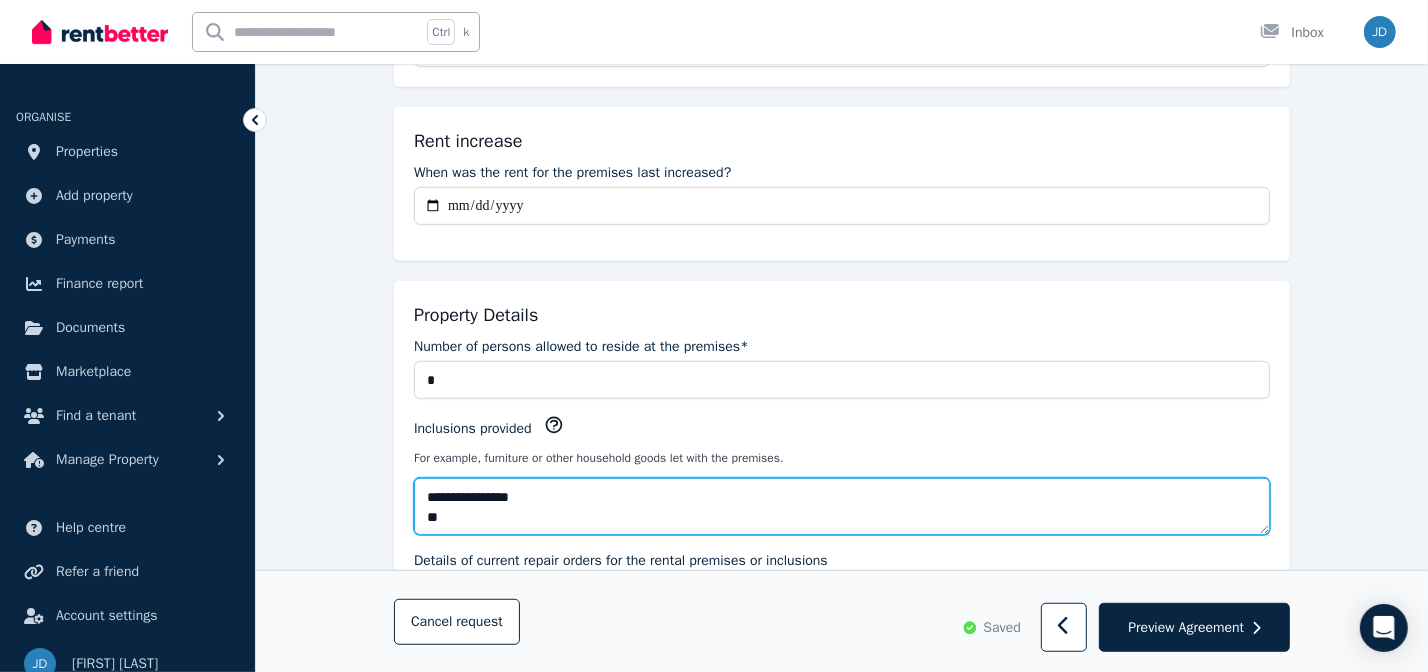 click on "**********" at bounding box center (842, 506) 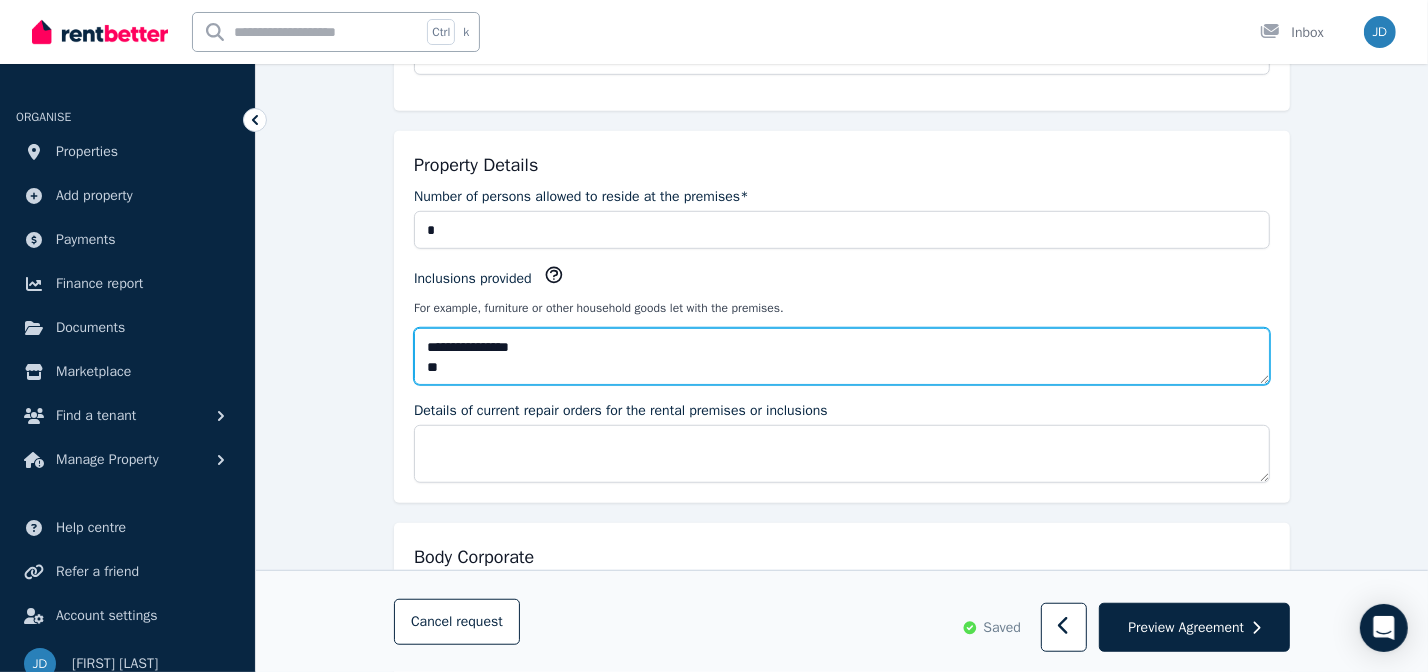 scroll, scrollTop: 909, scrollLeft: 0, axis: vertical 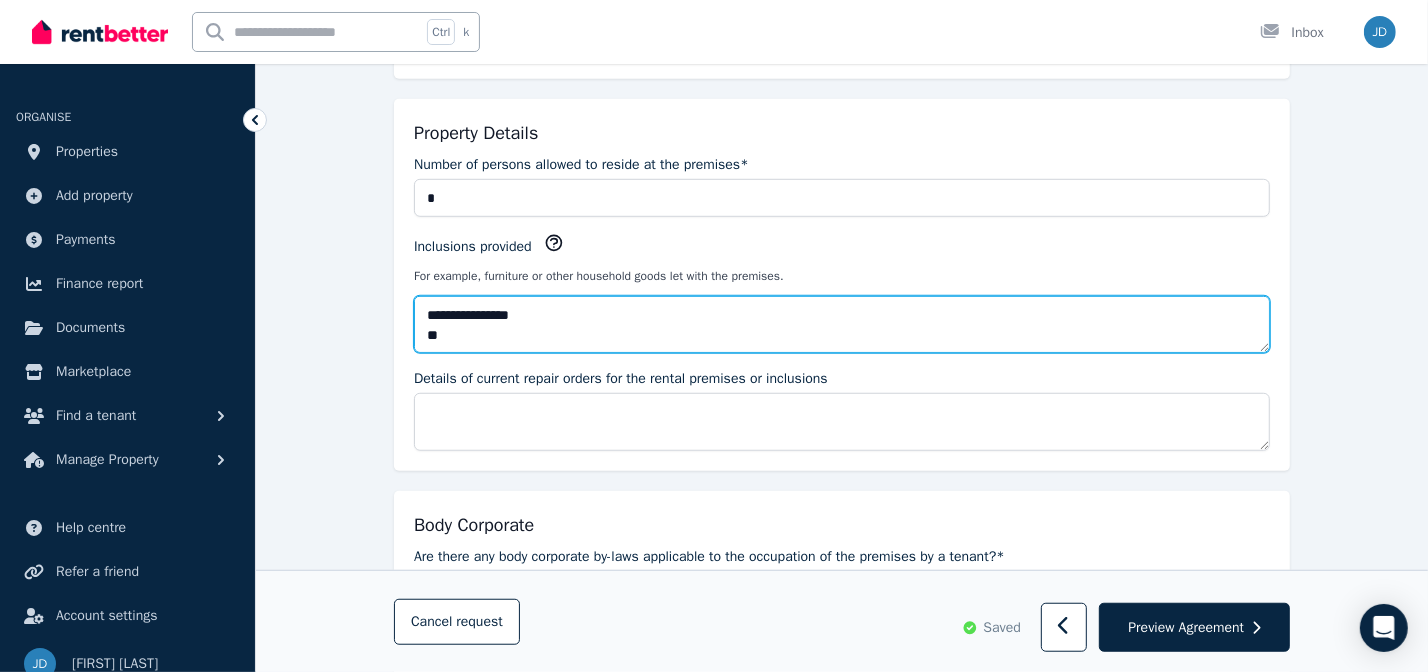 type on "**********" 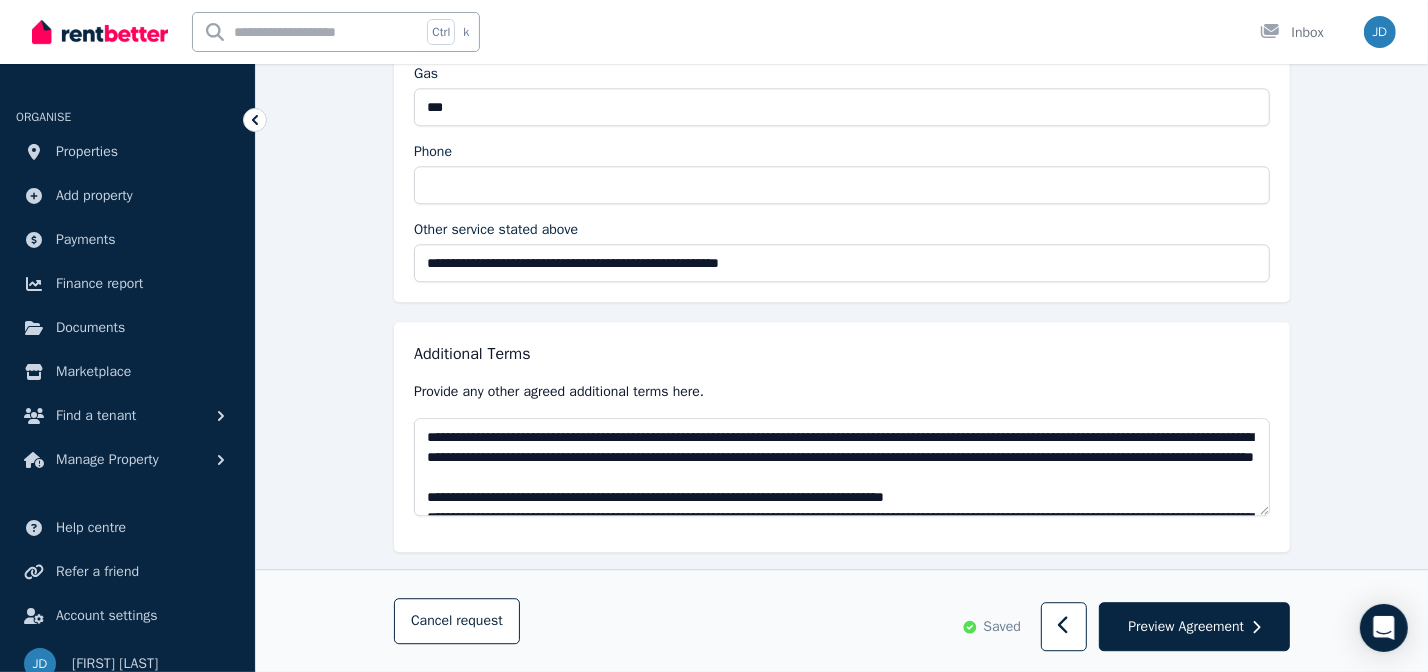 scroll, scrollTop: 3888, scrollLeft: 0, axis: vertical 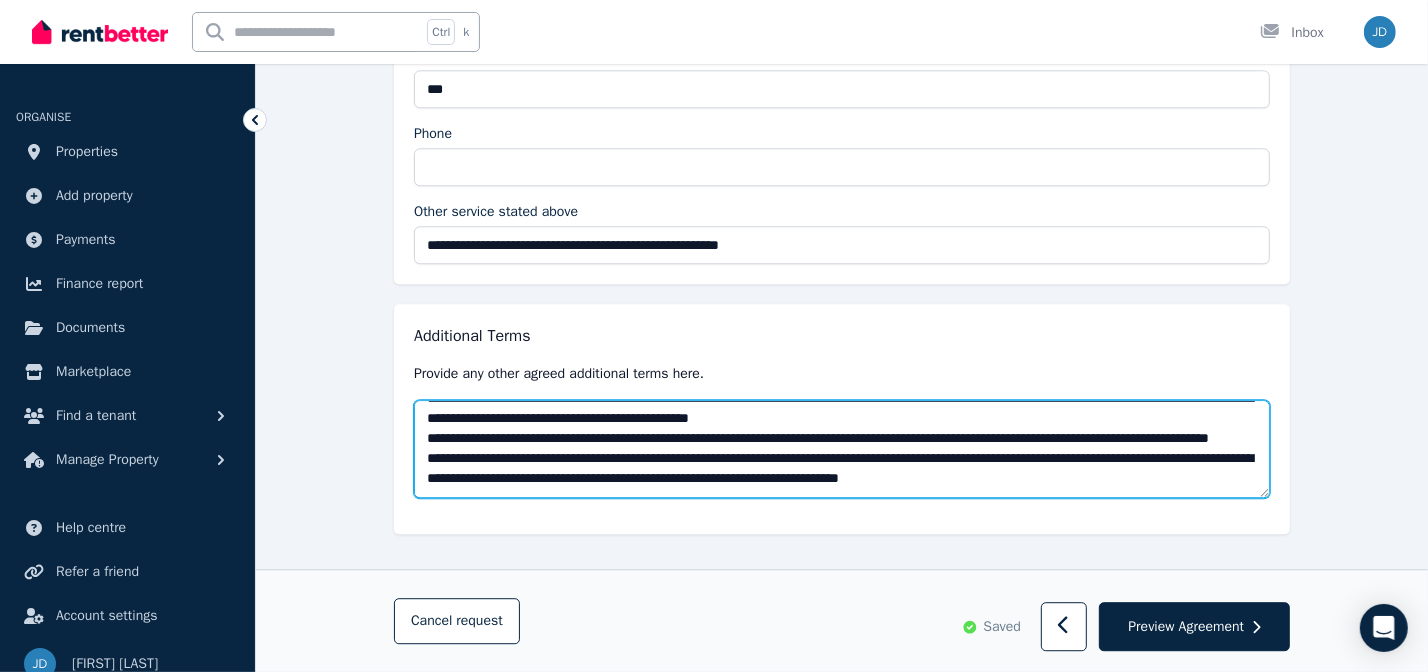 drag, startPoint x: 1171, startPoint y: 459, endPoint x: 437, endPoint y: 407, distance: 735.83966 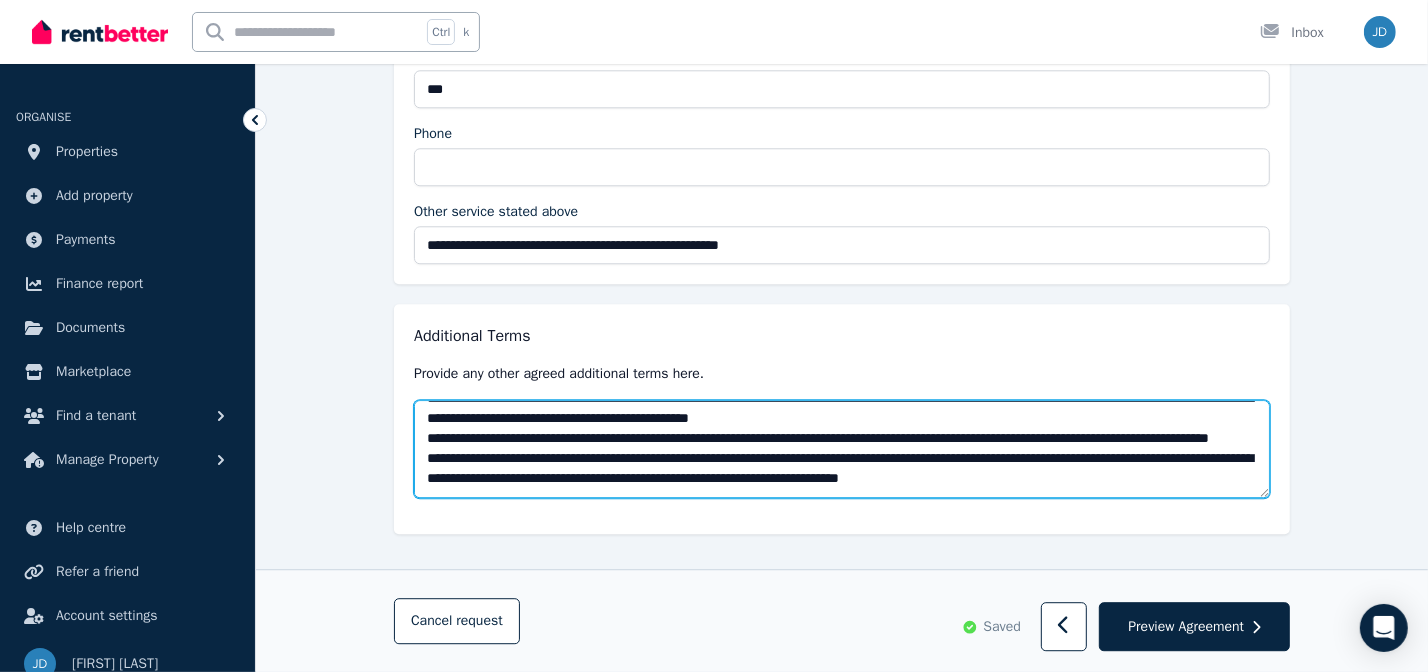 click at bounding box center [842, 448] 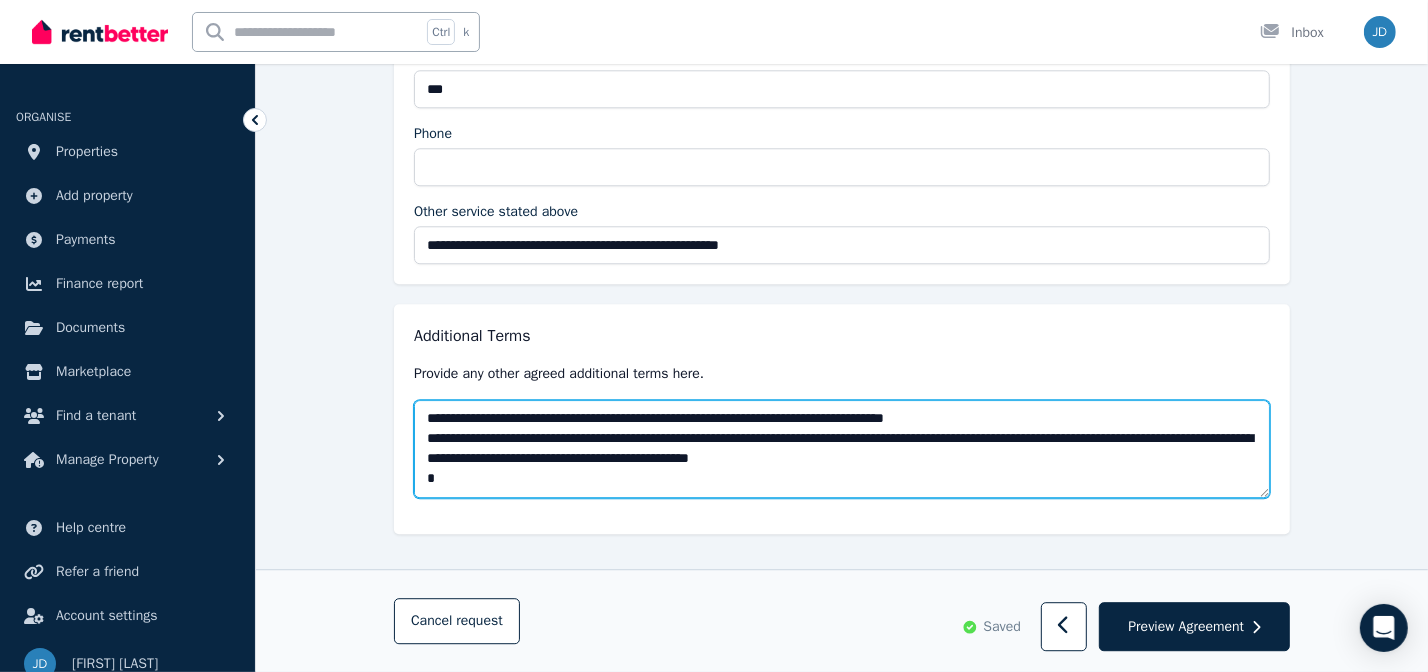scroll, scrollTop: 0, scrollLeft: 0, axis: both 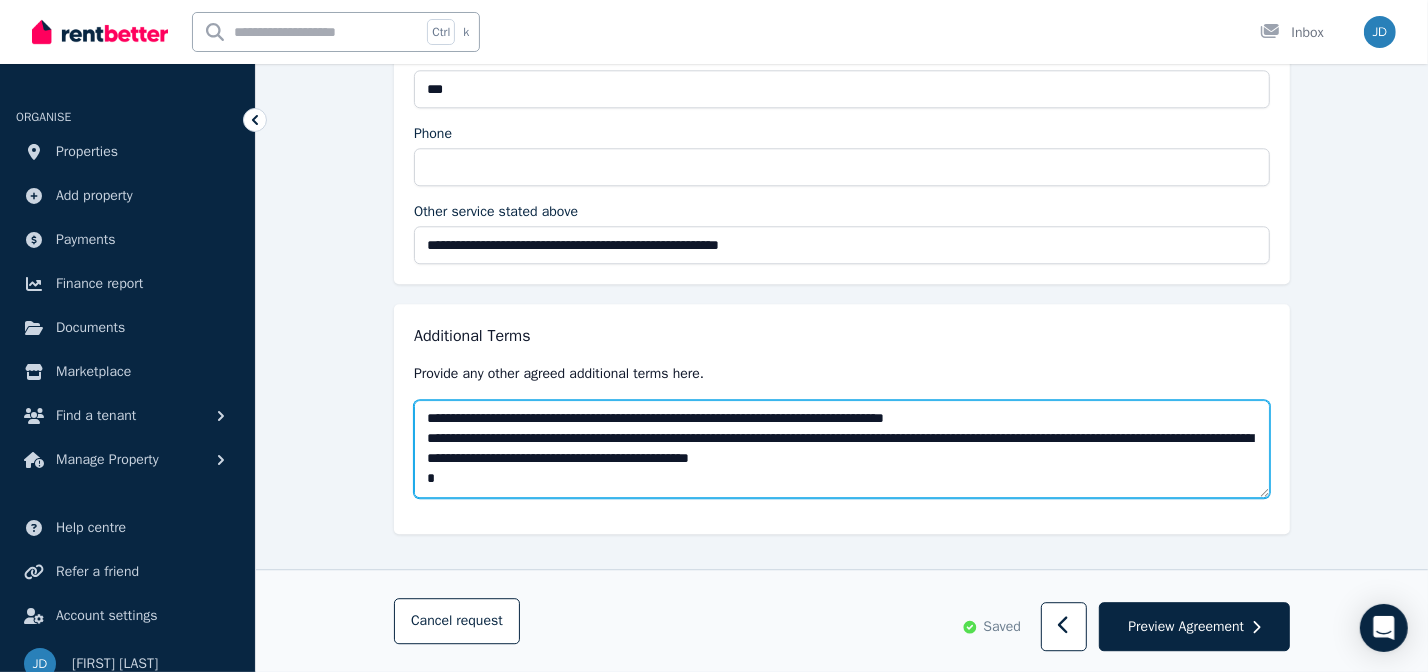 drag, startPoint x: 858, startPoint y: 455, endPoint x: 869, endPoint y: 491, distance: 37.64306 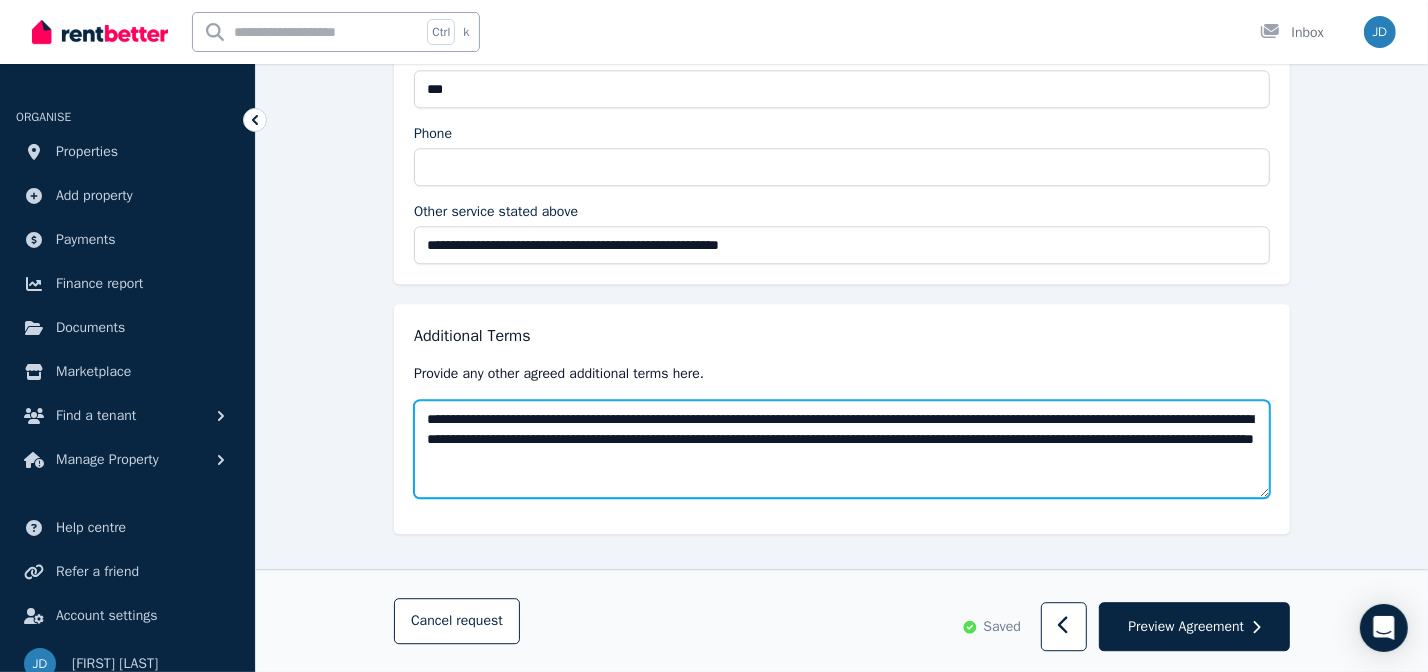scroll, scrollTop: 0, scrollLeft: 0, axis: both 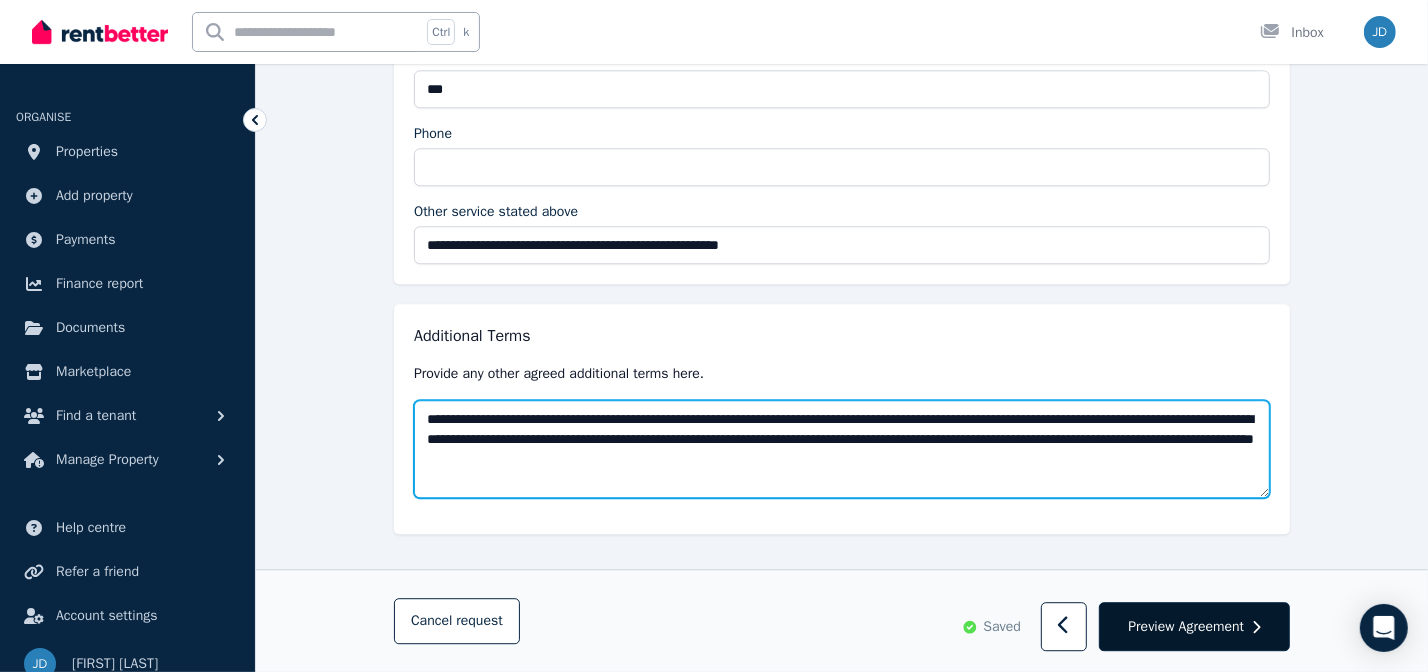 type on "**********" 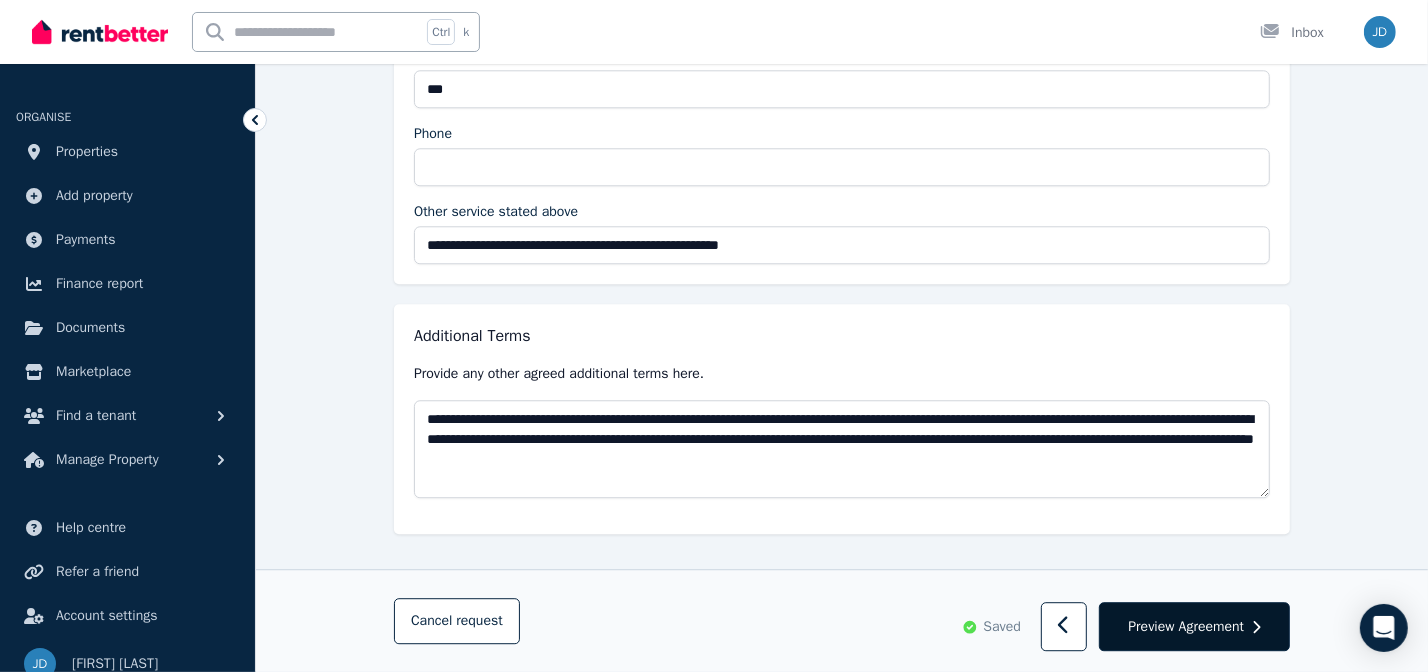 click on "Preview Agreement" at bounding box center (1186, 627) 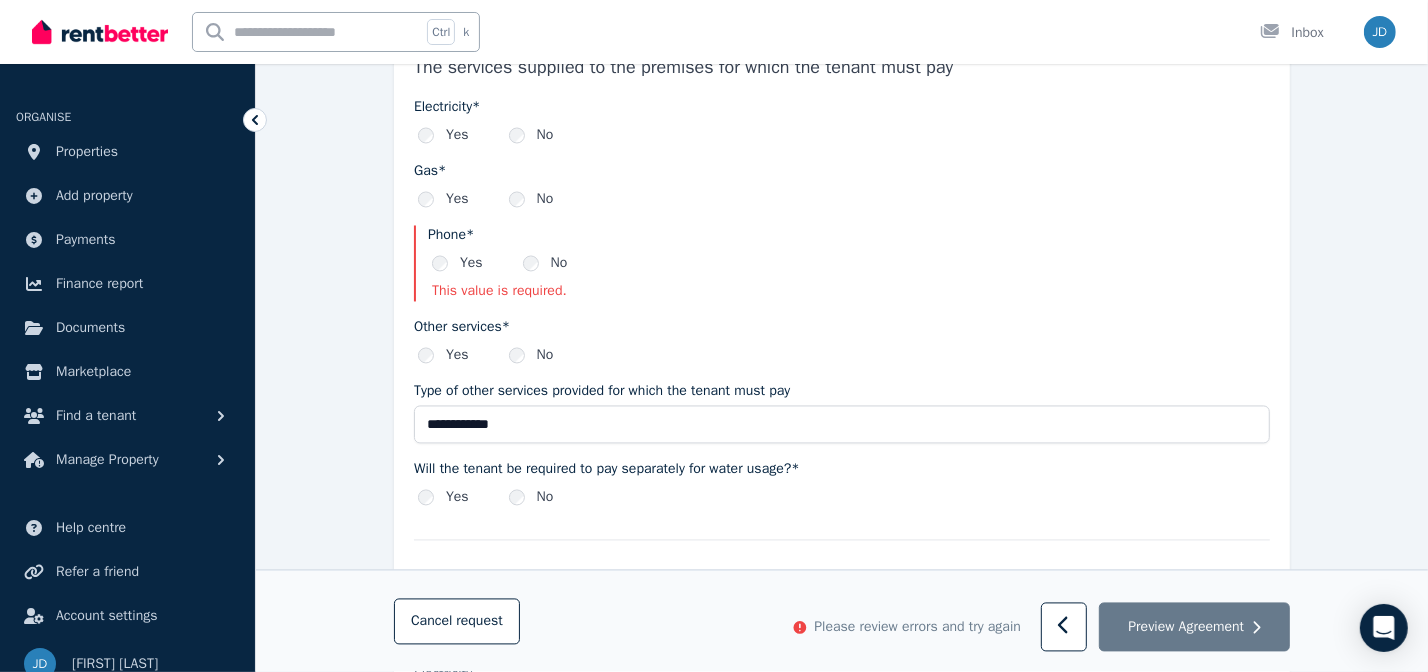 scroll, scrollTop: 2734, scrollLeft: 0, axis: vertical 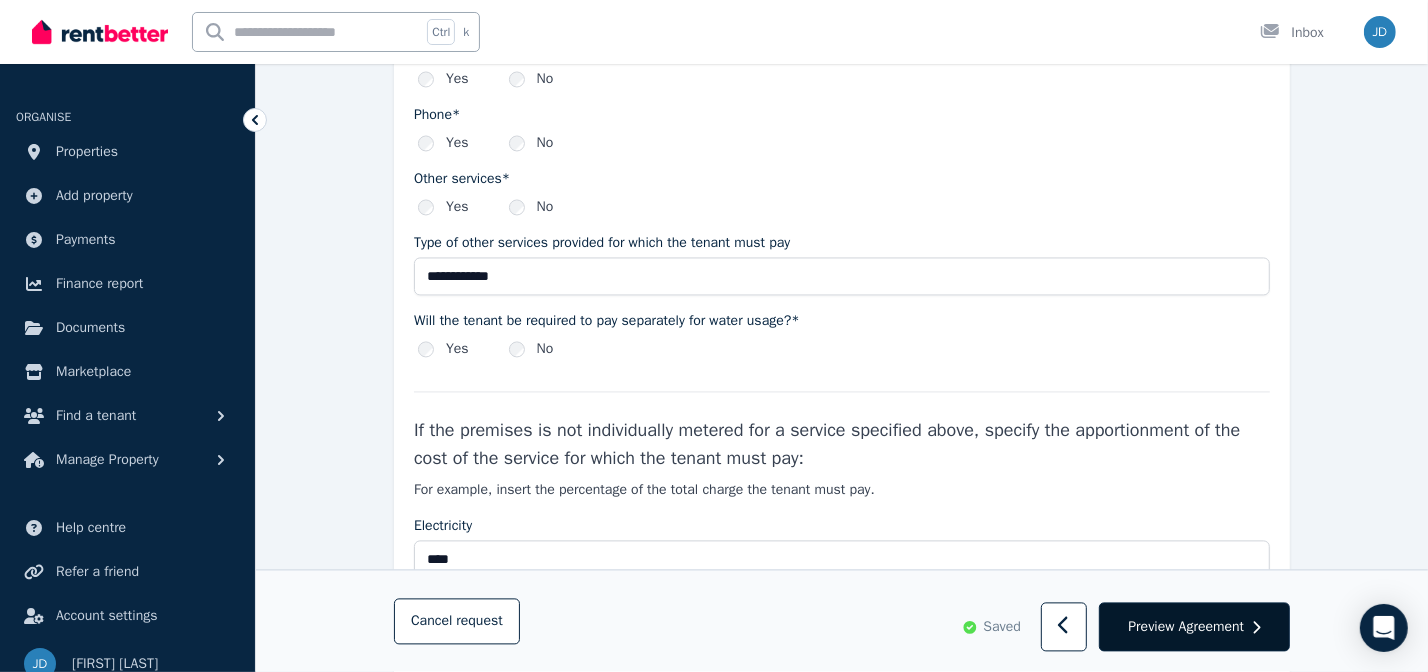 click on "Preview Agreement" at bounding box center [1186, 627] 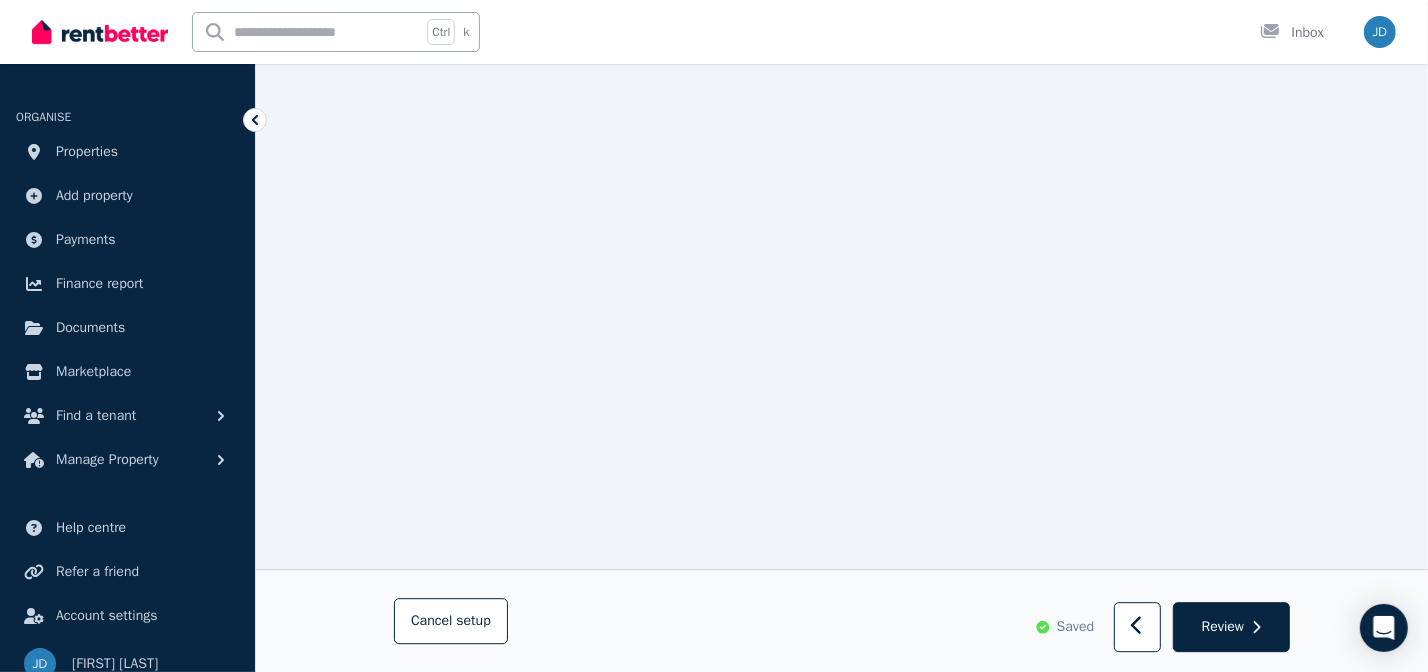 scroll, scrollTop: 15734, scrollLeft: 0, axis: vertical 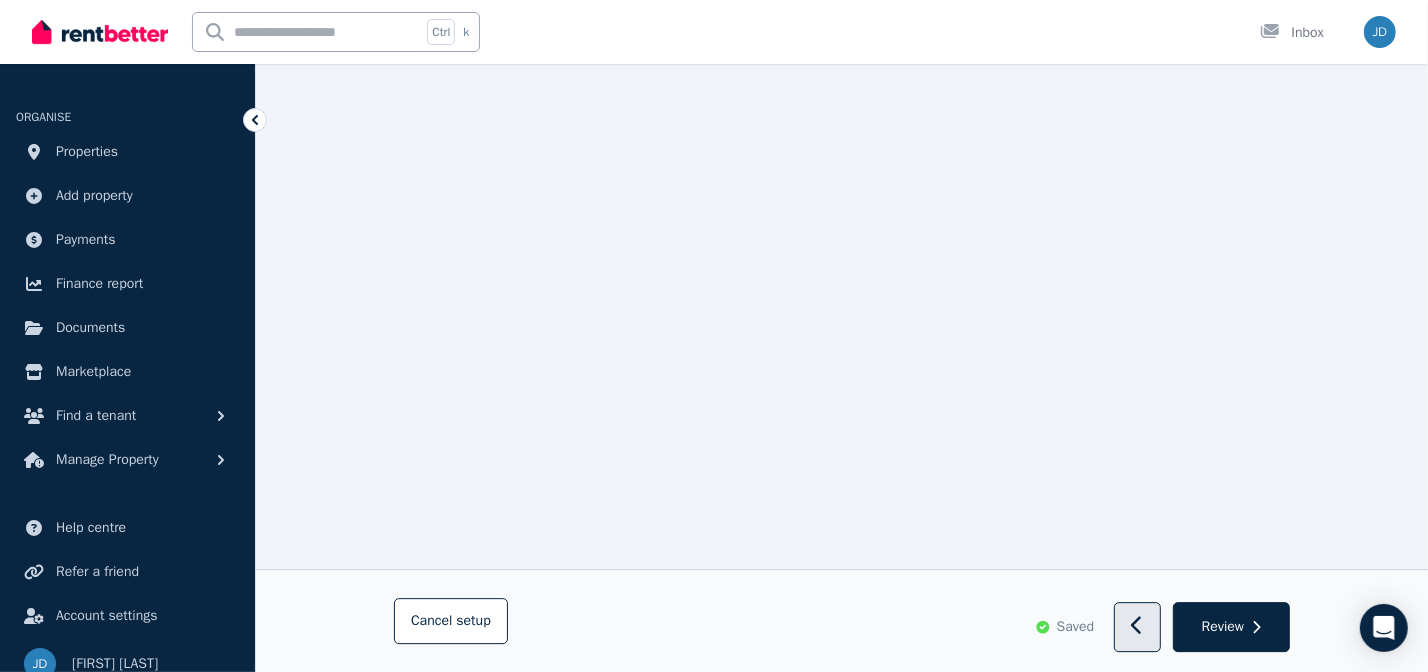 click 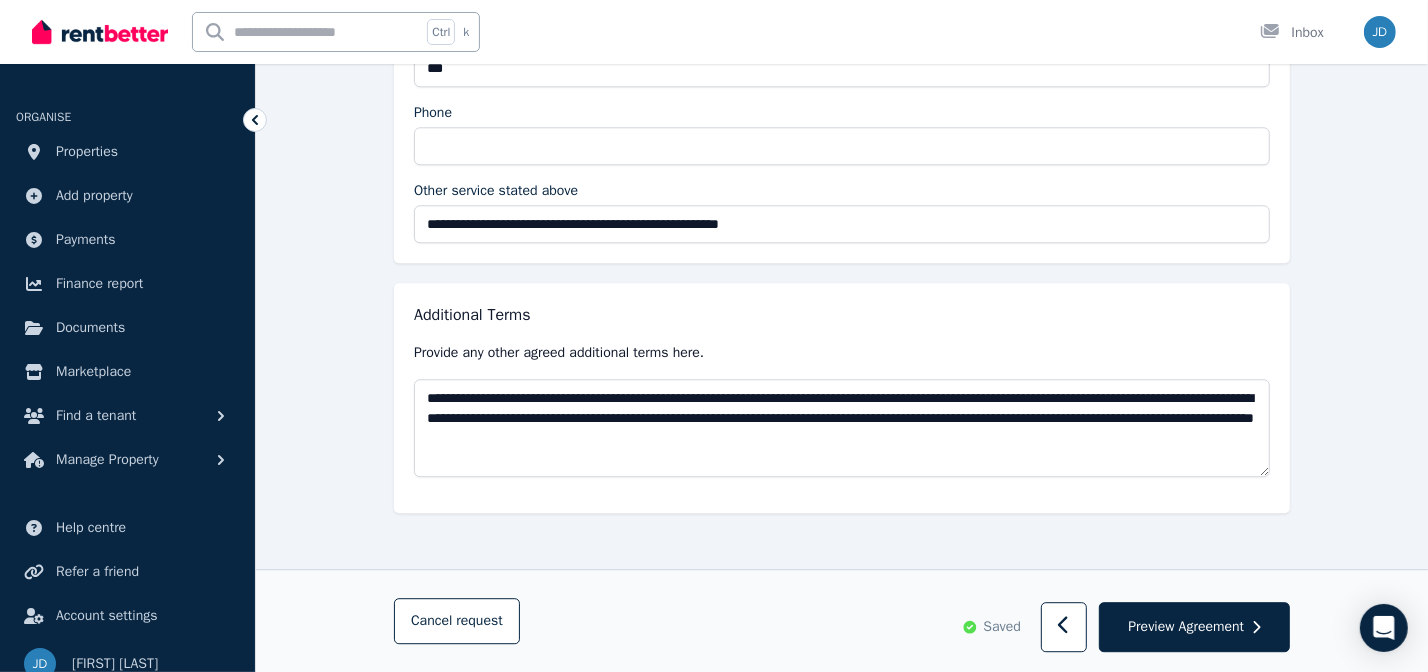scroll, scrollTop: 3888, scrollLeft: 0, axis: vertical 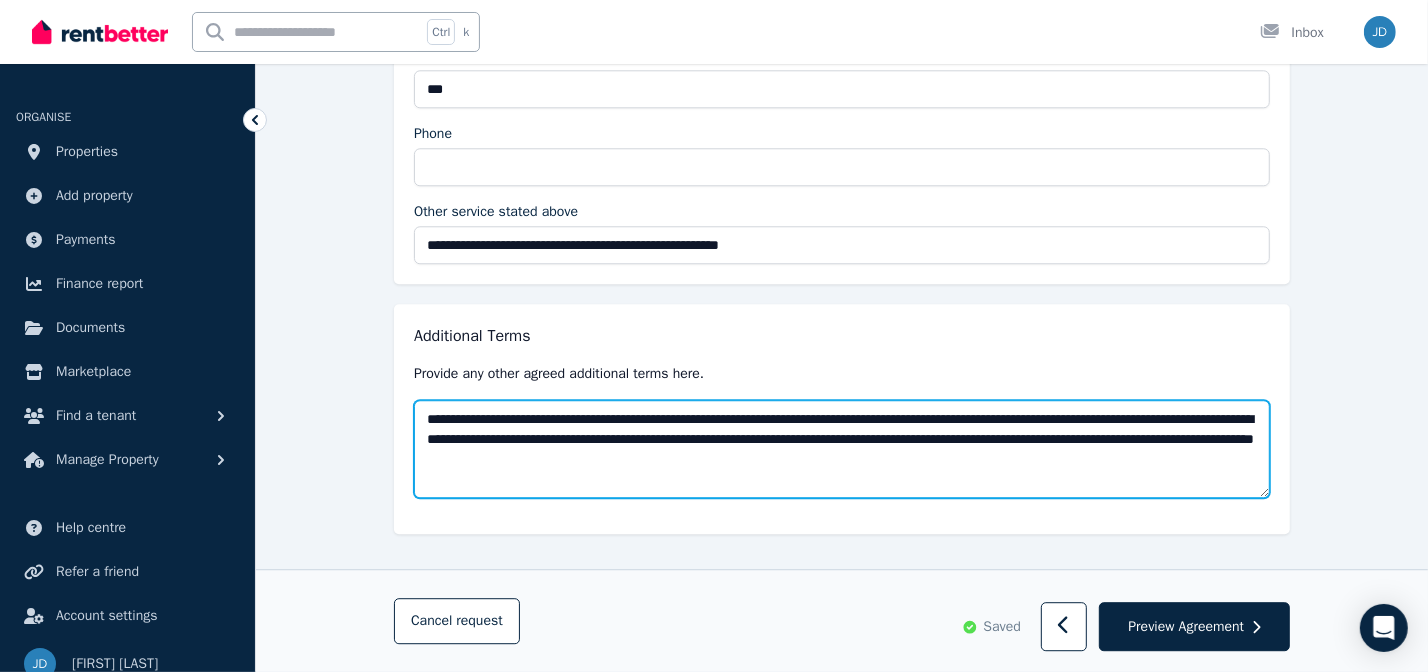 click on "**********" at bounding box center [842, 448] 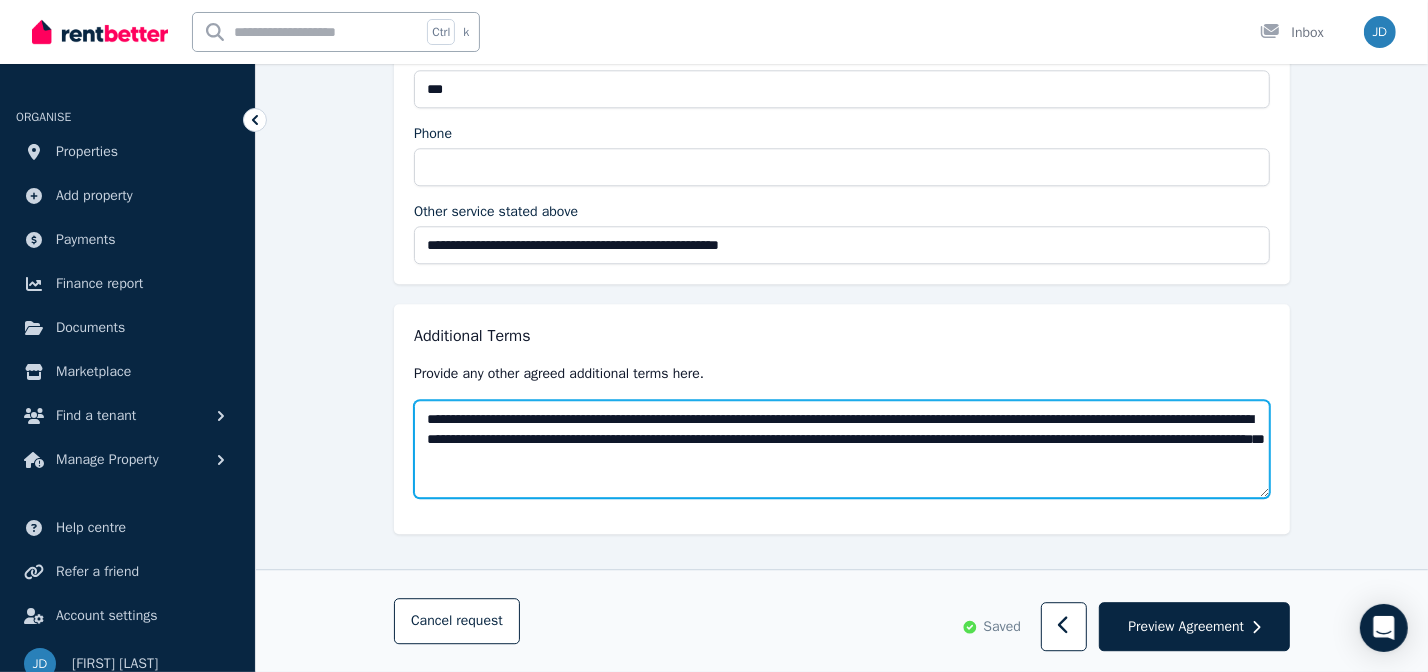 paste on "**********" 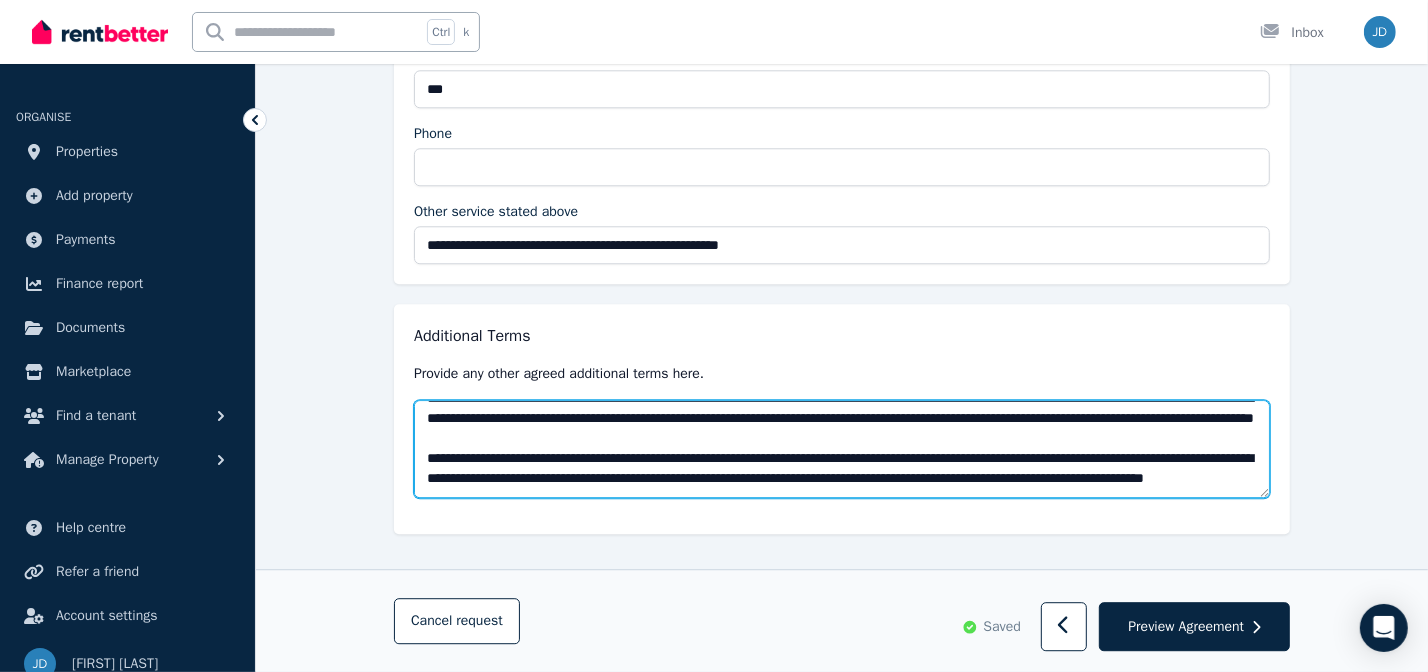 scroll, scrollTop: 0, scrollLeft: 0, axis: both 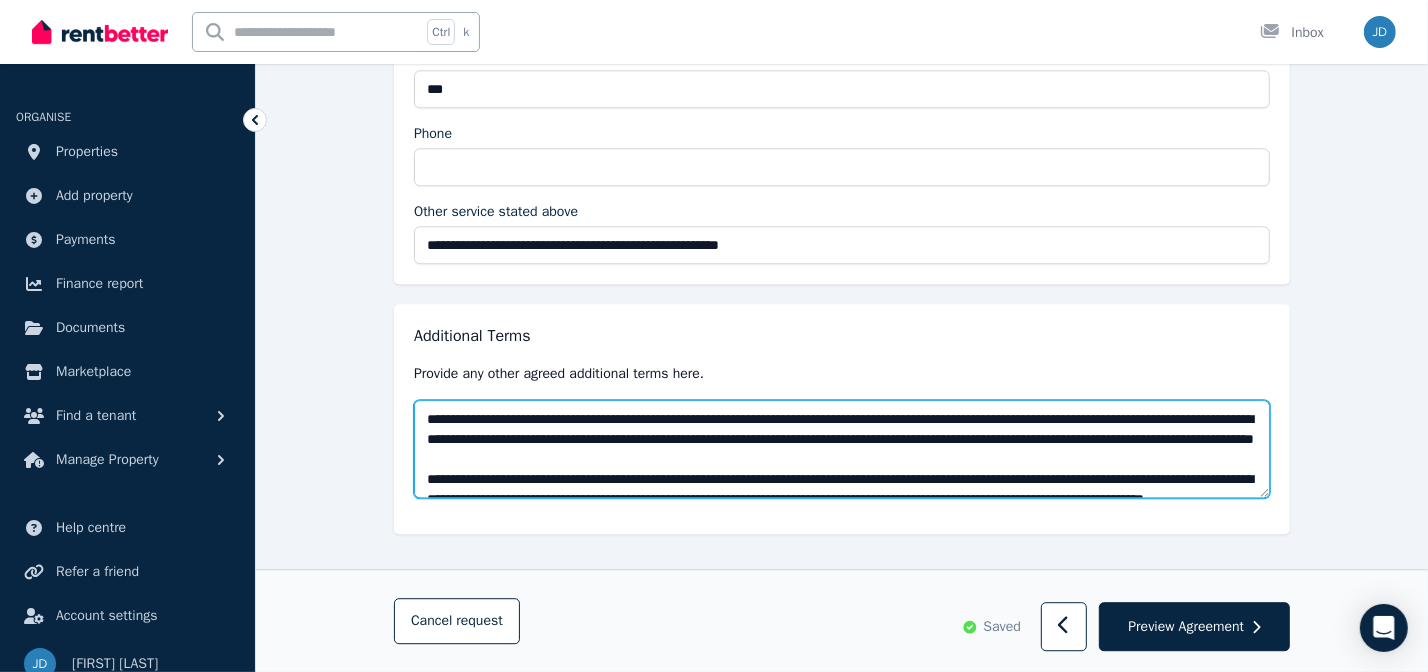 type on "**********" 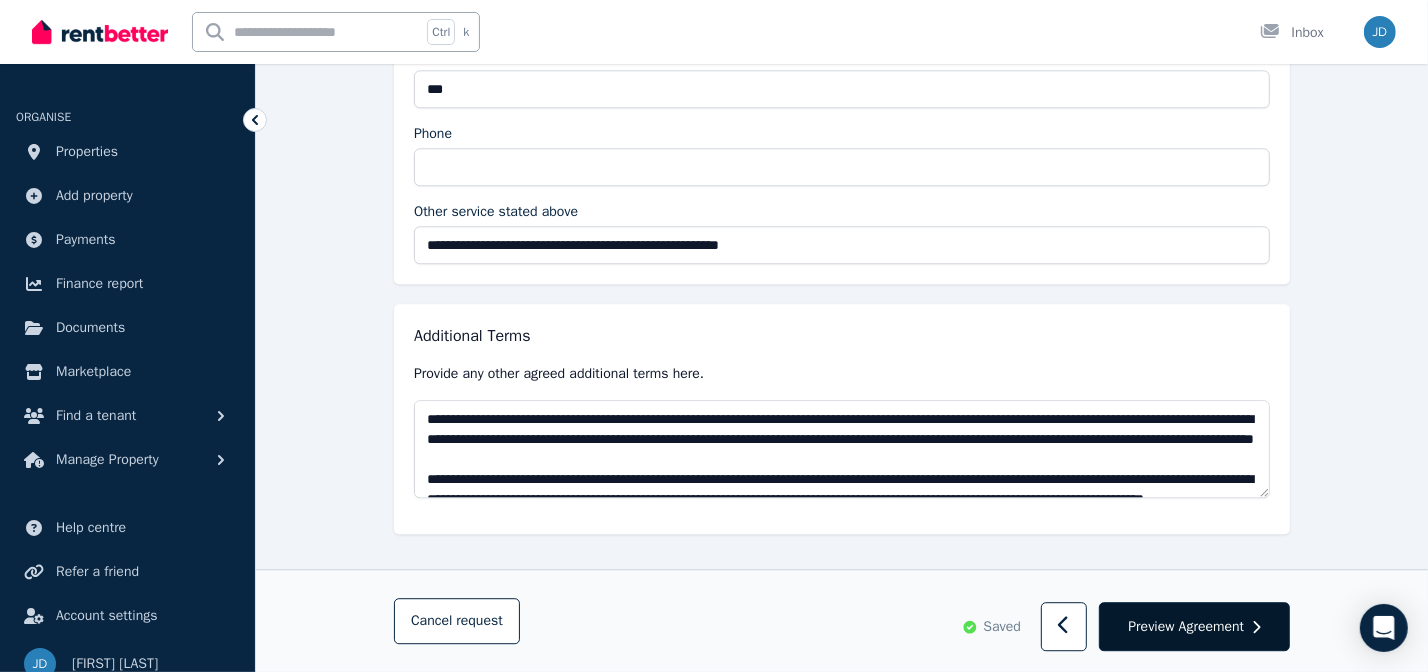click on "Preview Agreement" at bounding box center (1186, 627) 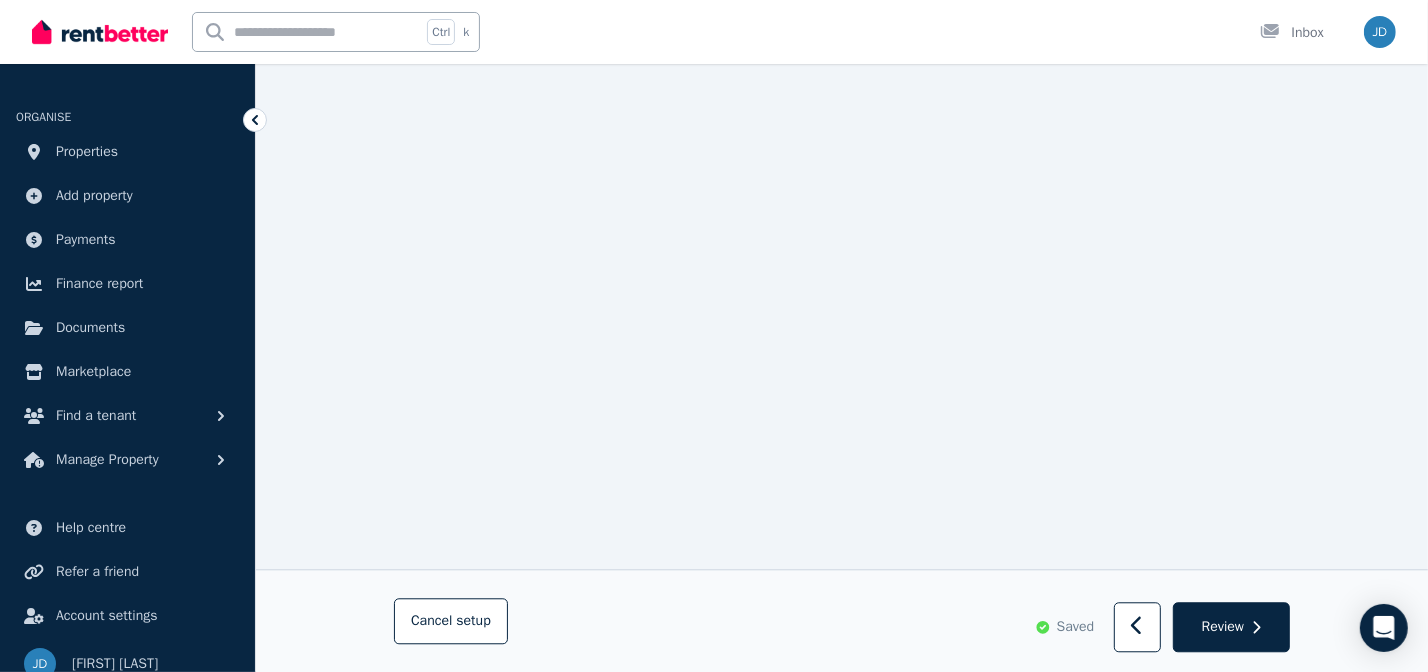 scroll, scrollTop: 14942, scrollLeft: 0, axis: vertical 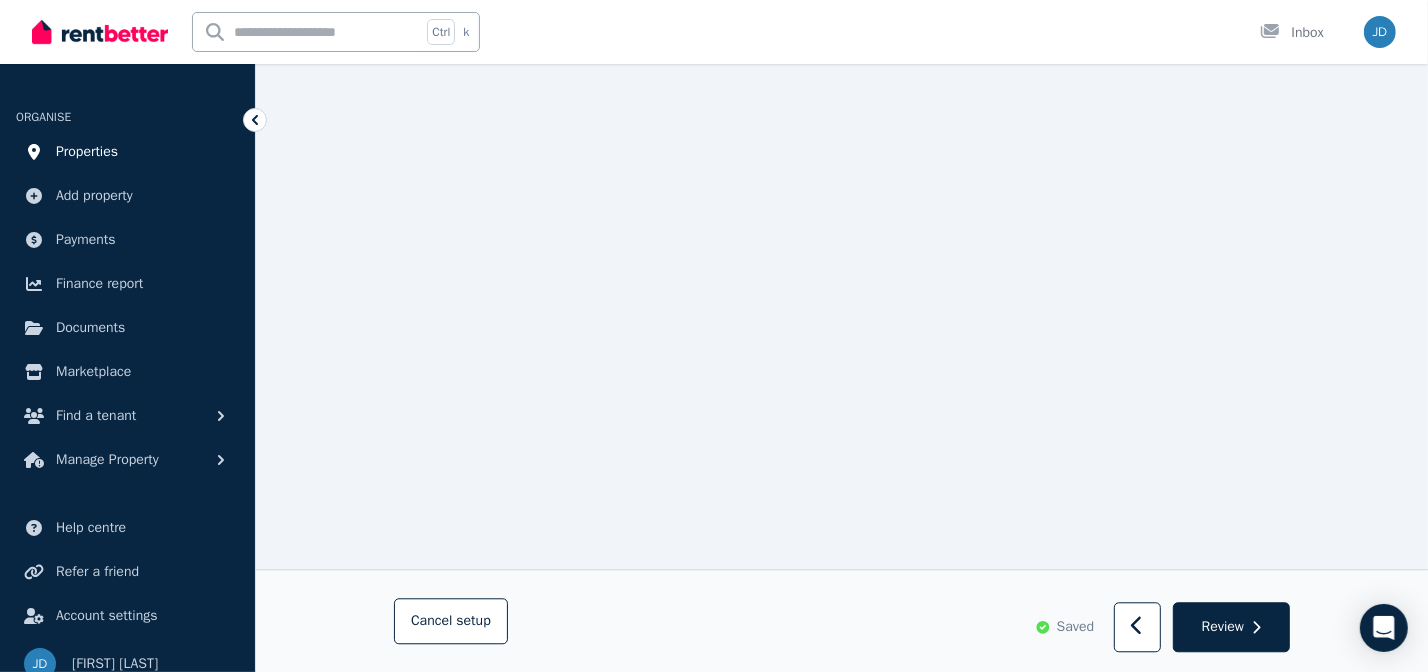 click on "Properties" at bounding box center [87, 152] 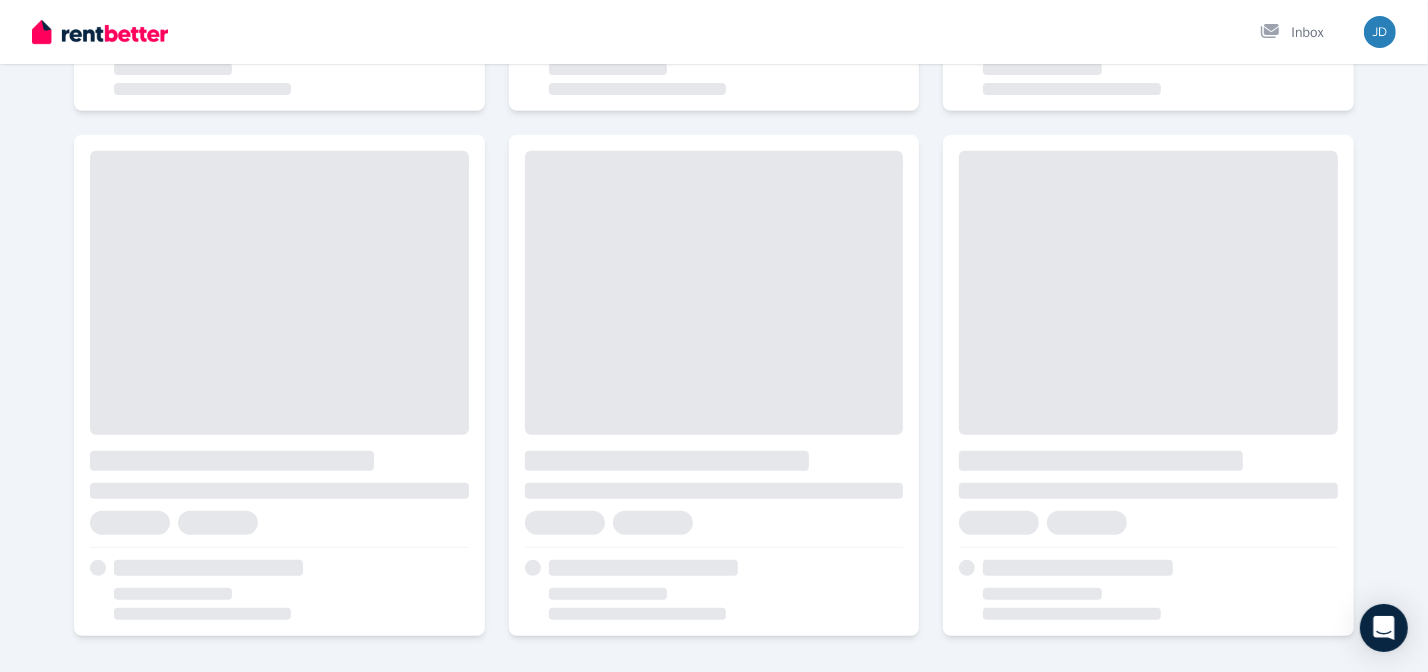 scroll, scrollTop: 0, scrollLeft: 0, axis: both 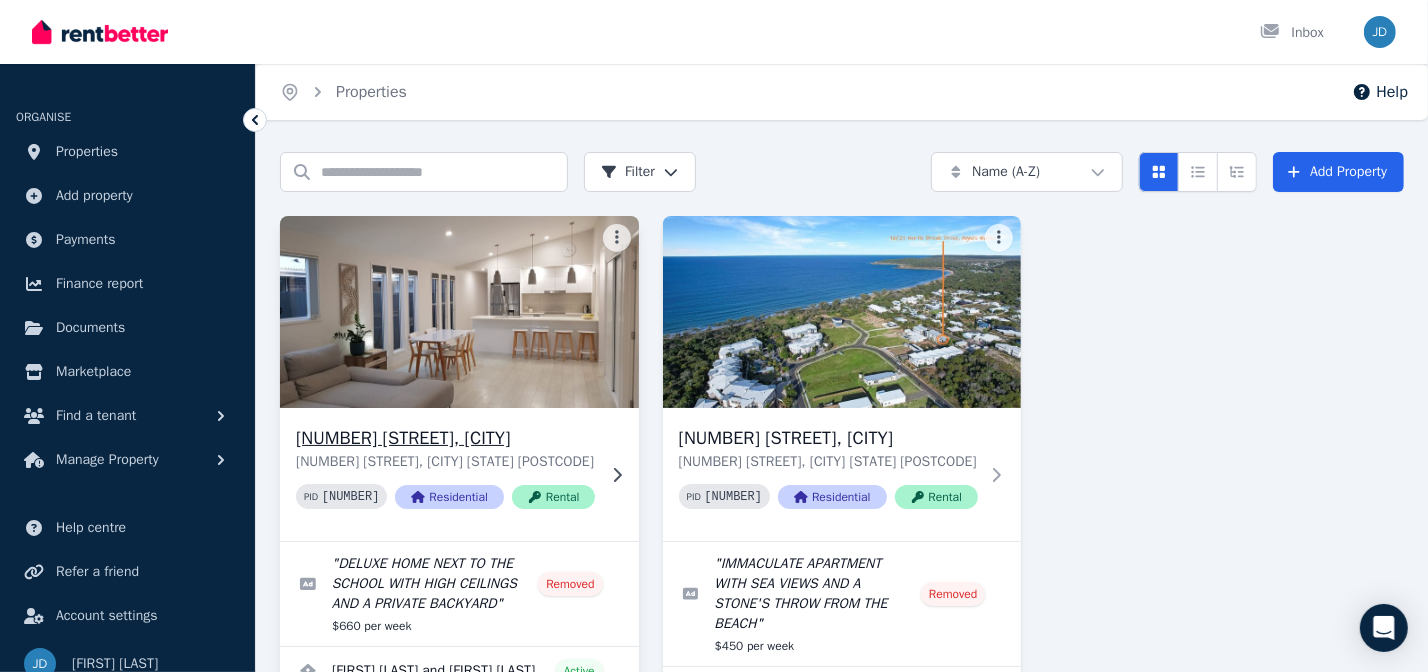 click at bounding box center (459, 312) 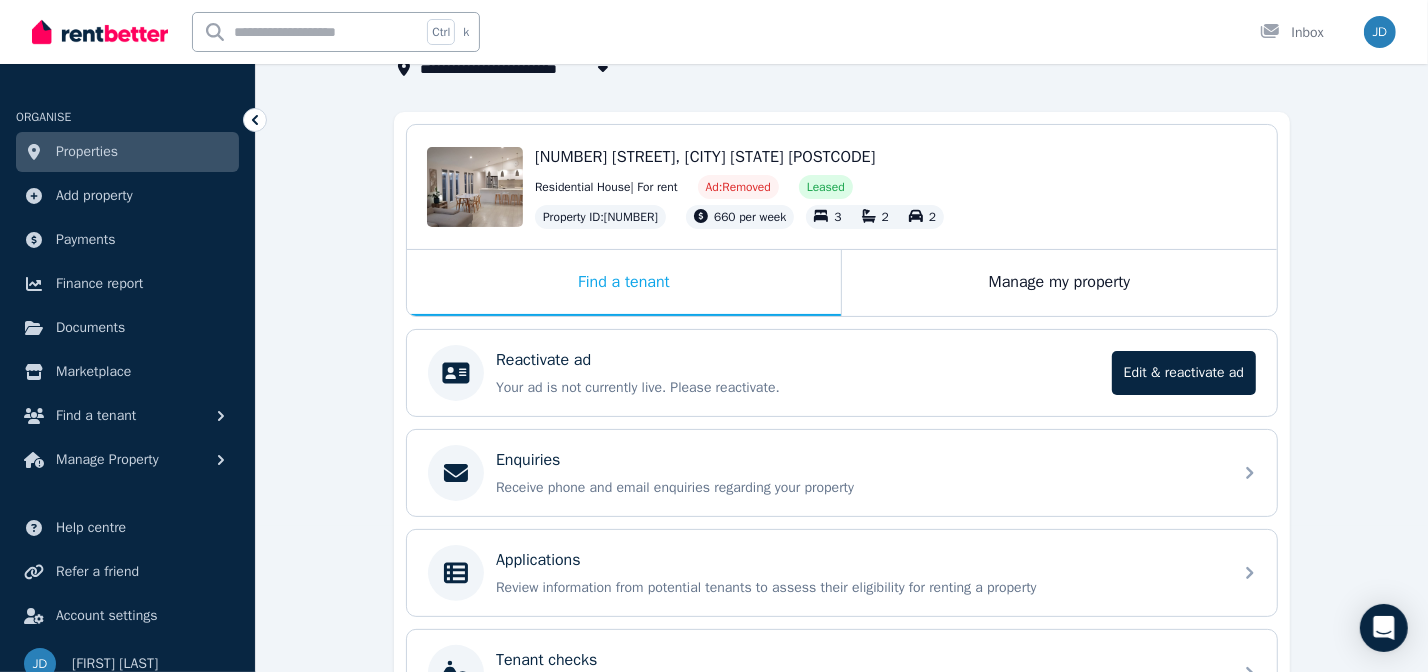 scroll, scrollTop: 181, scrollLeft: 0, axis: vertical 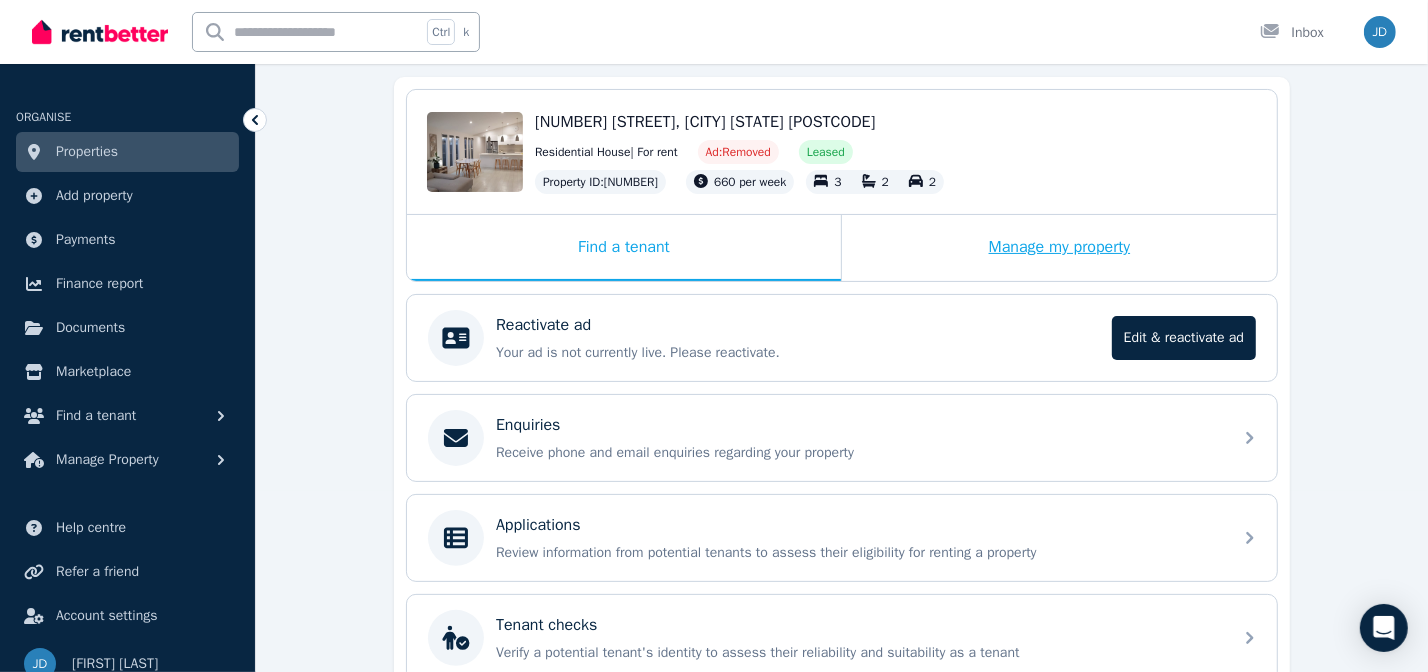 click on "Manage my property" at bounding box center (1059, 248) 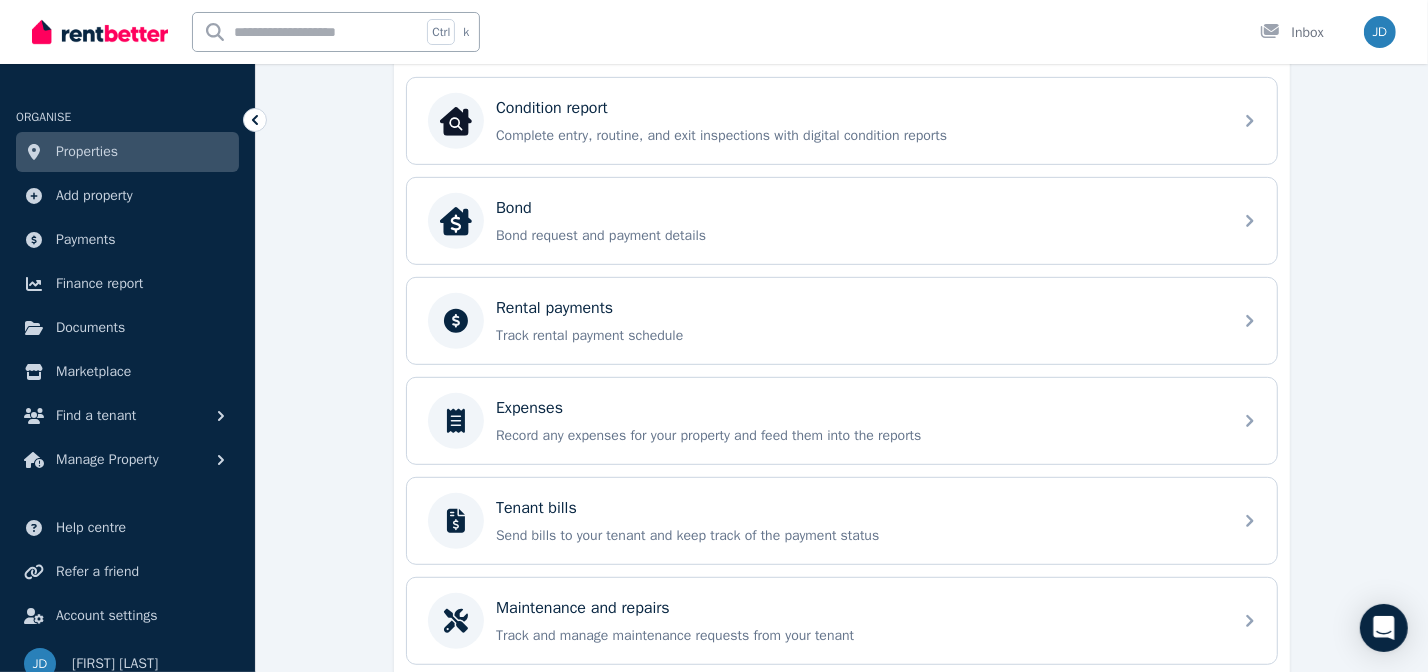 scroll, scrollTop: 727, scrollLeft: 0, axis: vertical 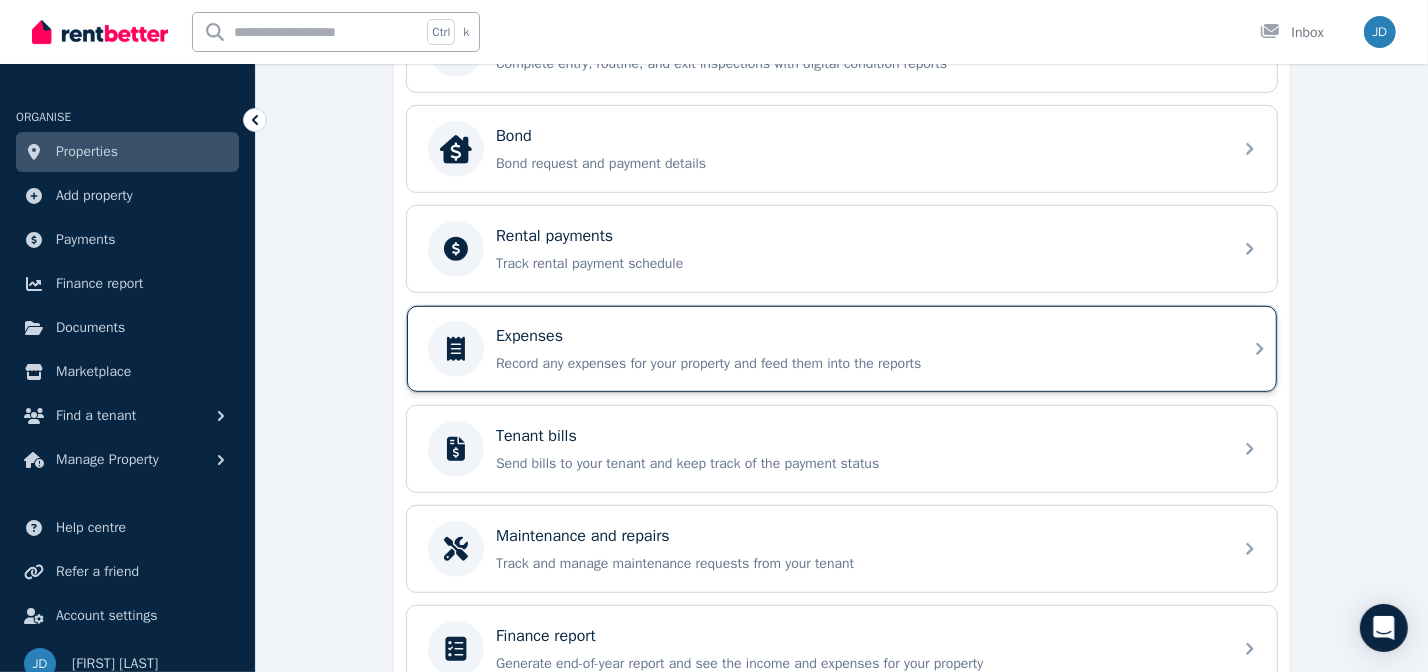 click on "Expenses" at bounding box center (858, 336) 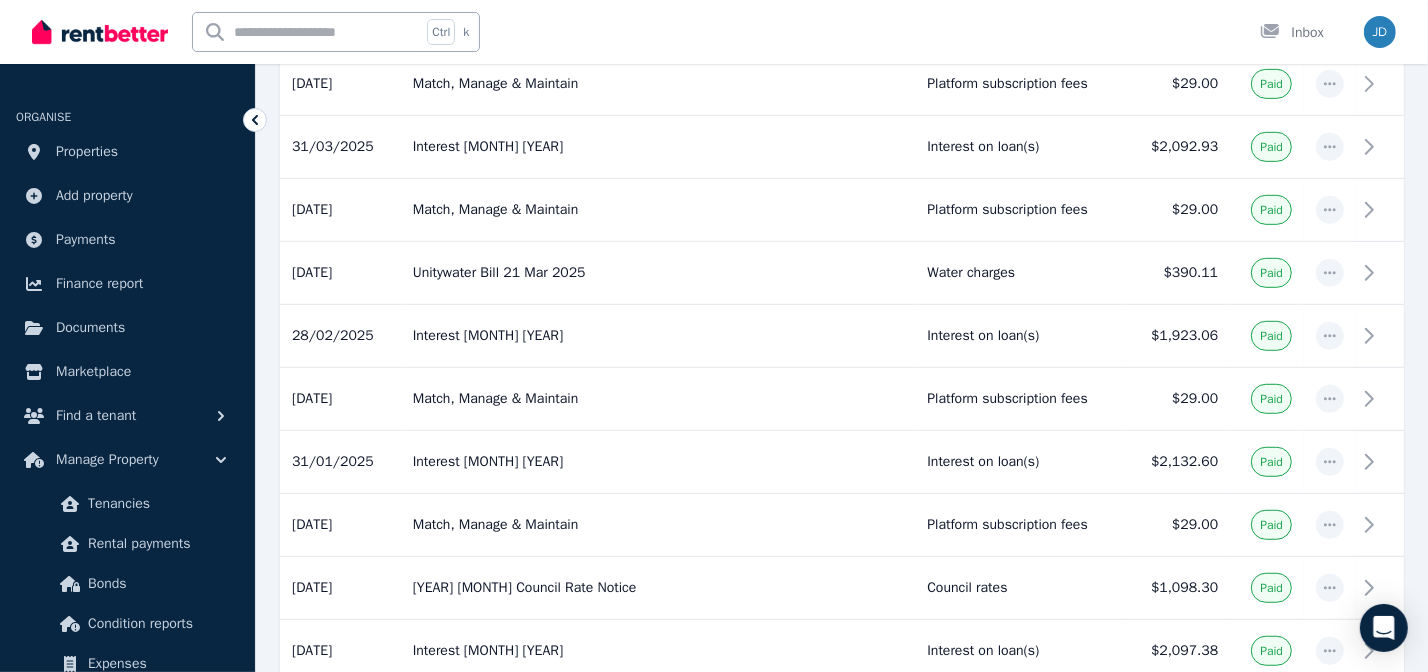 scroll, scrollTop: 909, scrollLeft: 0, axis: vertical 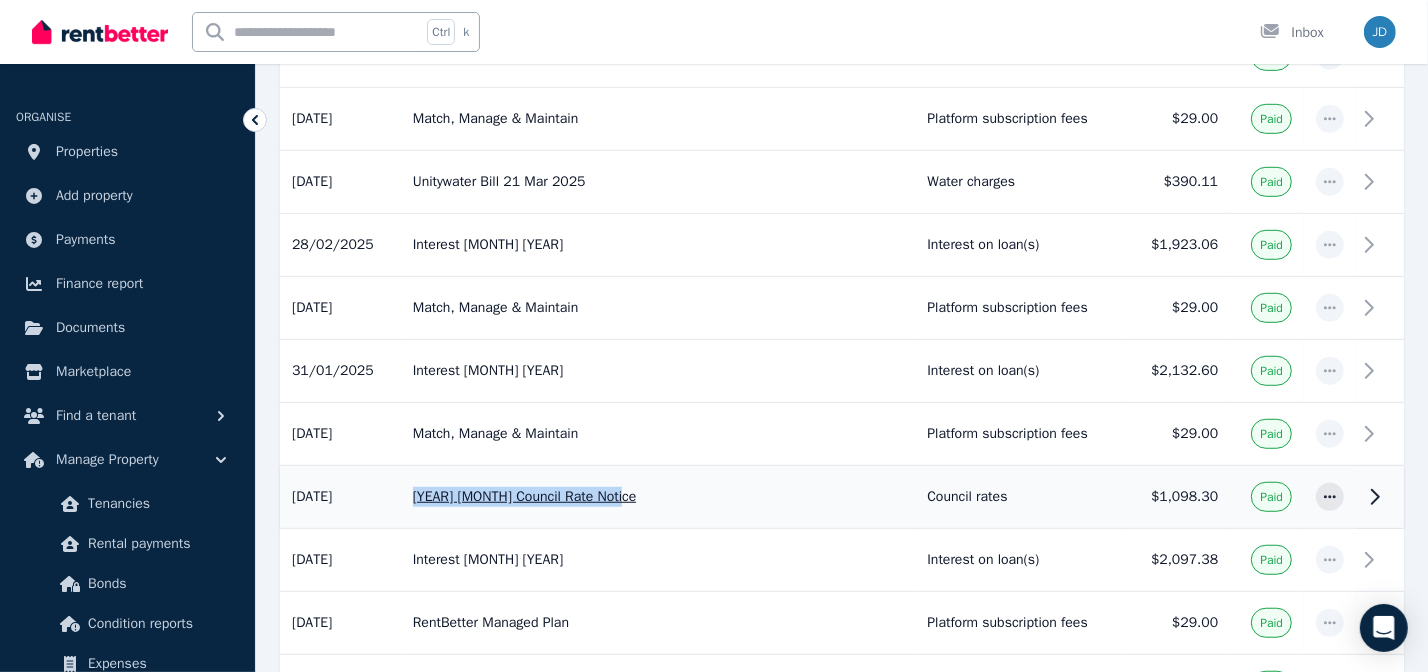 drag, startPoint x: 663, startPoint y: 482, endPoint x: 411, endPoint y: 488, distance: 252.07141 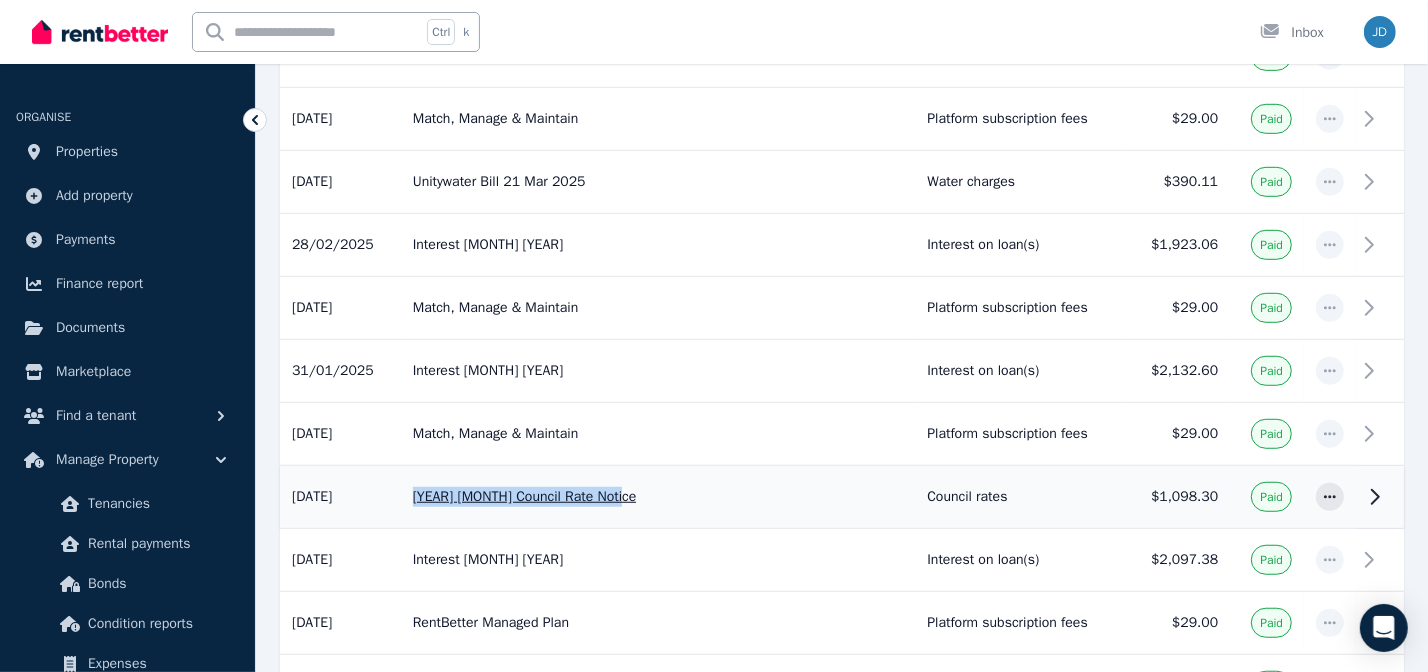 click on "[YEAR] [MONTH] Council Rate Notice" at bounding box center [658, 497] 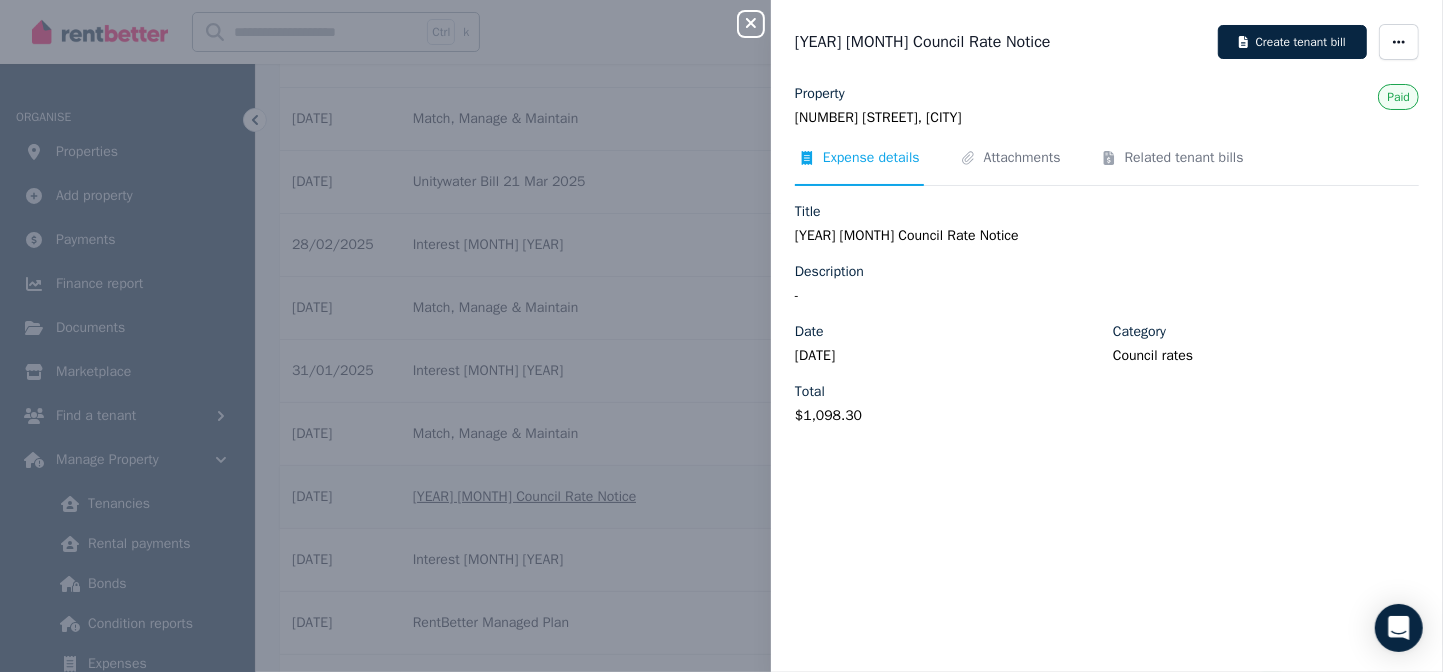 type 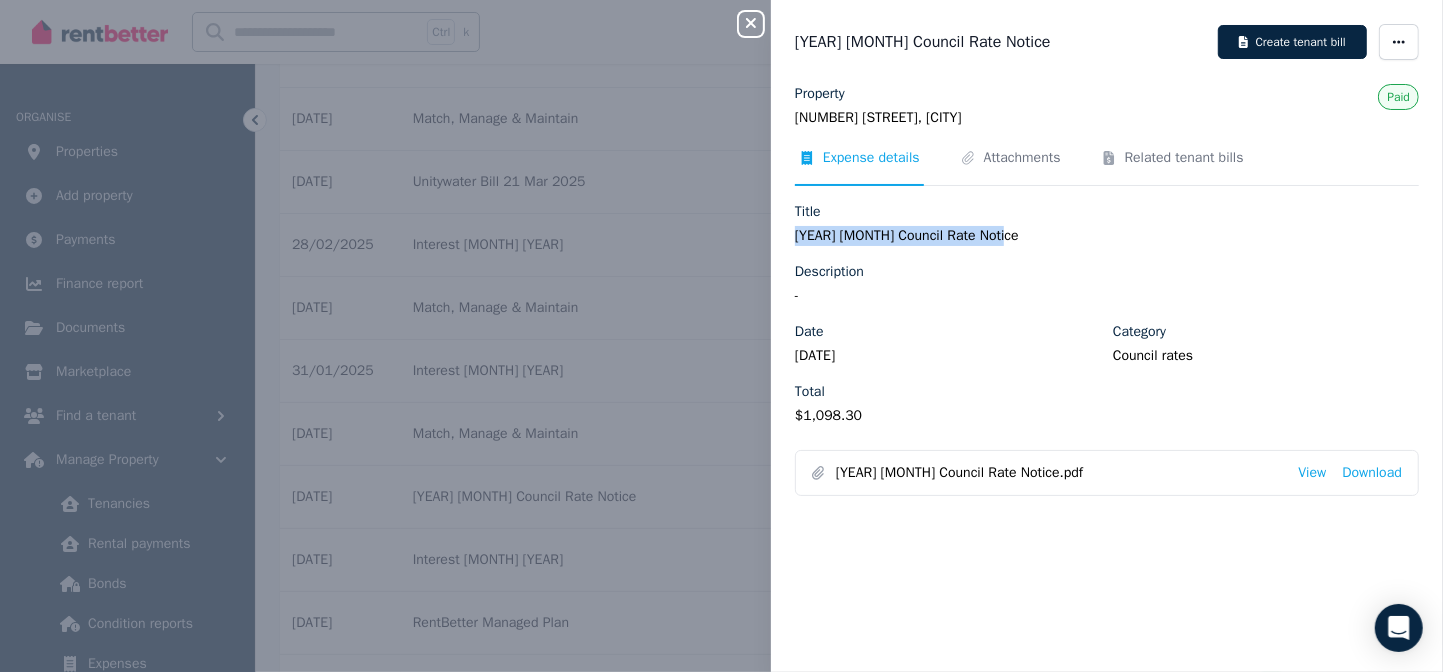 drag, startPoint x: 1023, startPoint y: 243, endPoint x: 794, endPoint y: 239, distance: 229.03493 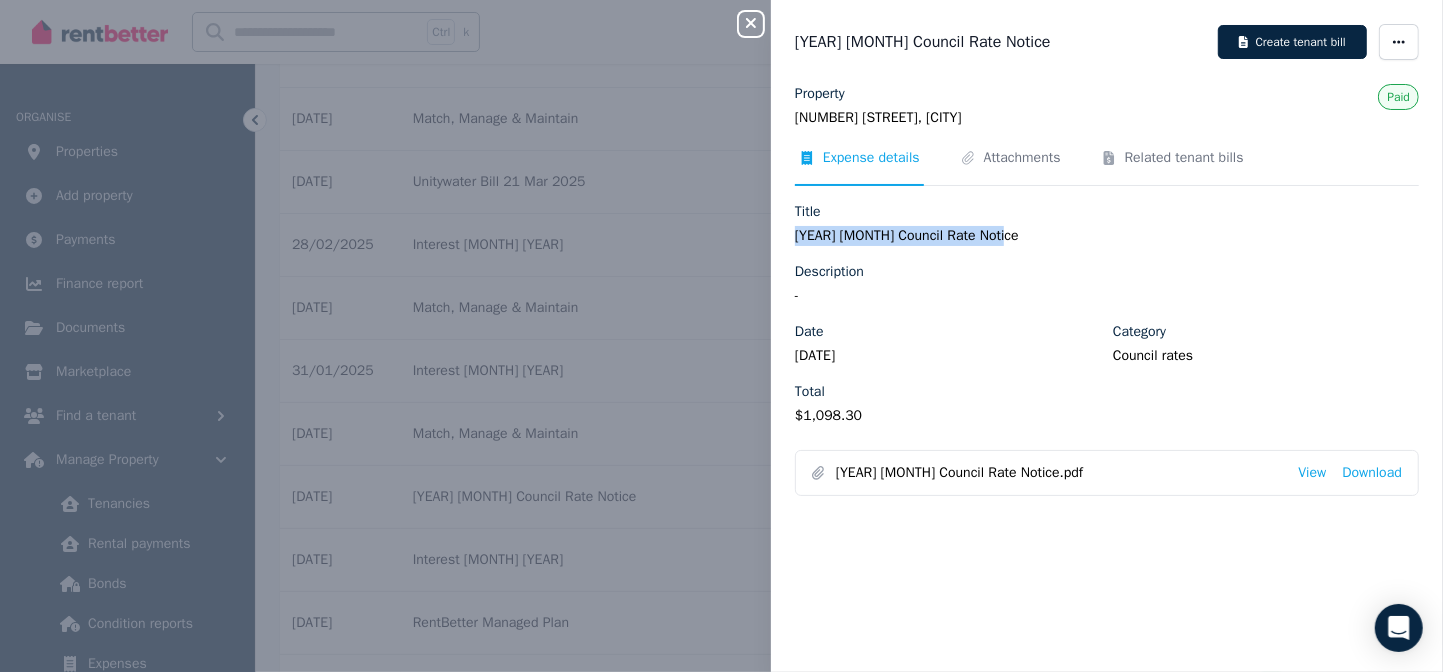 click on "[YEAR] [MONTH] Council Rate Notice" at bounding box center [1107, 236] 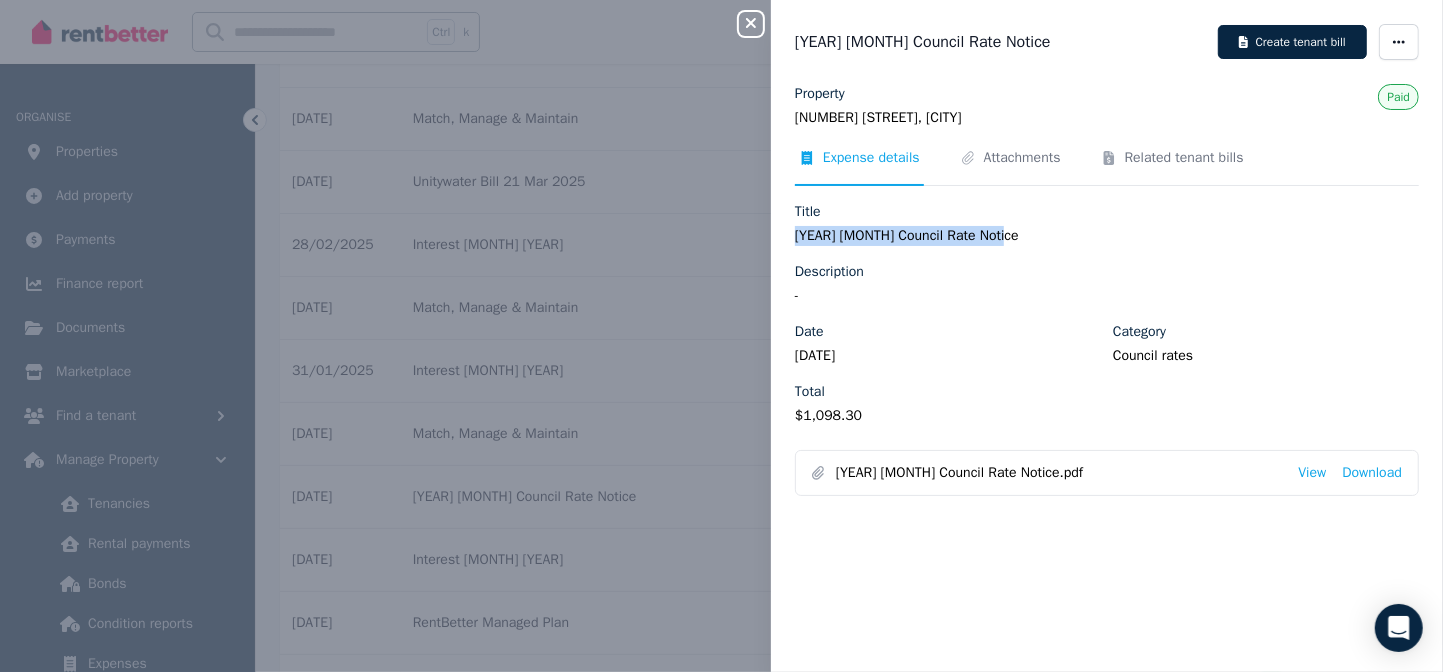 click 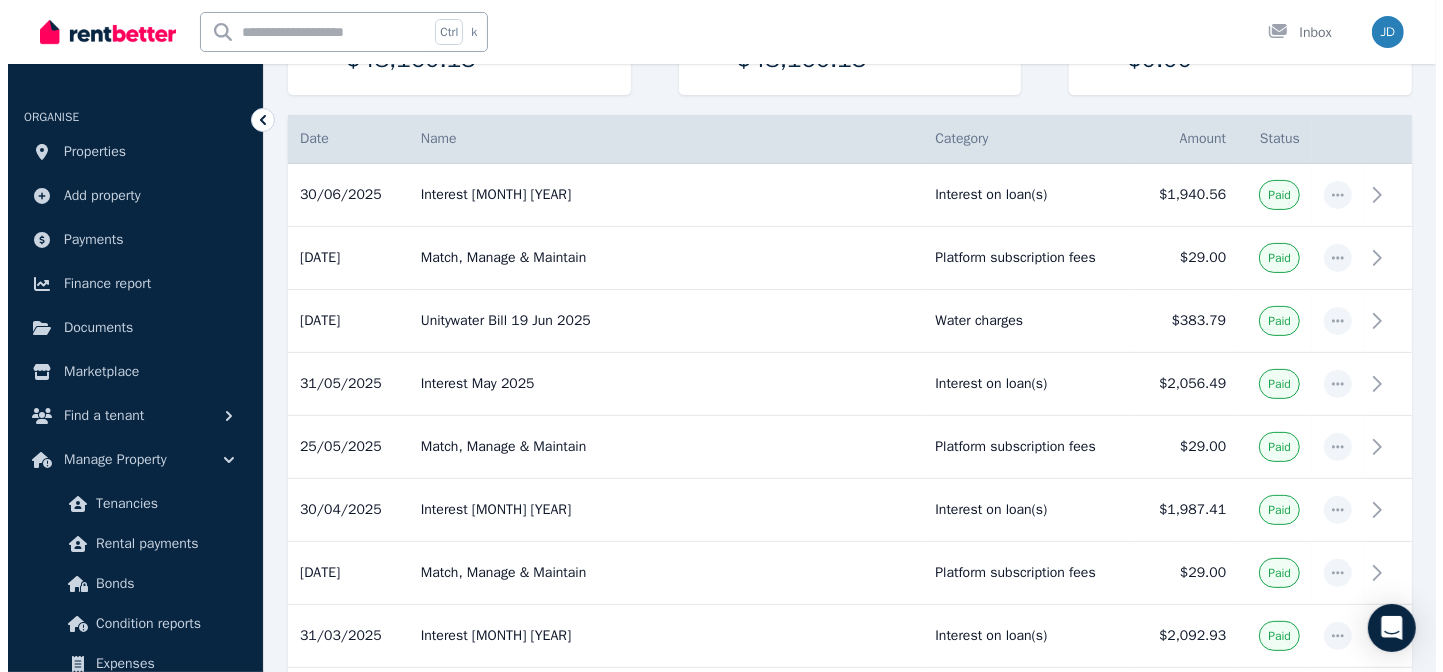 scroll, scrollTop: 0, scrollLeft: 0, axis: both 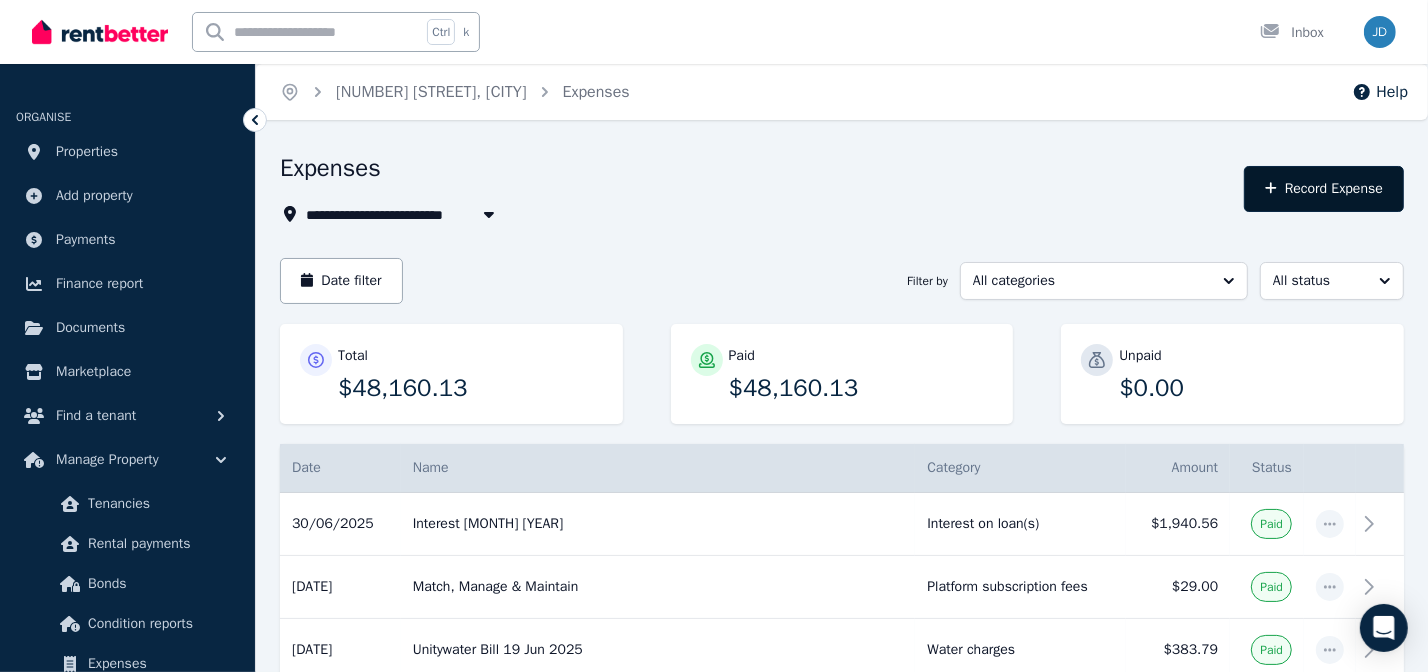 click on "Record Expense" at bounding box center (1324, 189) 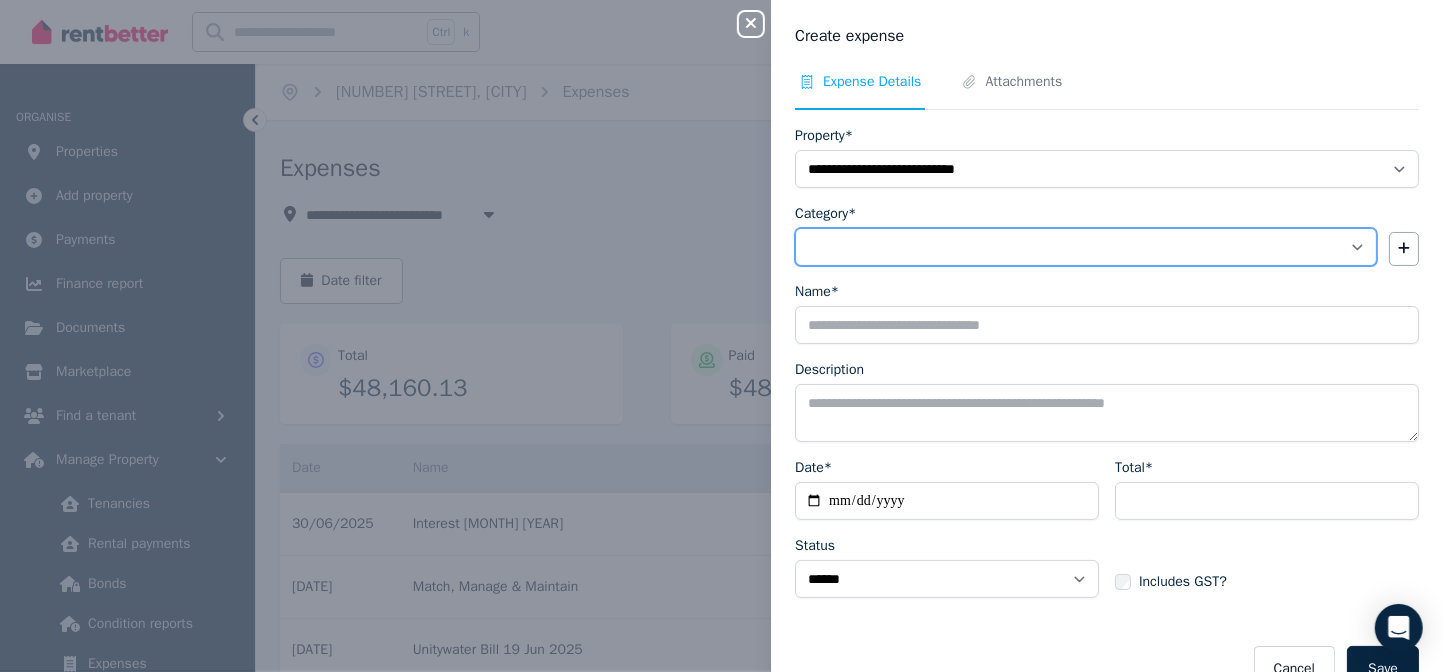 click on "**********" at bounding box center [1086, 247] 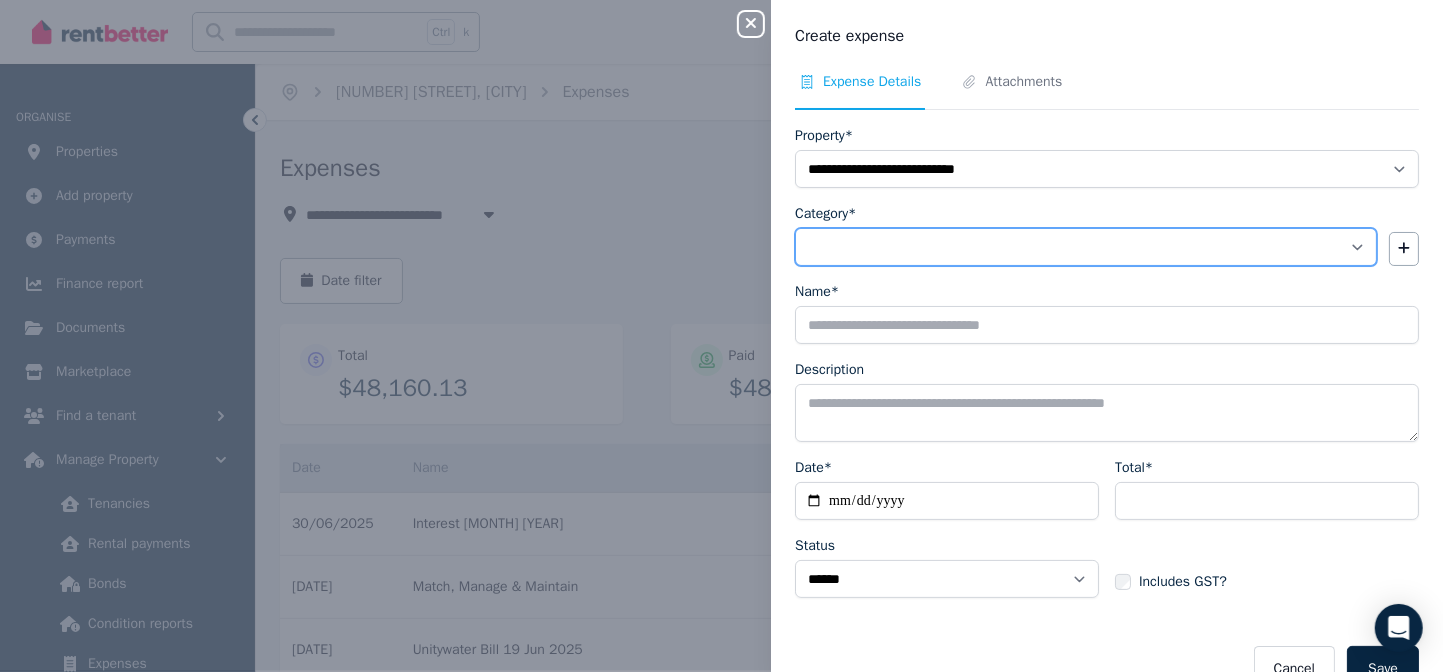 select on "**********" 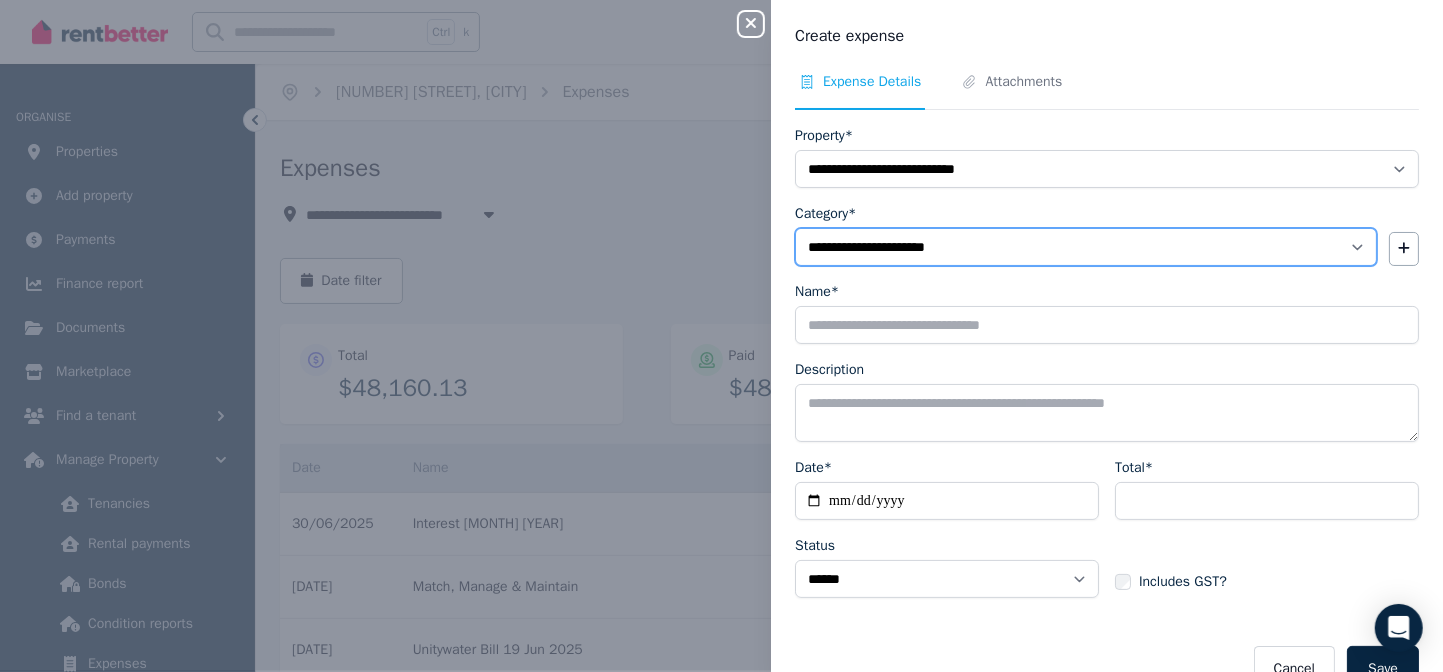 click on "**********" at bounding box center [1086, 247] 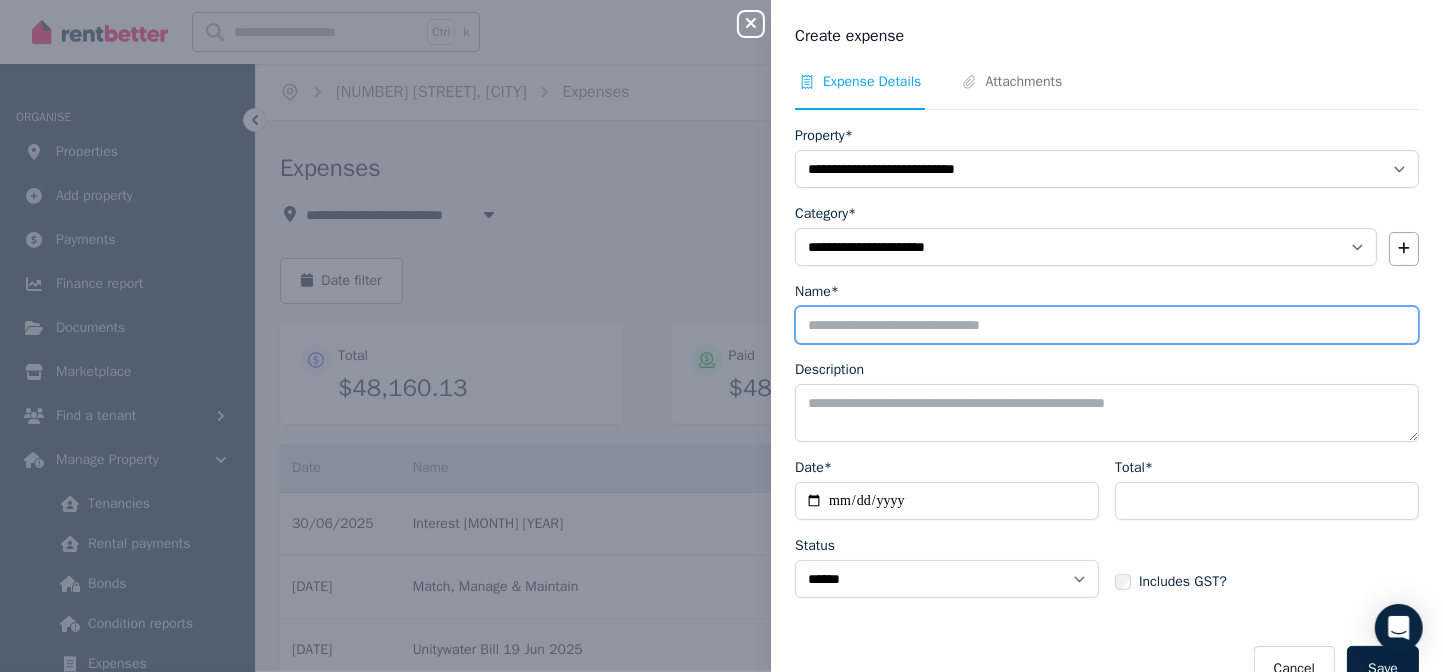 click on "Name*" at bounding box center (1107, 325) 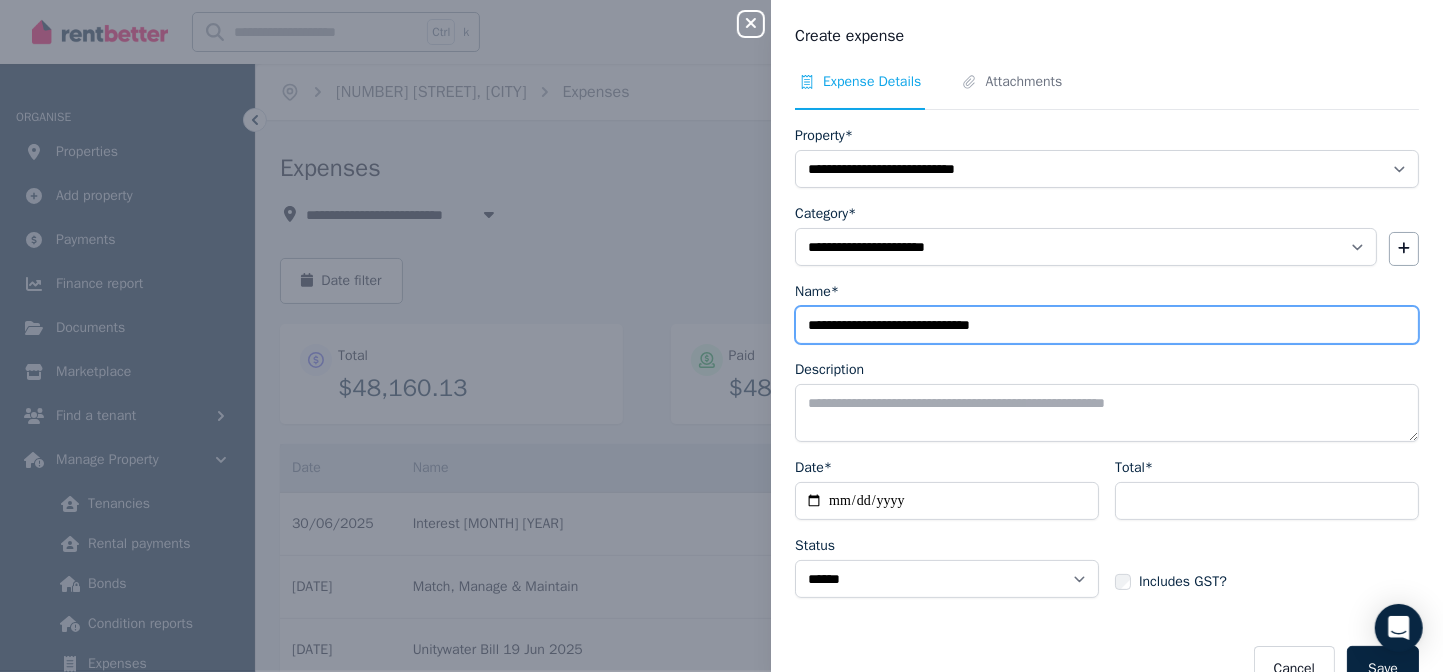 click on "**********" at bounding box center [1107, 325] 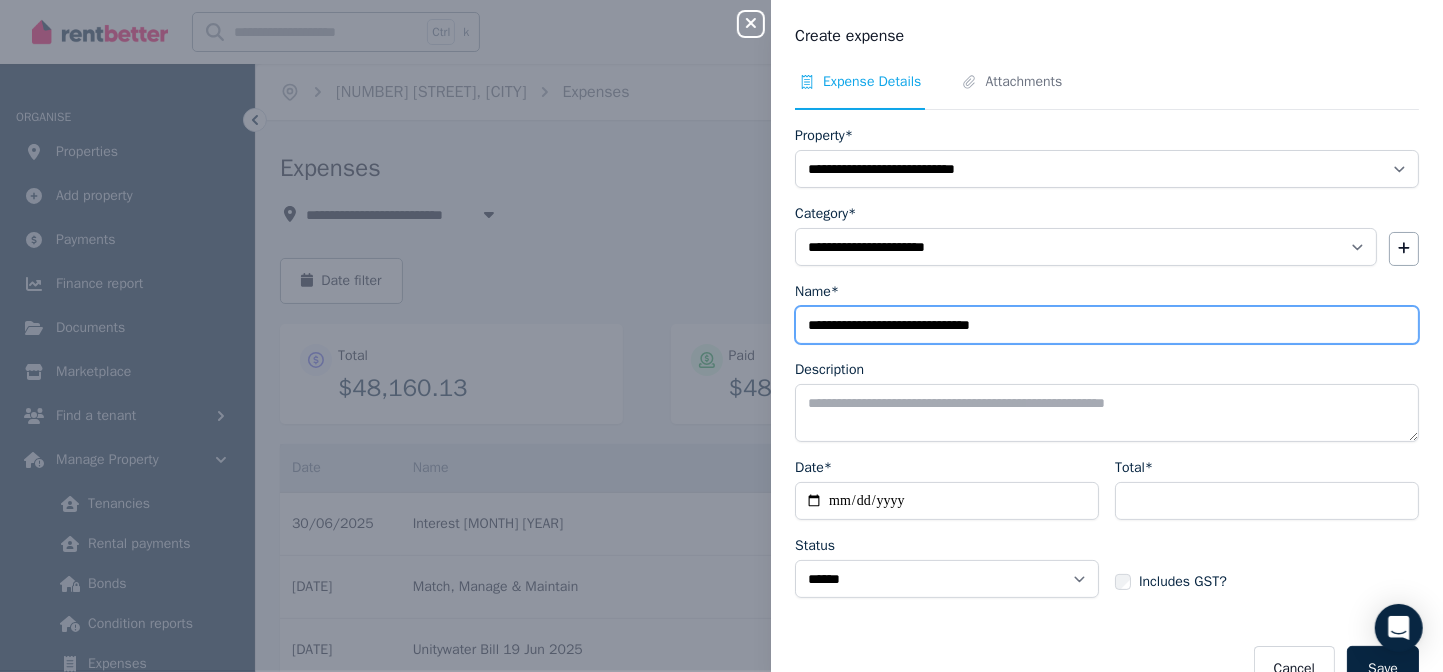drag, startPoint x: 842, startPoint y: 320, endPoint x: 889, endPoint y: 328, distance: 47.67599 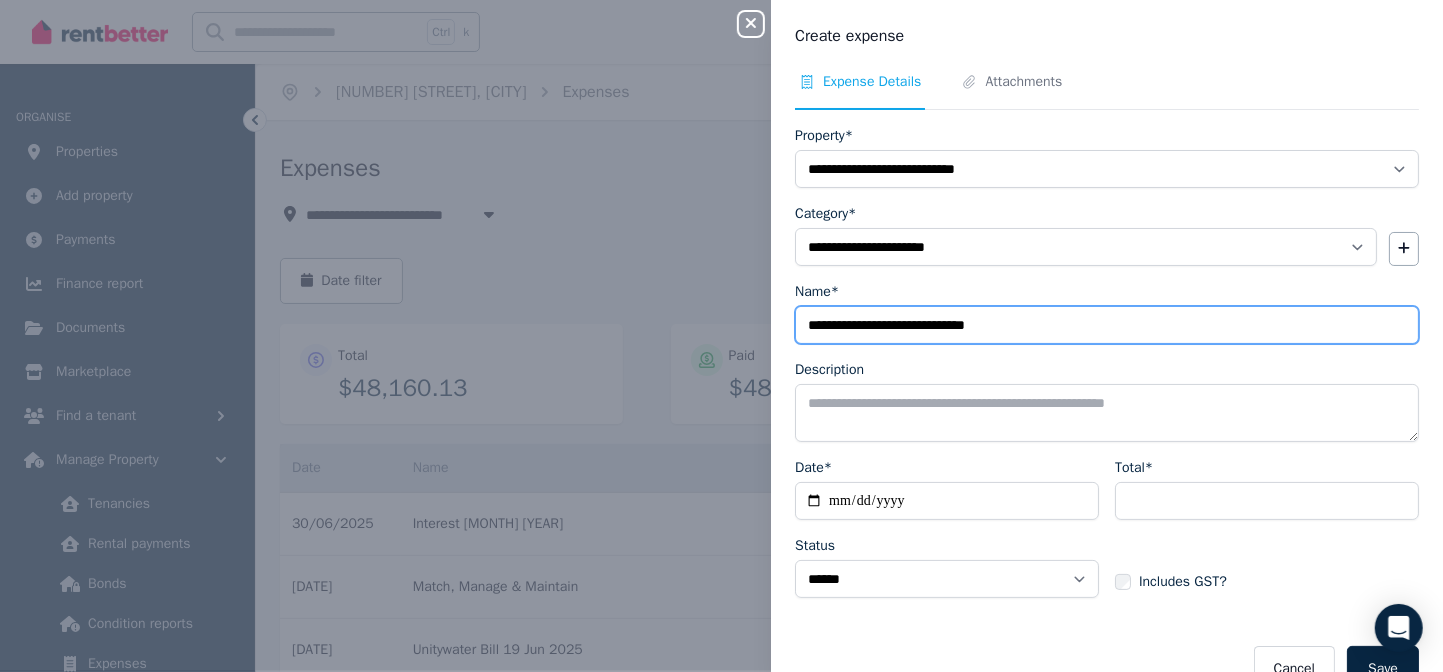 type on "**********" 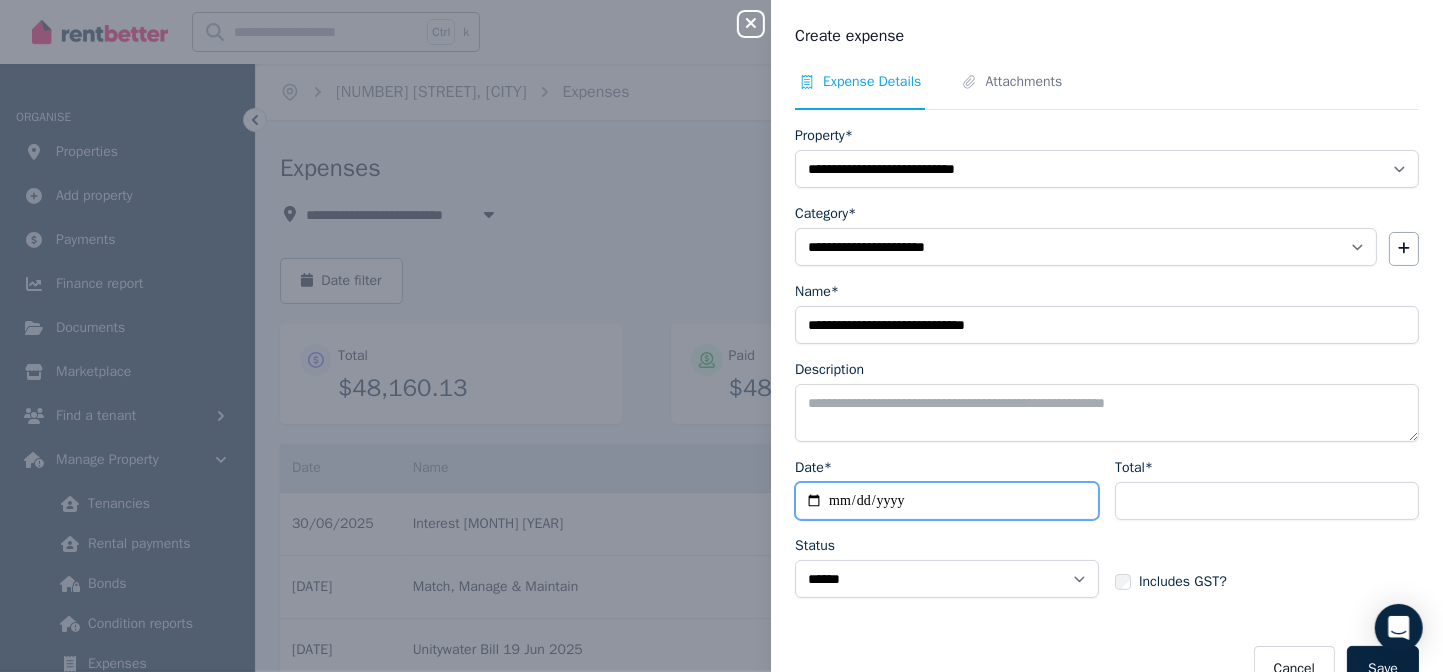 click on "Date*" at bounding box center (947, 501) 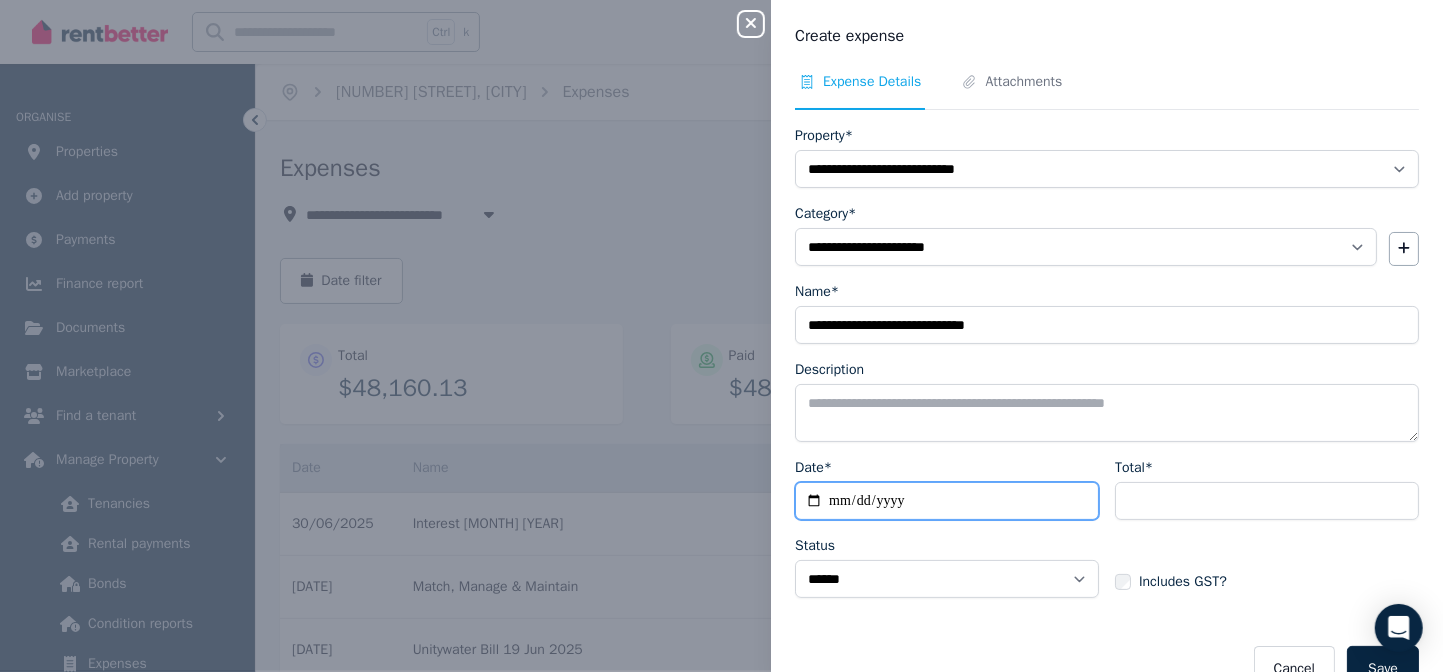 type on "**********" 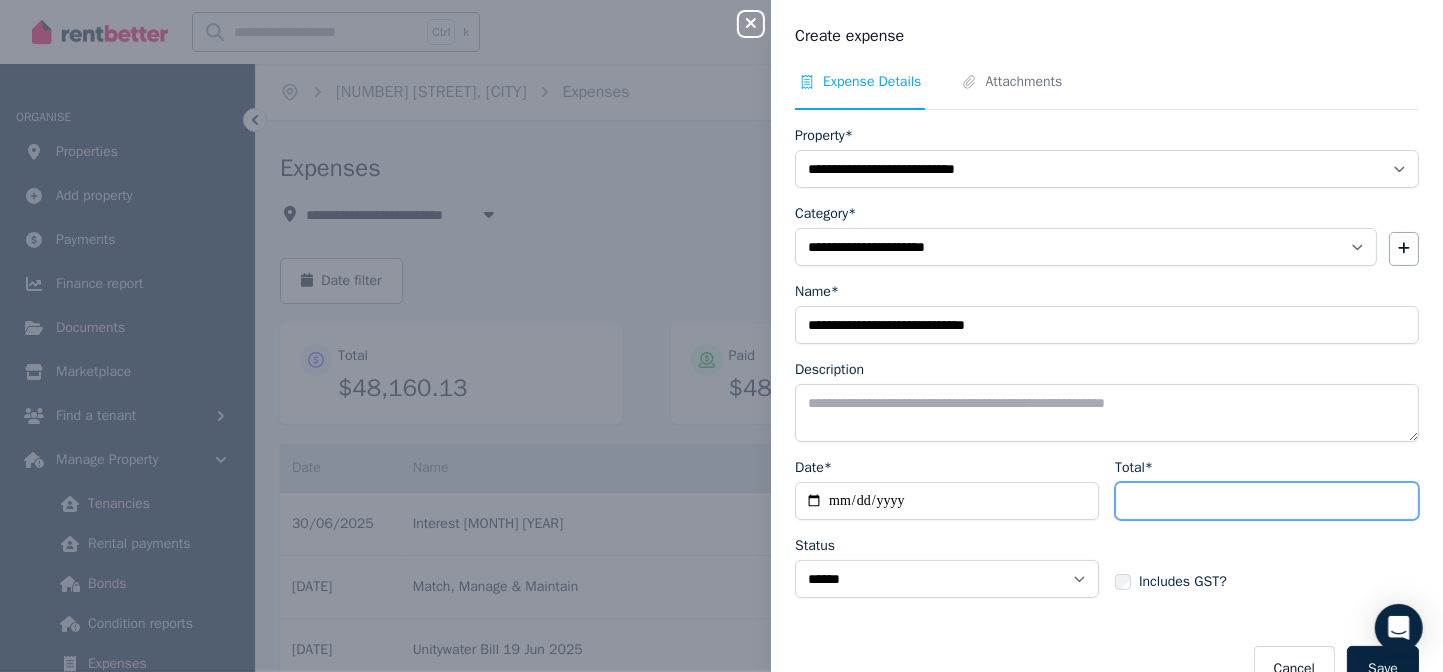 click on "Total*" at bounding box center [1267, 501] 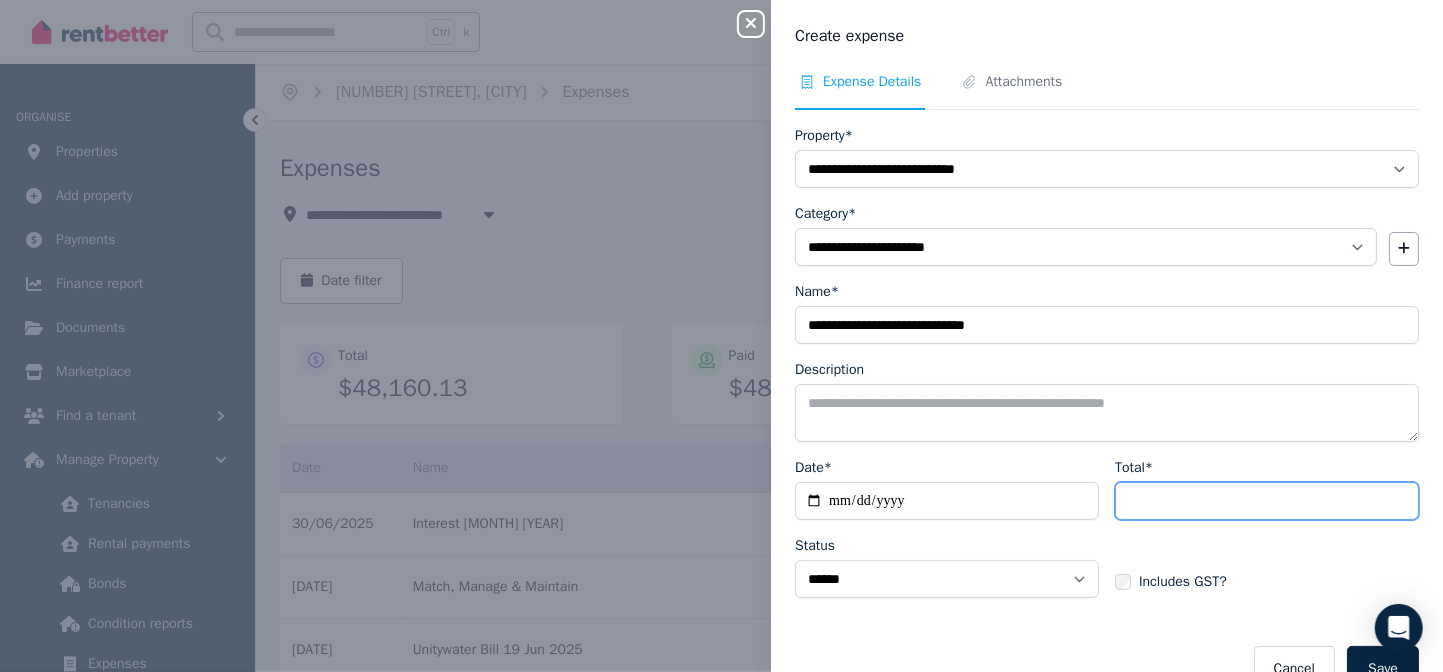 type on "*******" 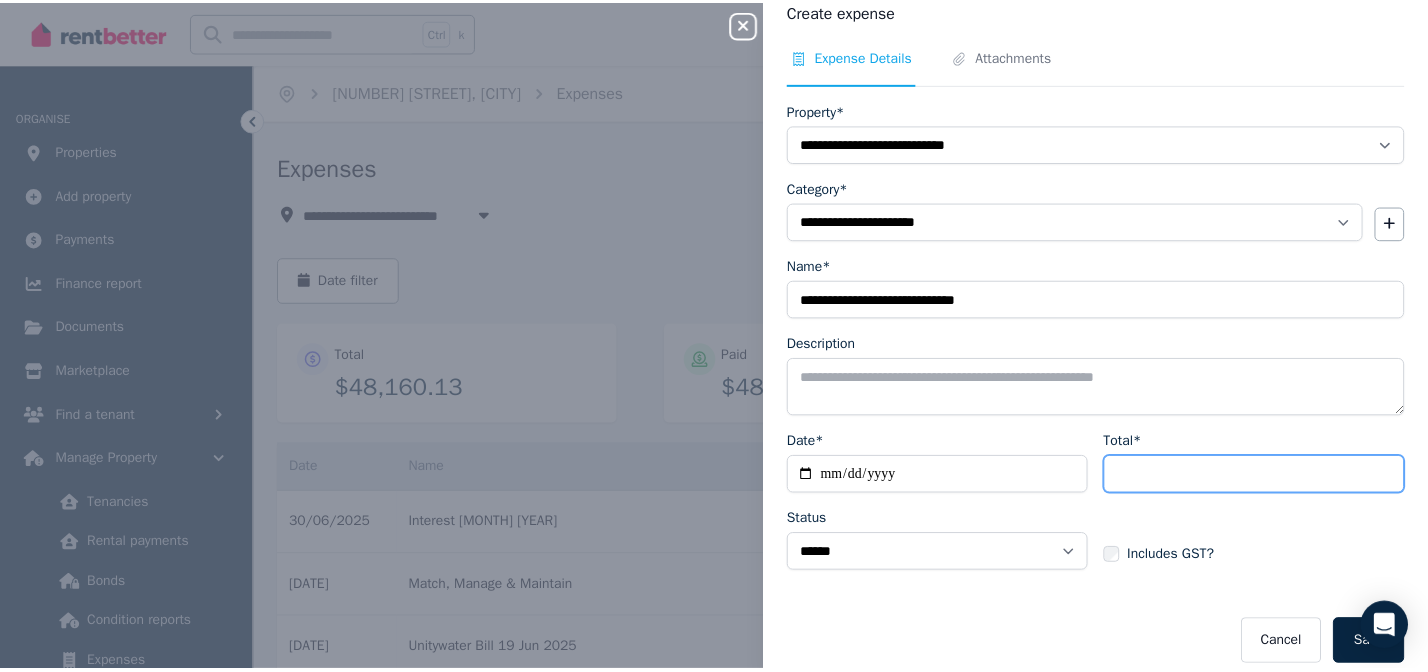 scroll, scrollTop: 39, scrollLeft: 0, axis: vertical 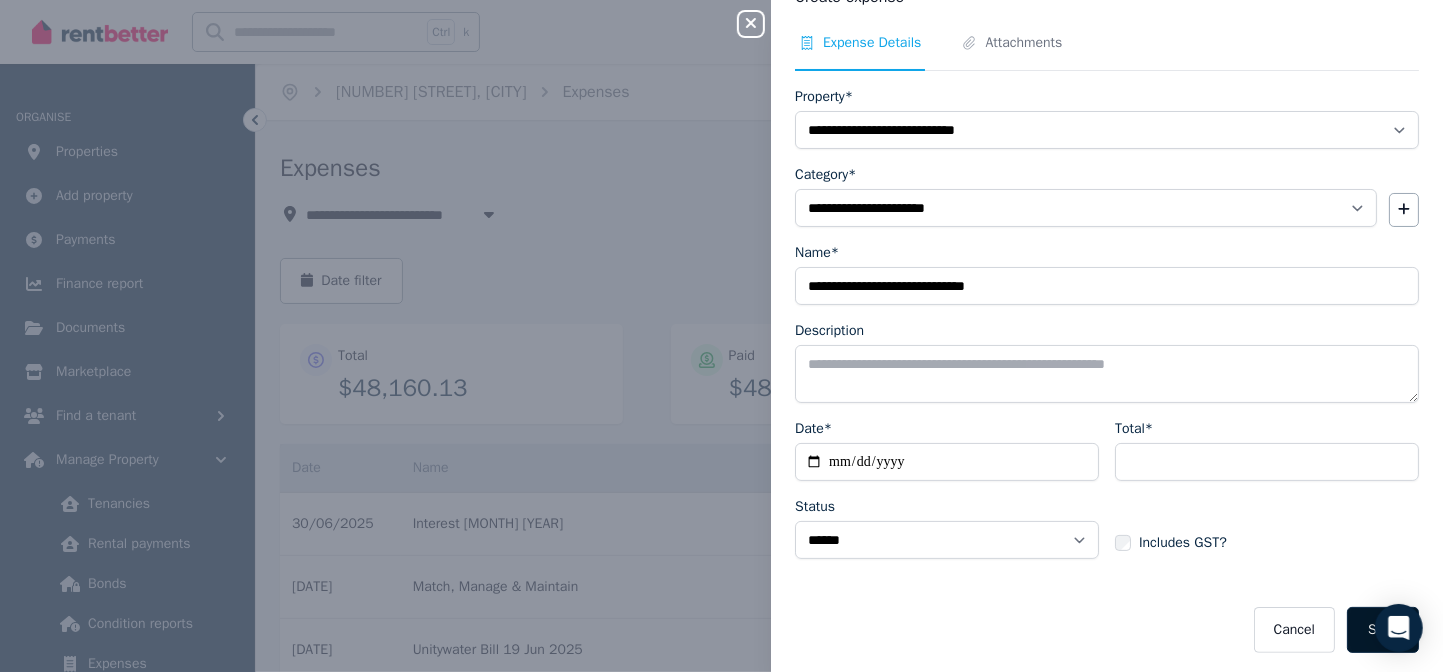 click on "Save" at bounding box center (1383, 630) 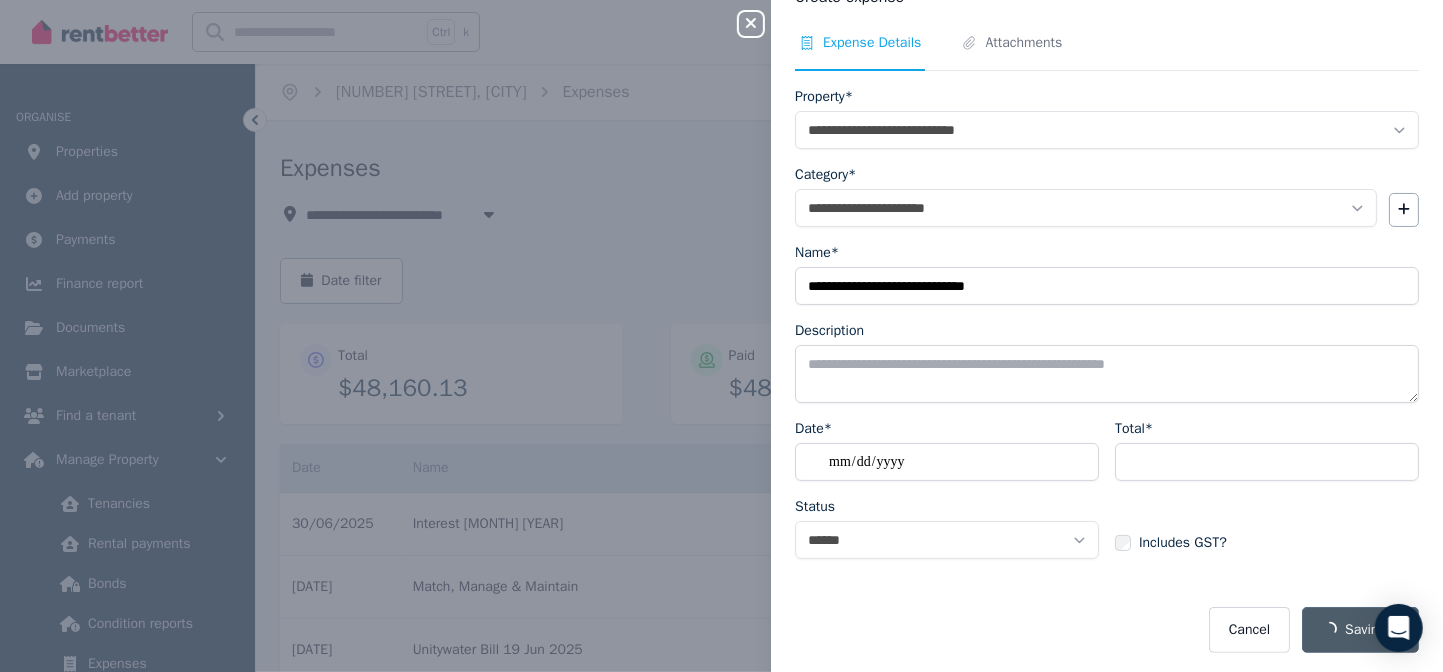 select on "**********" 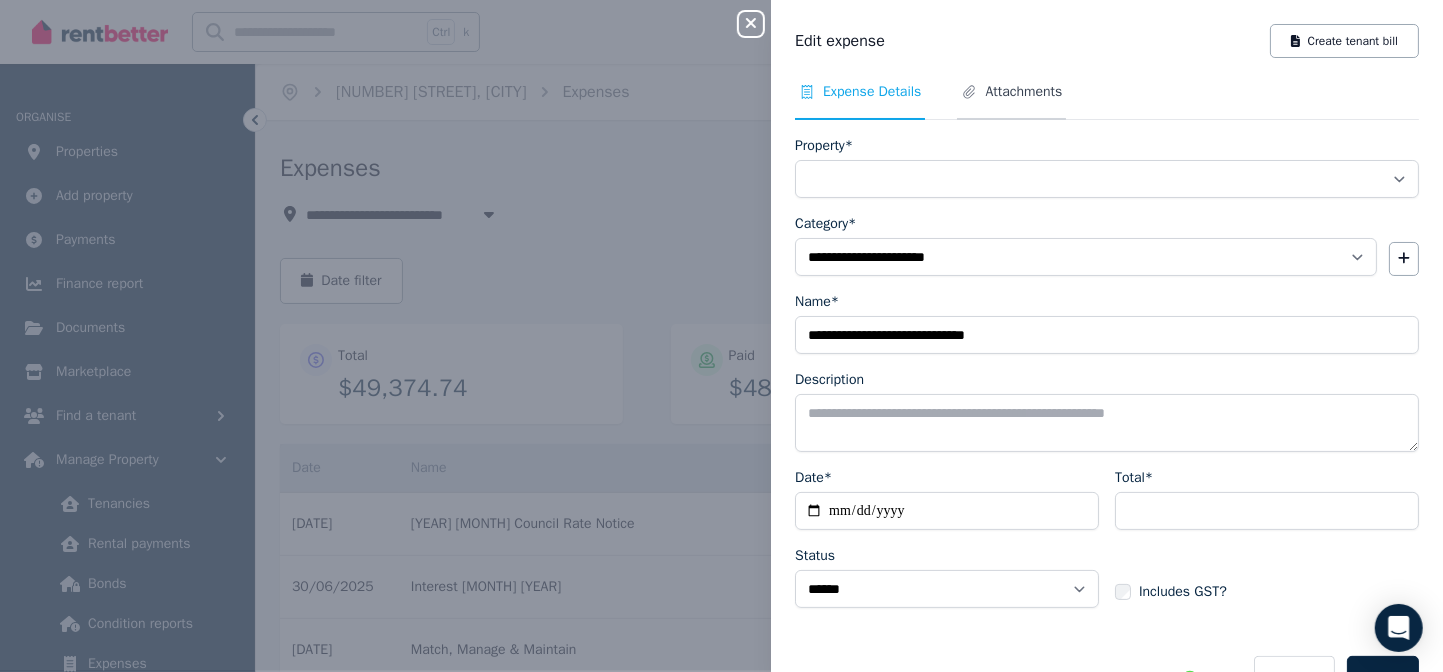 click on "Attachments" at bounding box center (1023, 92) 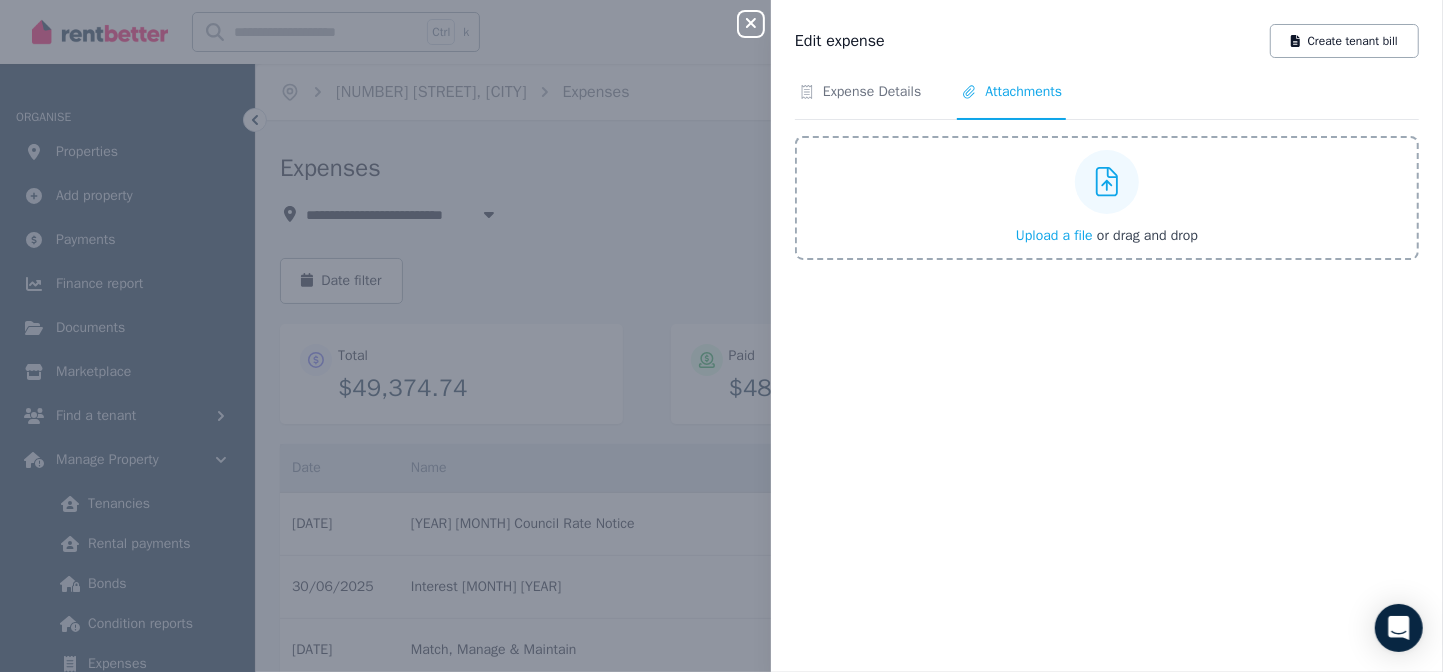 click 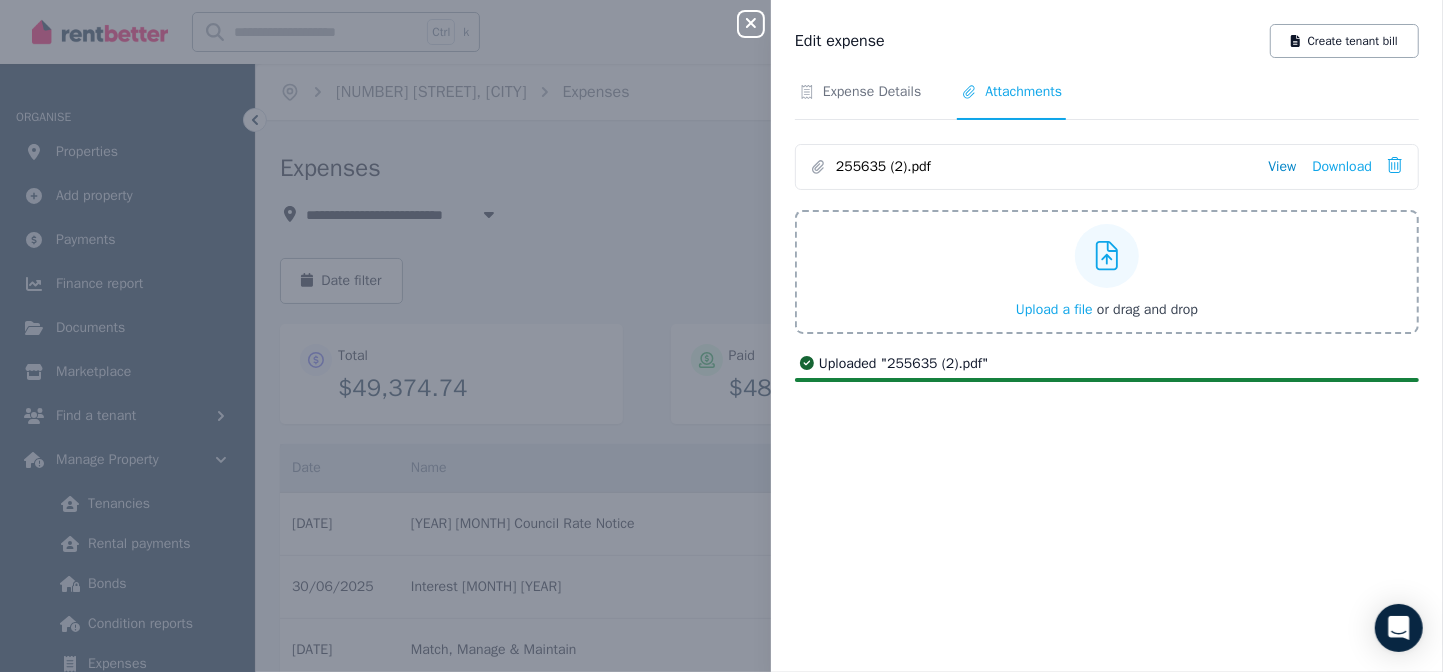 click on "View" at bounding box center (1282, 167) 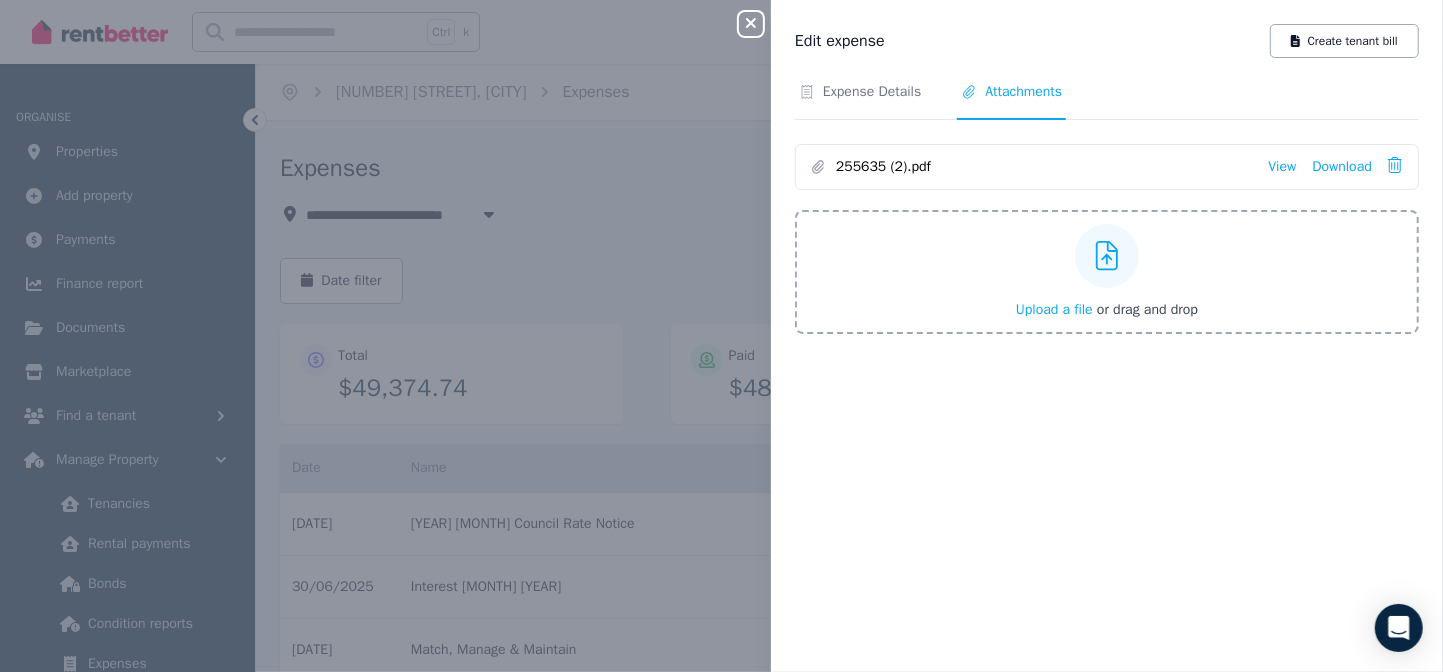 click 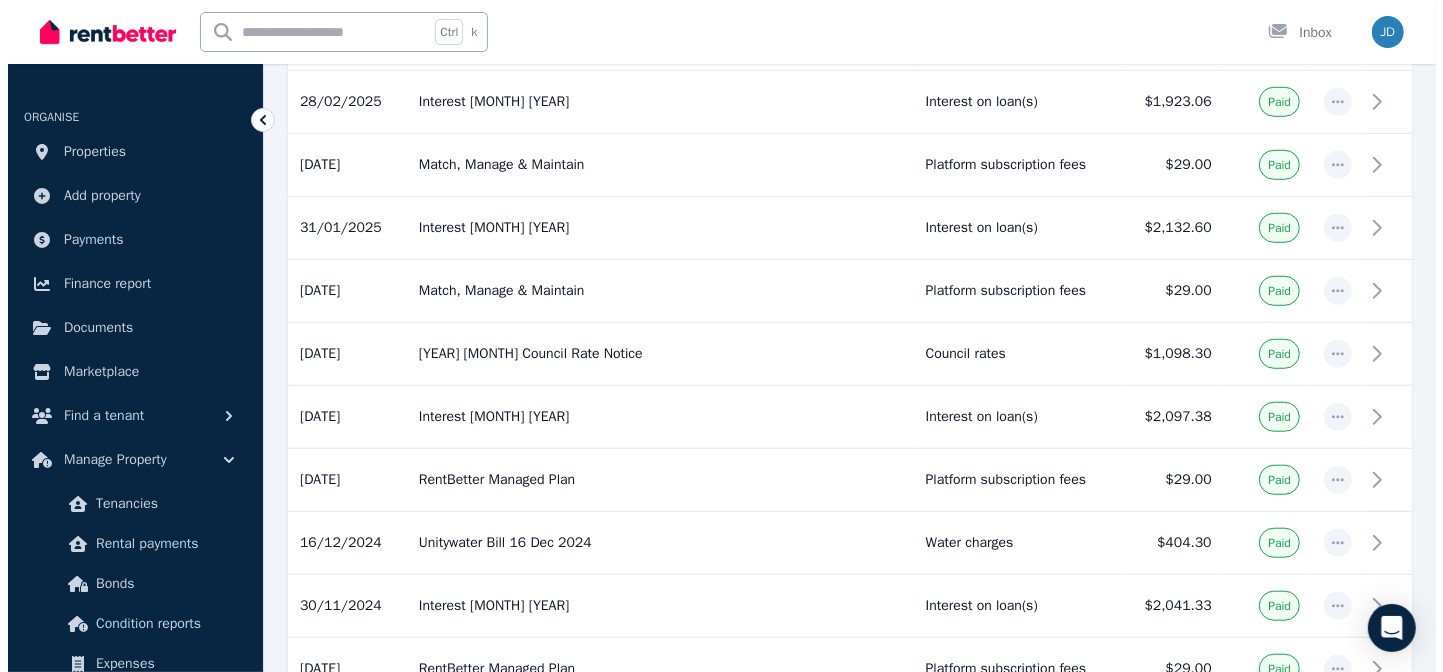 scroll, scrollTop: 1090, scrollLeft: 0, axis: vertical 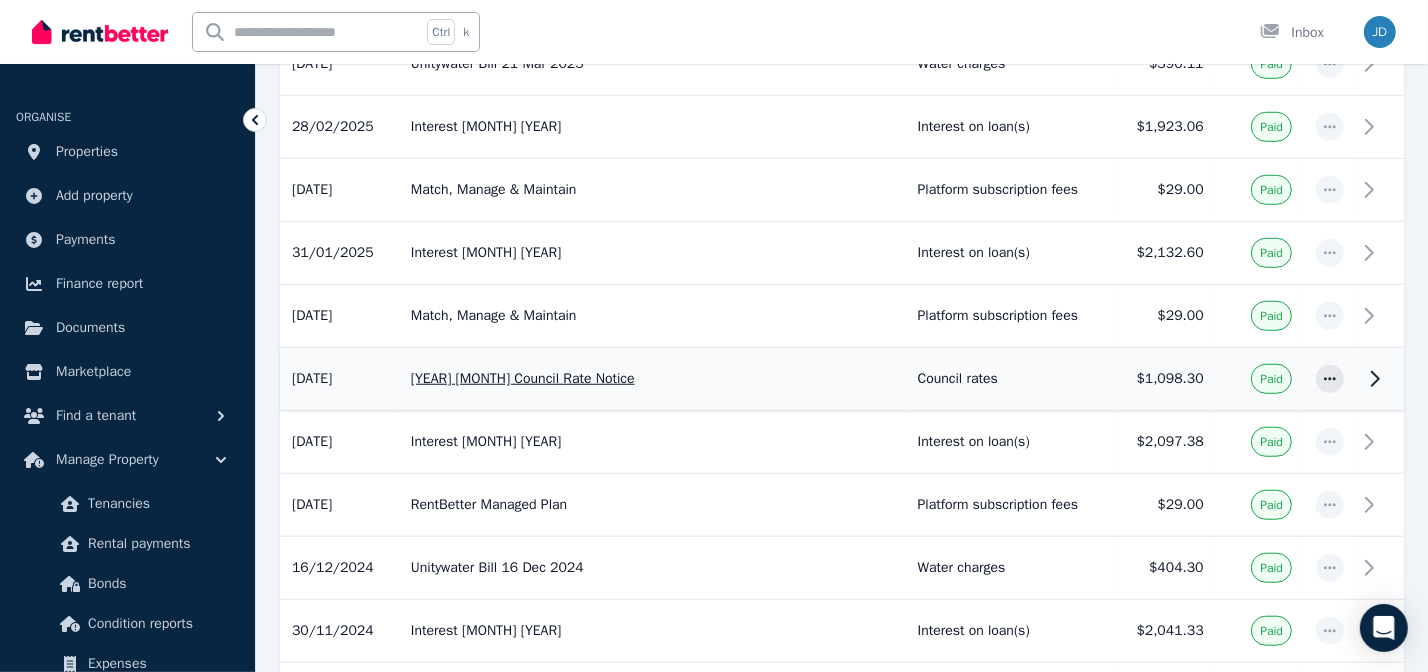 click on "[DATE] [MONTH] [YEAR] Council Rate Notice Council rates" at bounding box center [652, 379] 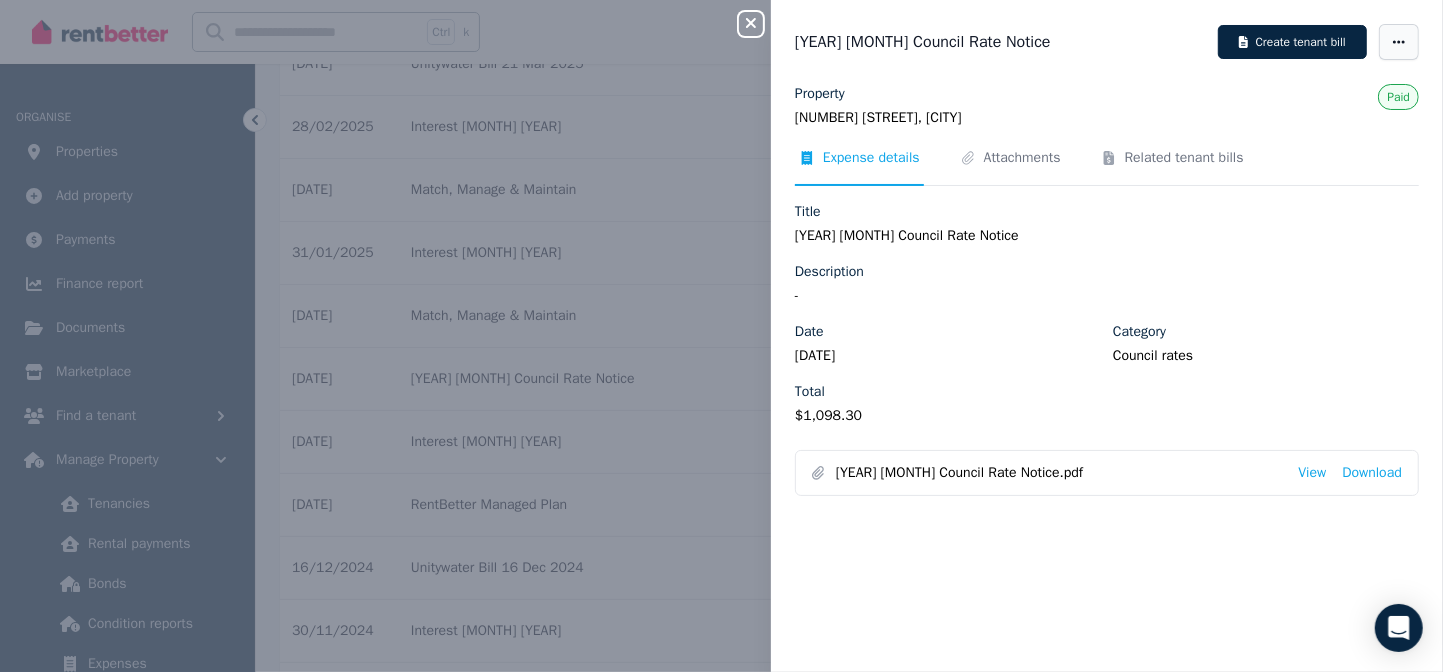 click 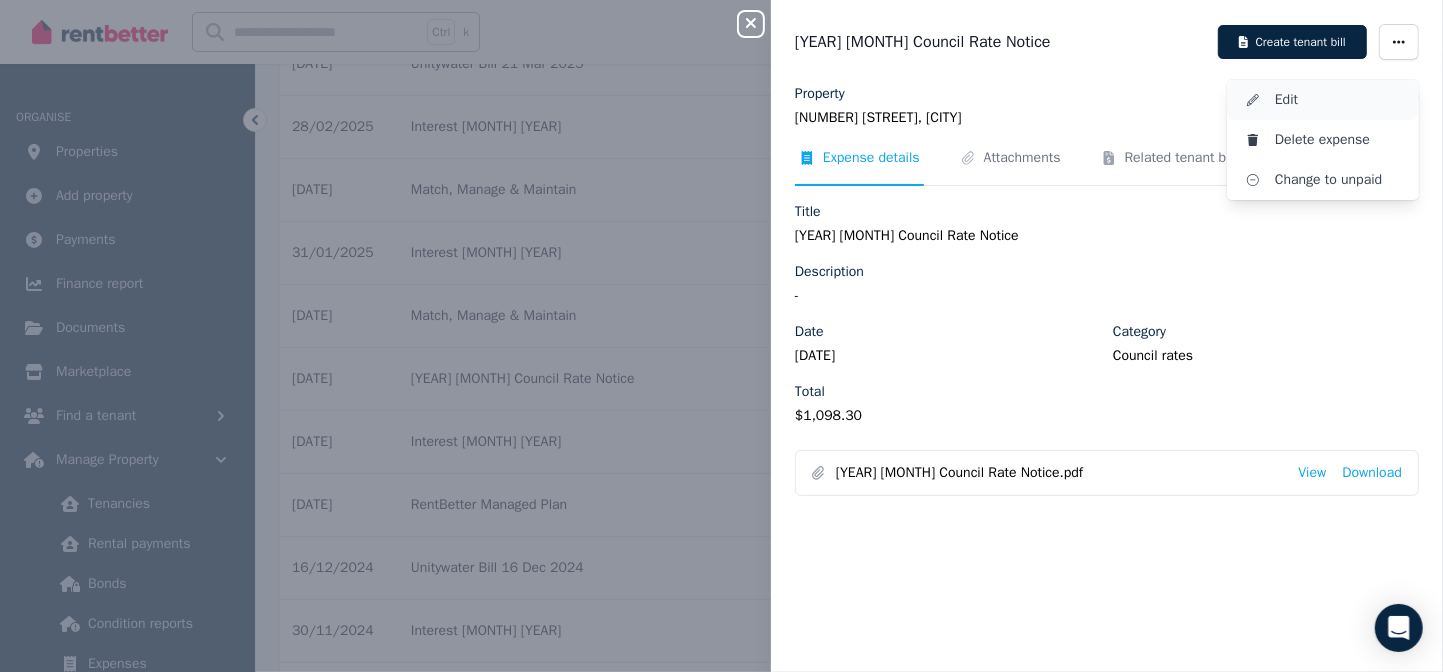 click on "Edit" at bounding box center (1339, 100) 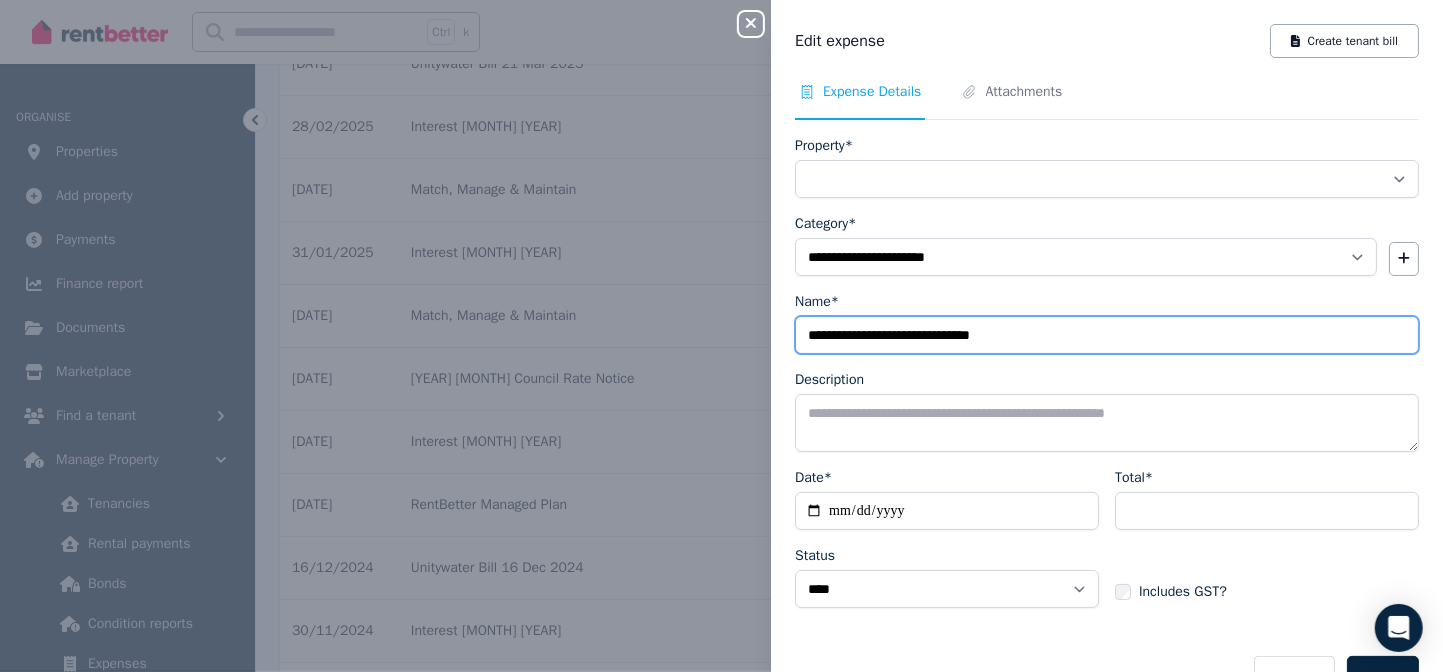 click on "**********" at bounding box center (1107, 335) 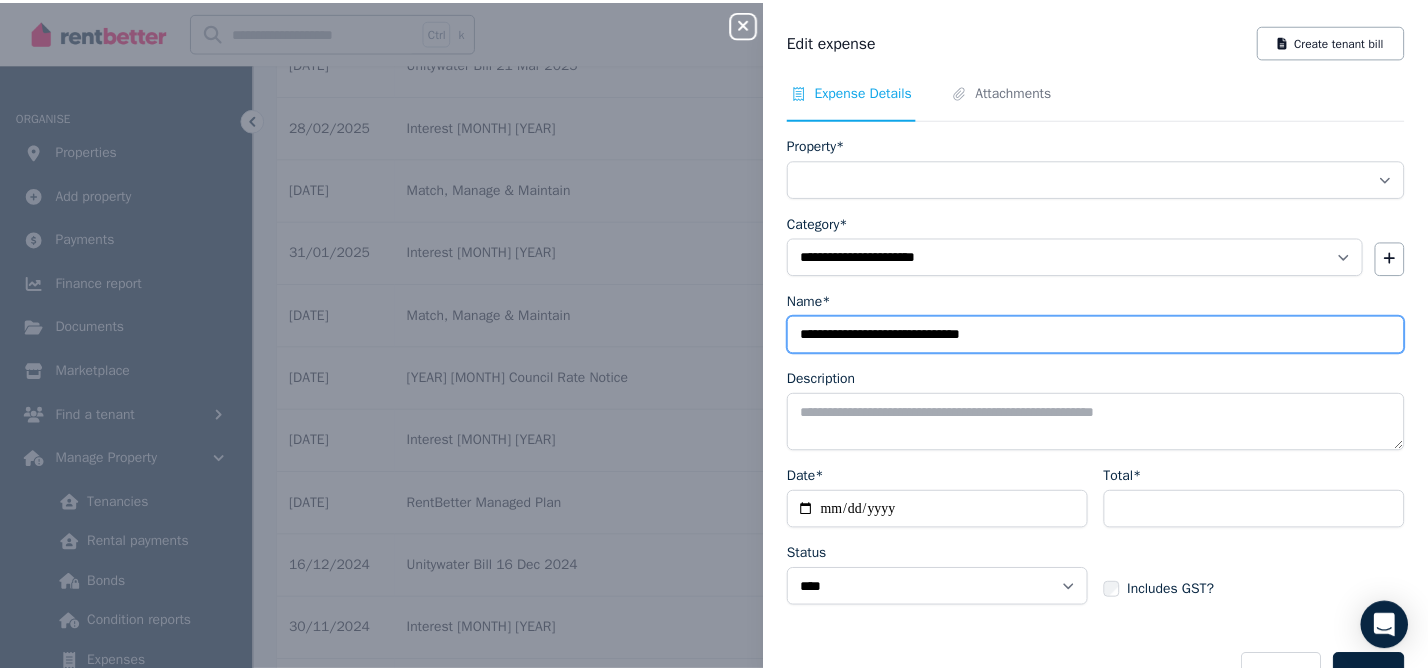 scroll, scrollTop: 48, scrollLeft: 0, axis: vertical 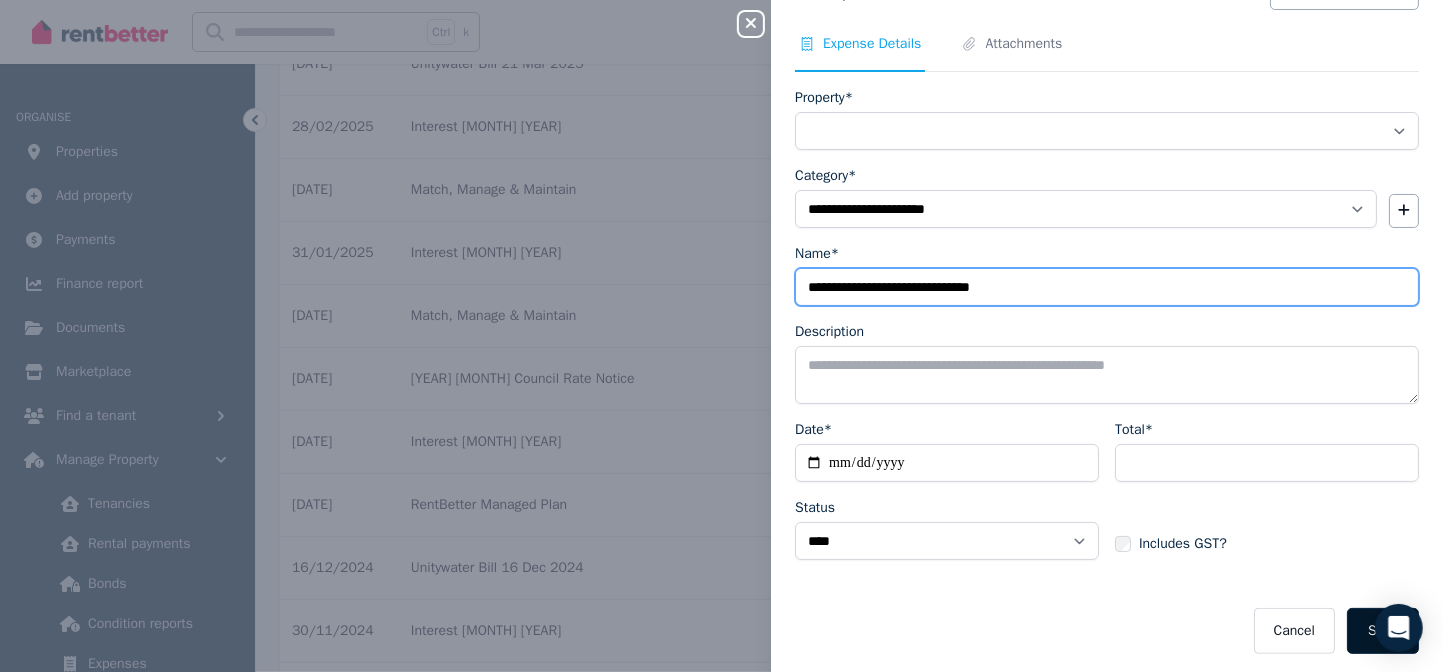 type on "**********" 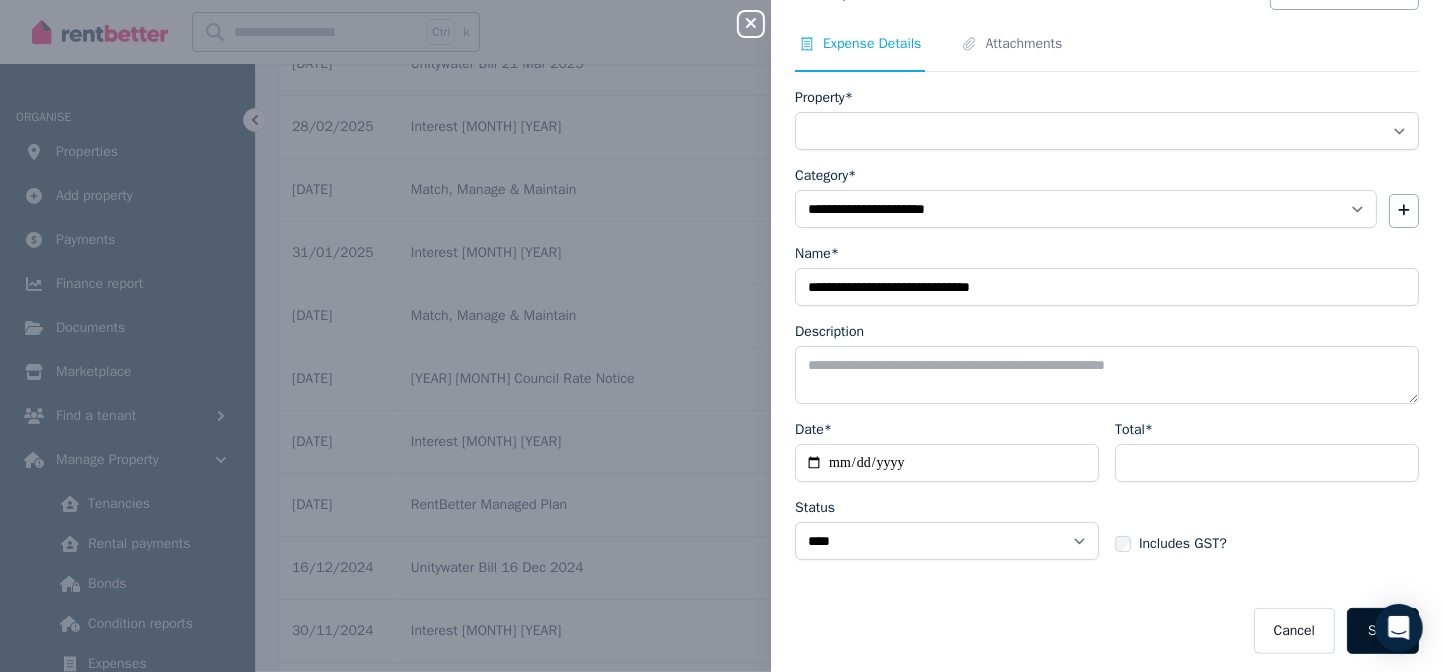 click on "Save" at bounding box center [1383, 631] 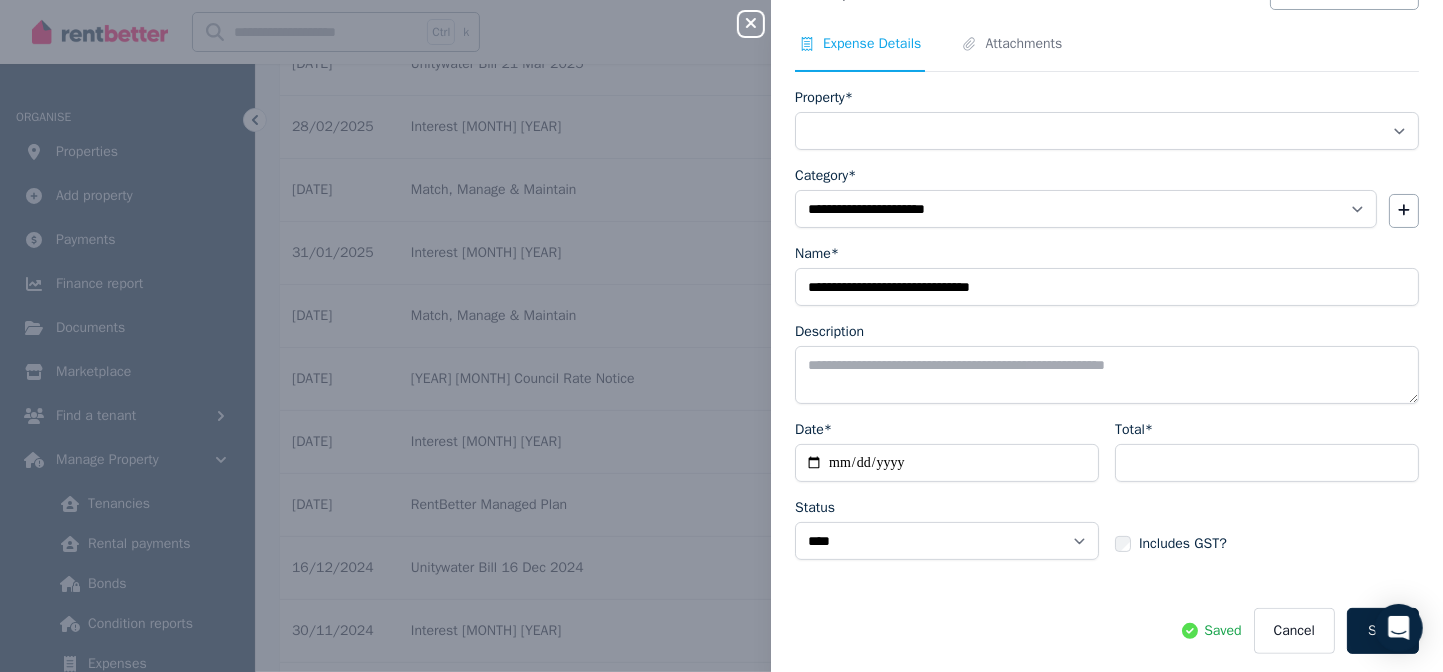click on "Close panel" at bounding box center [751, 24] 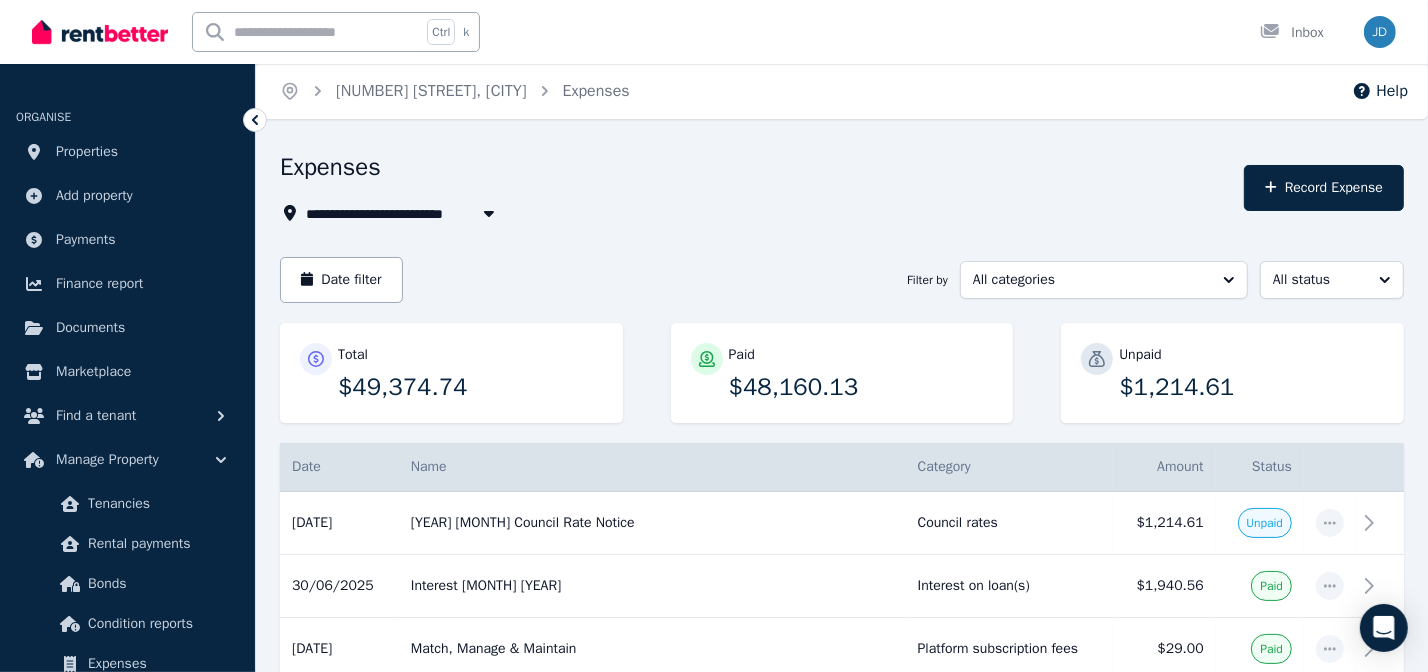scroll, scrollTop: 0, scrollLeft: 0, axis: both 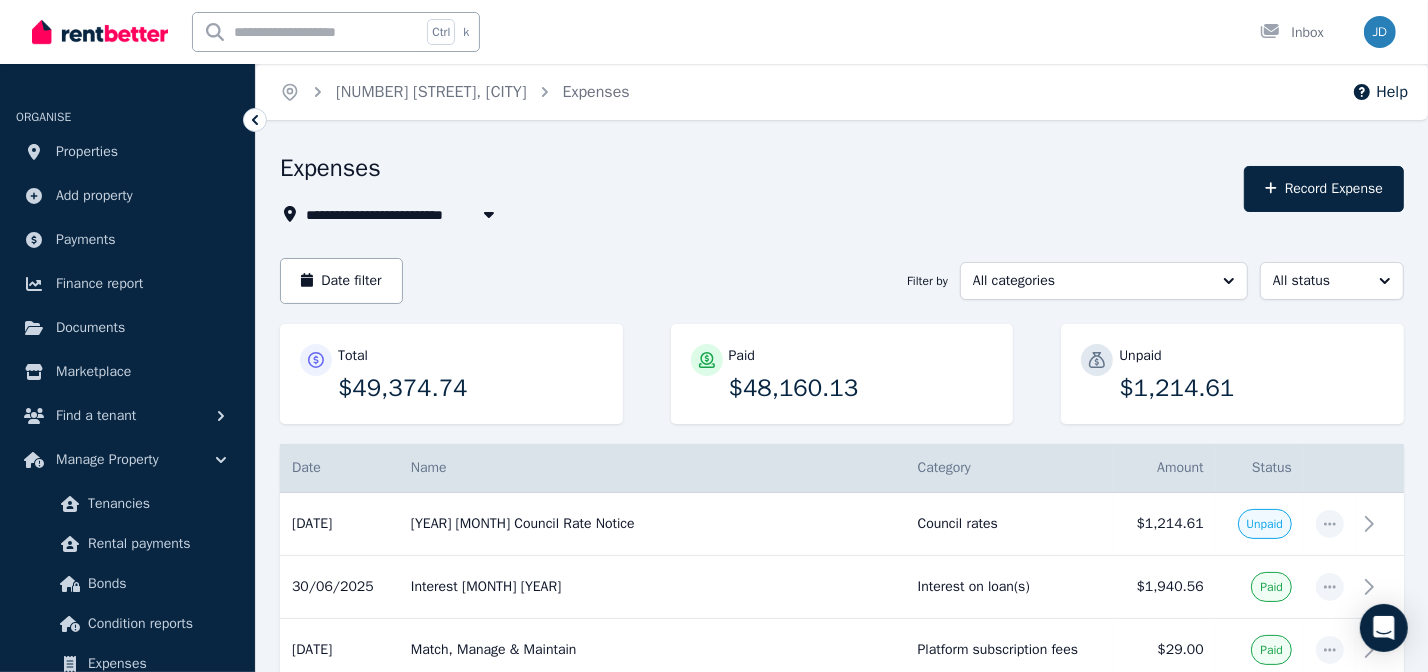 click at bounding box center (489, 214) 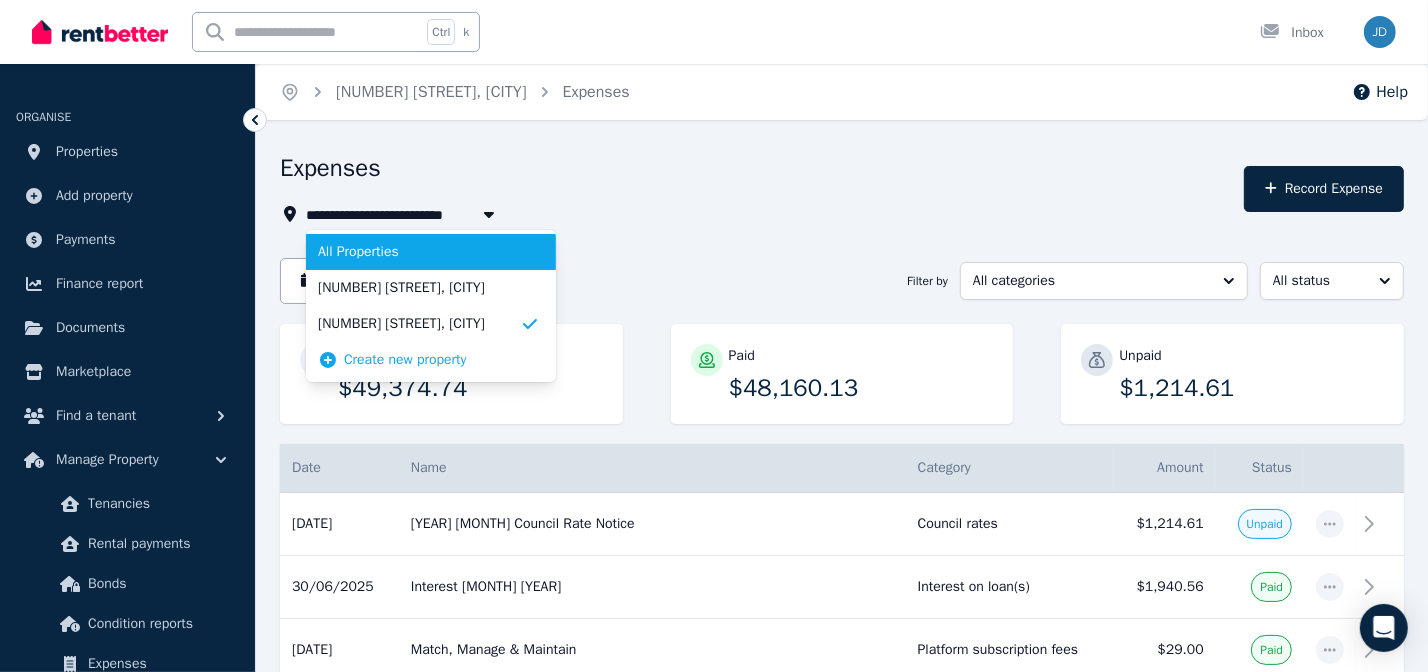 click on "All Properties" at bounding box center [419, 252] 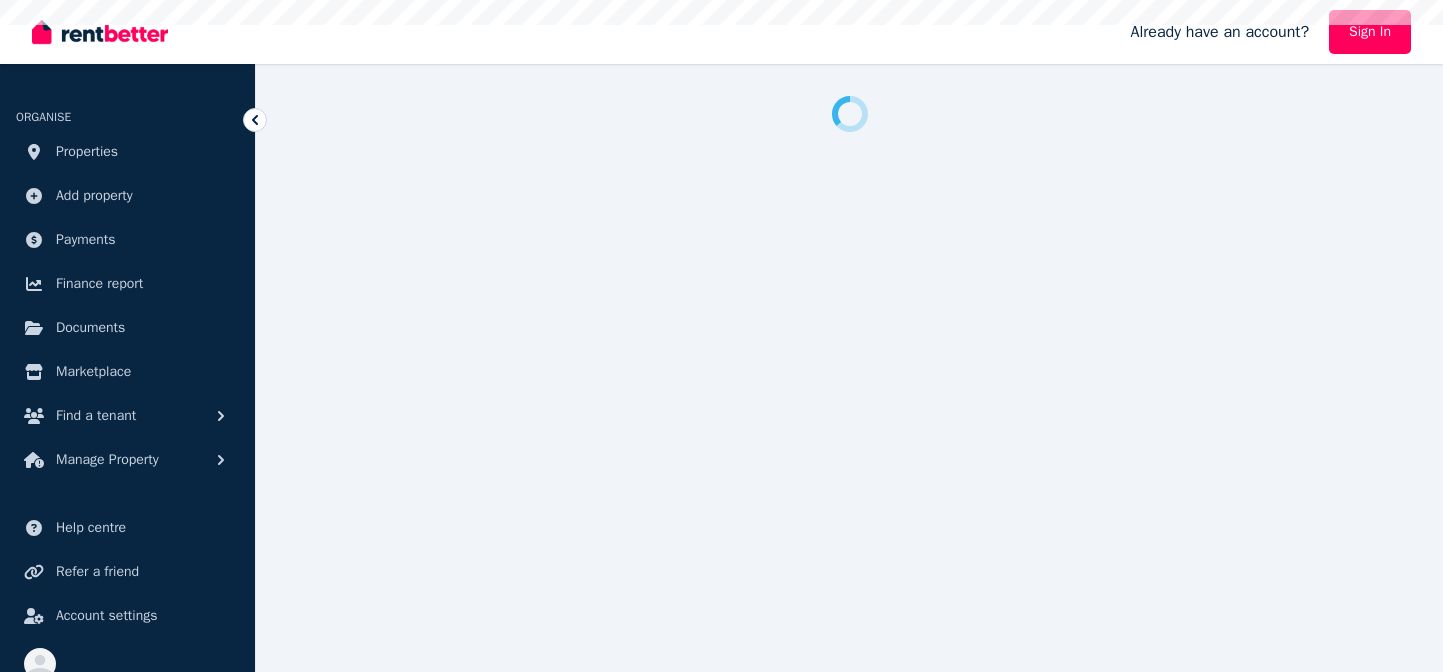 scroll, scrollTop: 0, scrollLeft: 0, axis: both 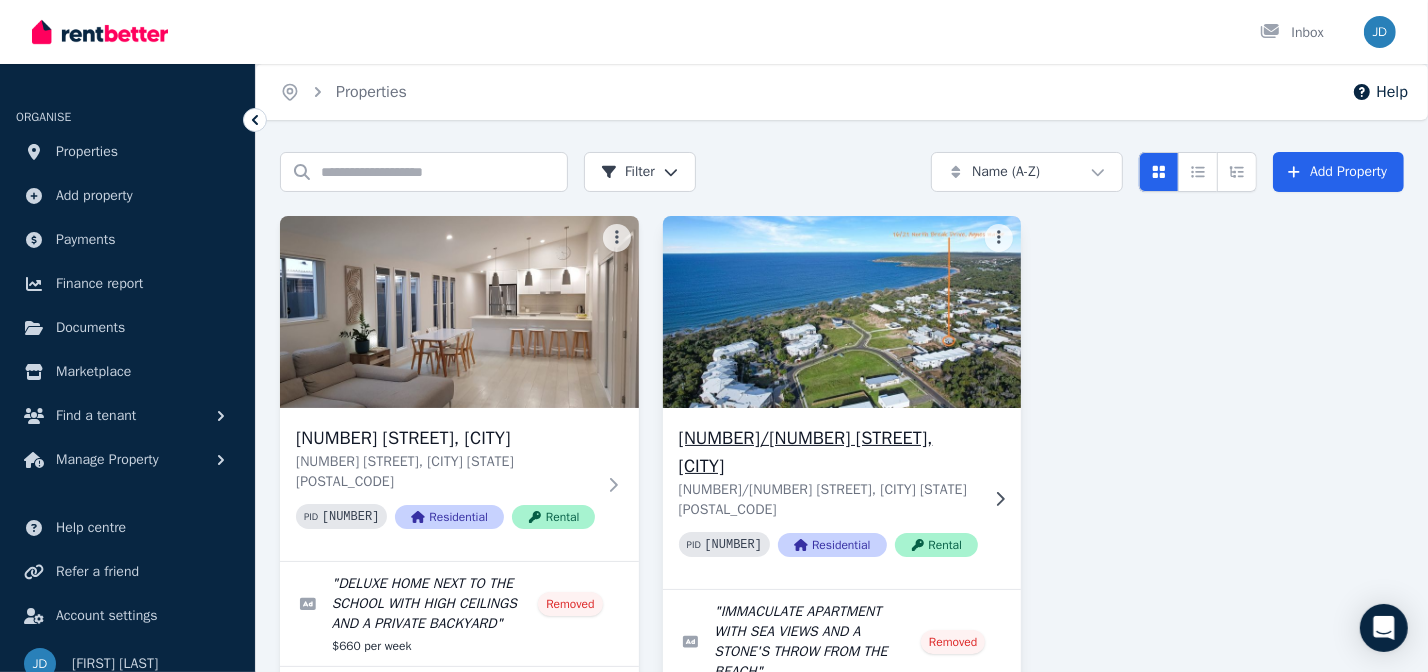 click at bounding box center (842, 312) 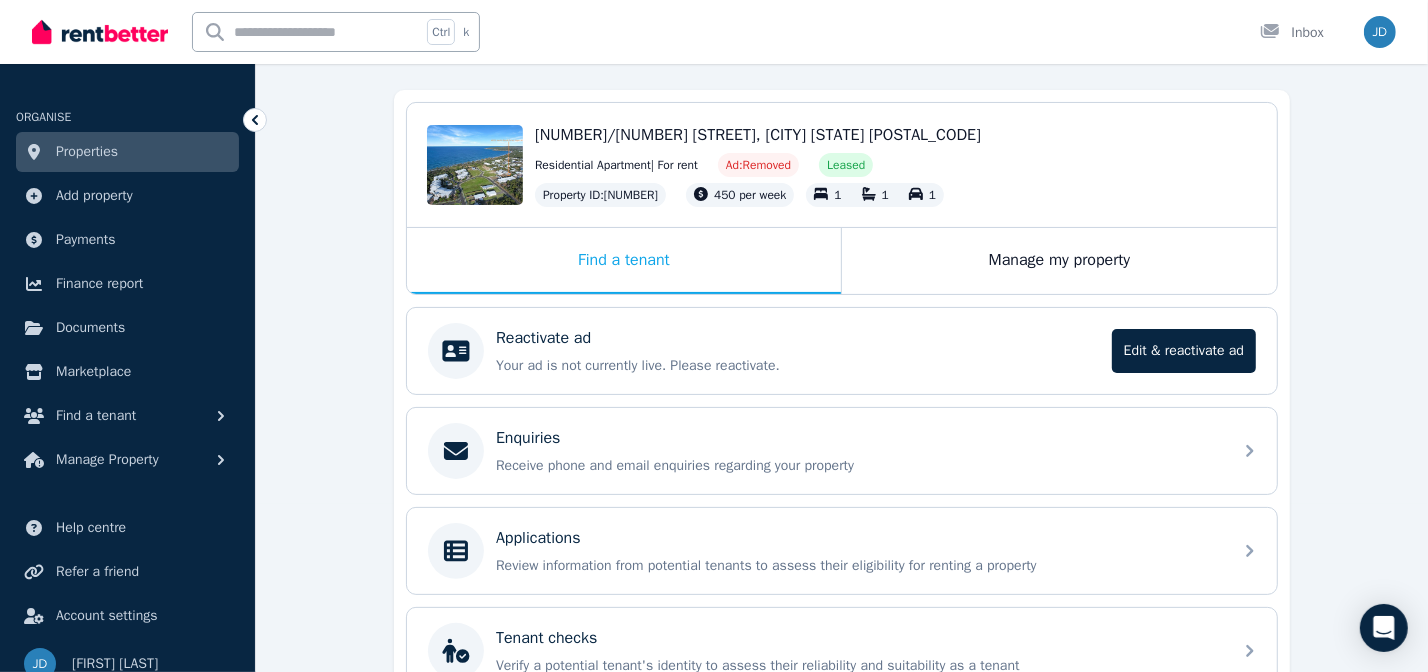 scroll, scrollTop: 181, scrollLeft: 0, axis: vertical 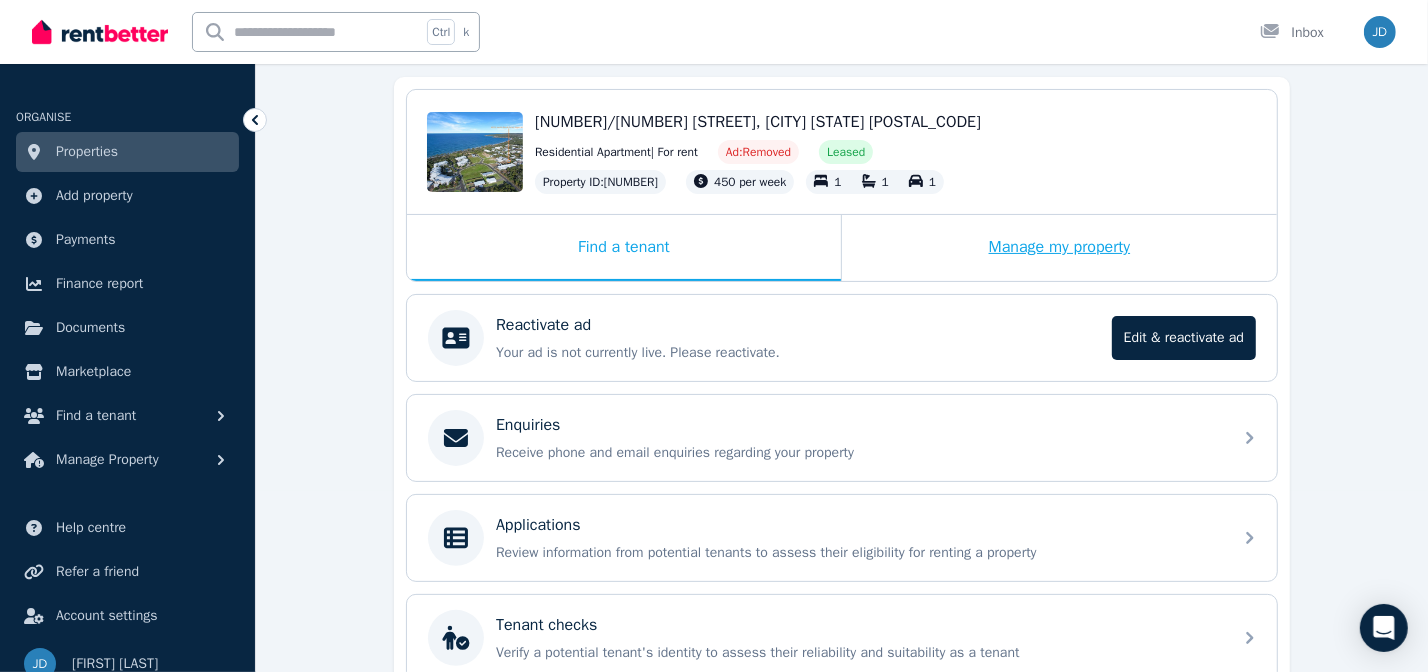 click on "Manage my property" at bounding box center (1059, 248) 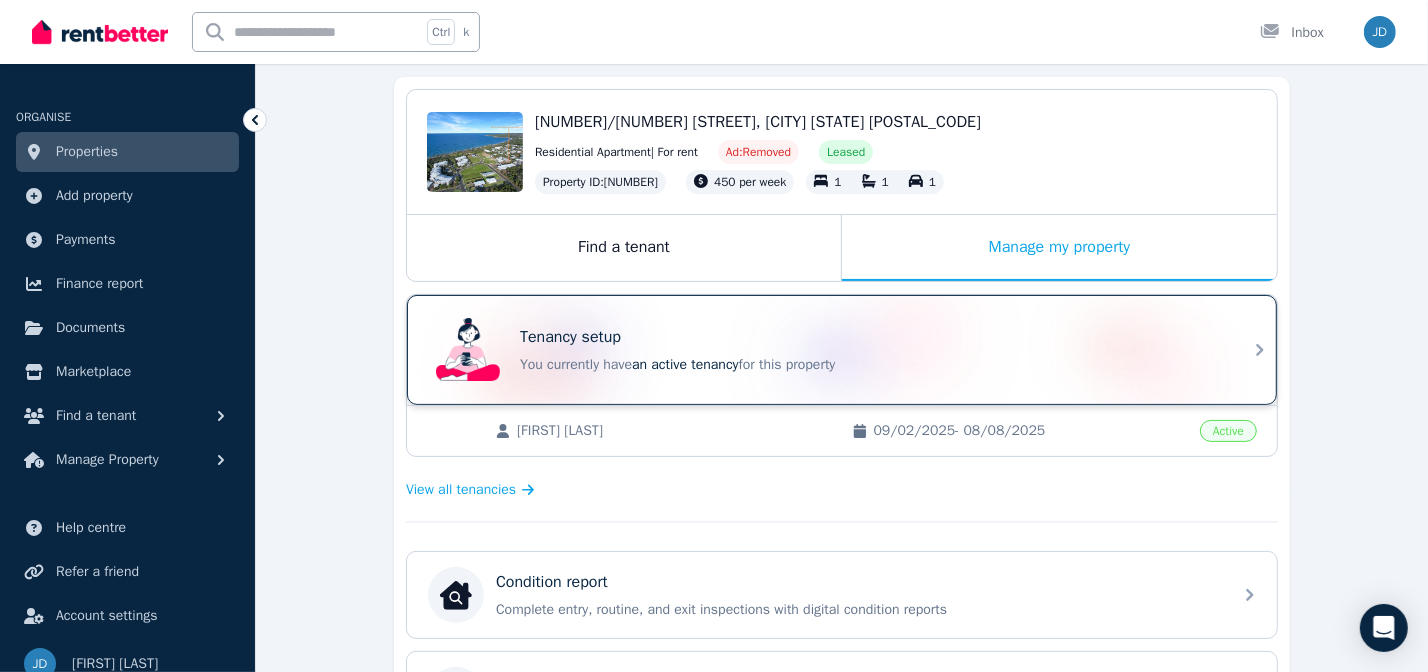 click on "You currently have  an active tenancy  for this property" at bounding box center (870, 365) 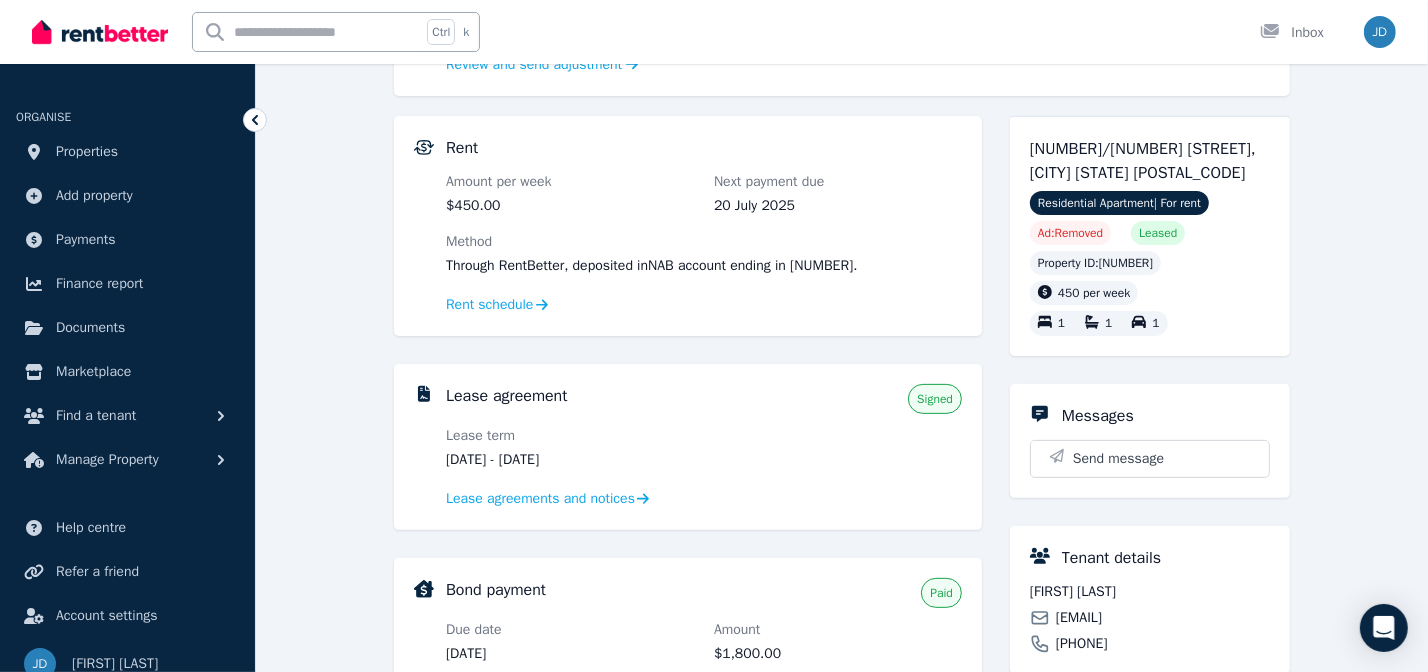 scroll, scrollTop: 363, scrollLeft: 0, axis: vertical 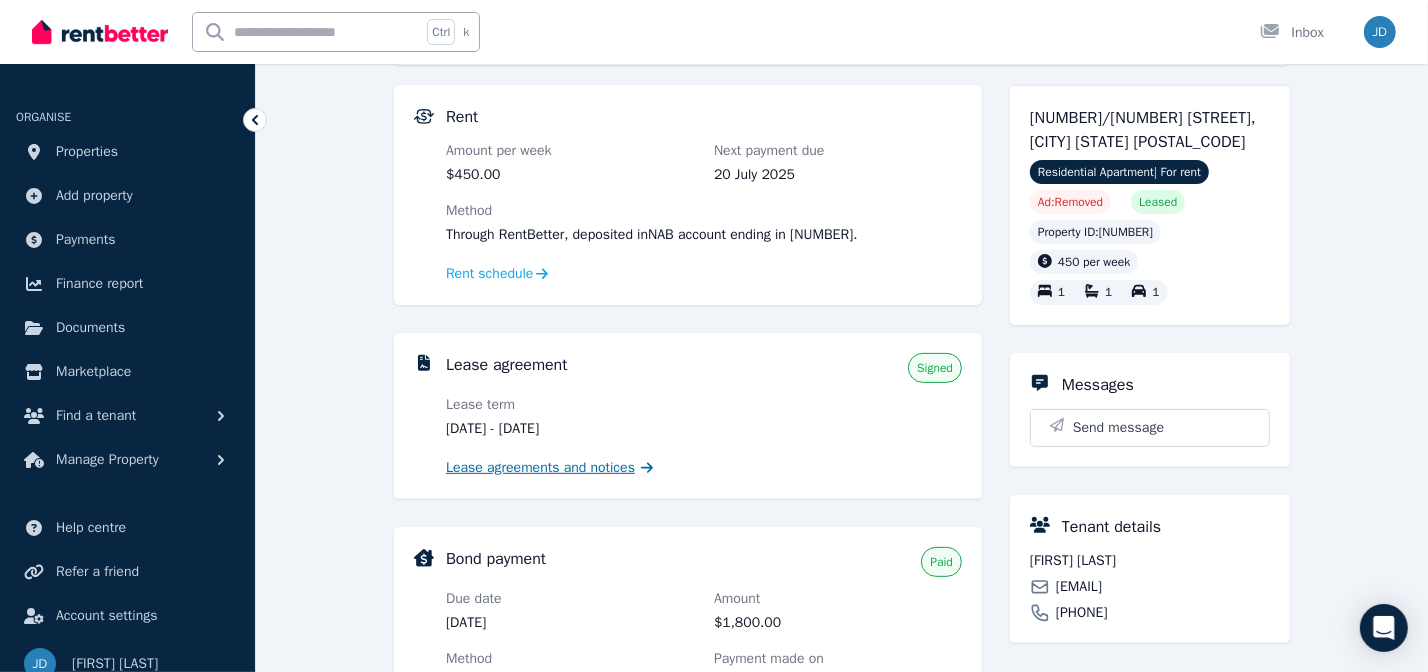 click on "Lease agreements and notices" at bounding box center [540, 468] 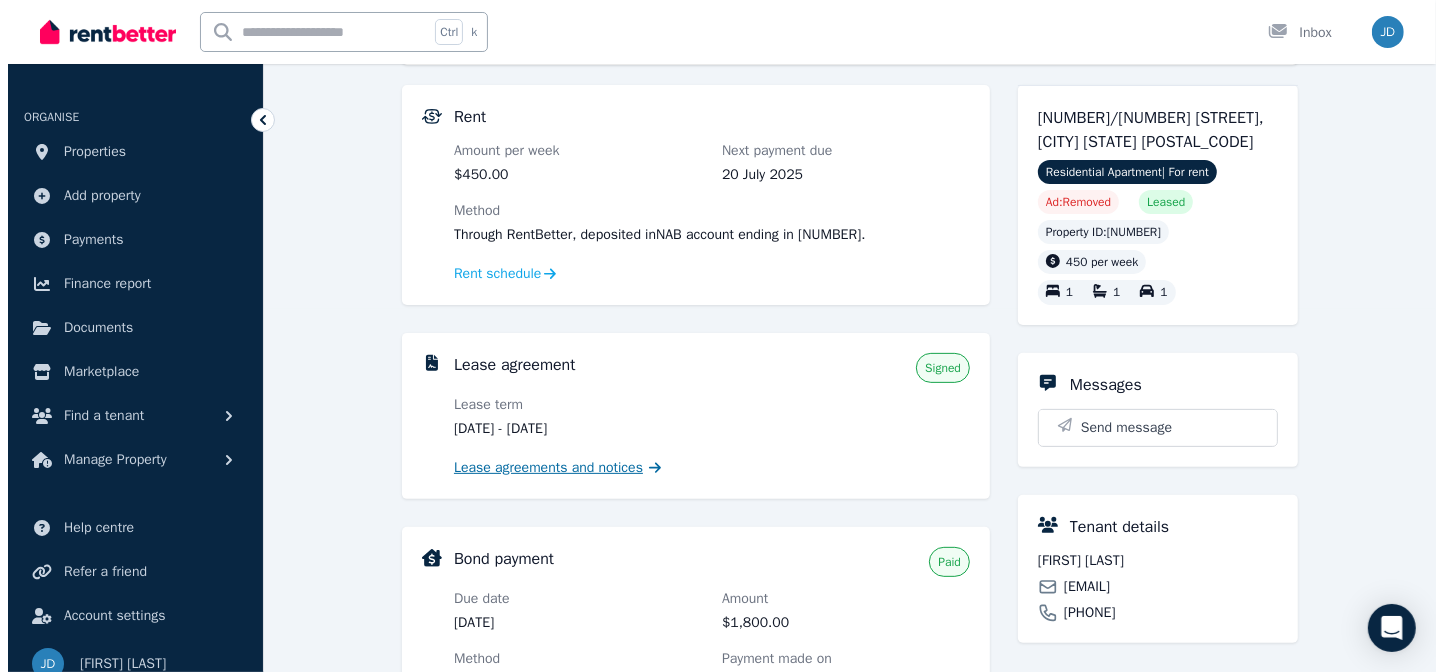 scroll, scrollTop: 0, scrollLeft: 0, axis: both 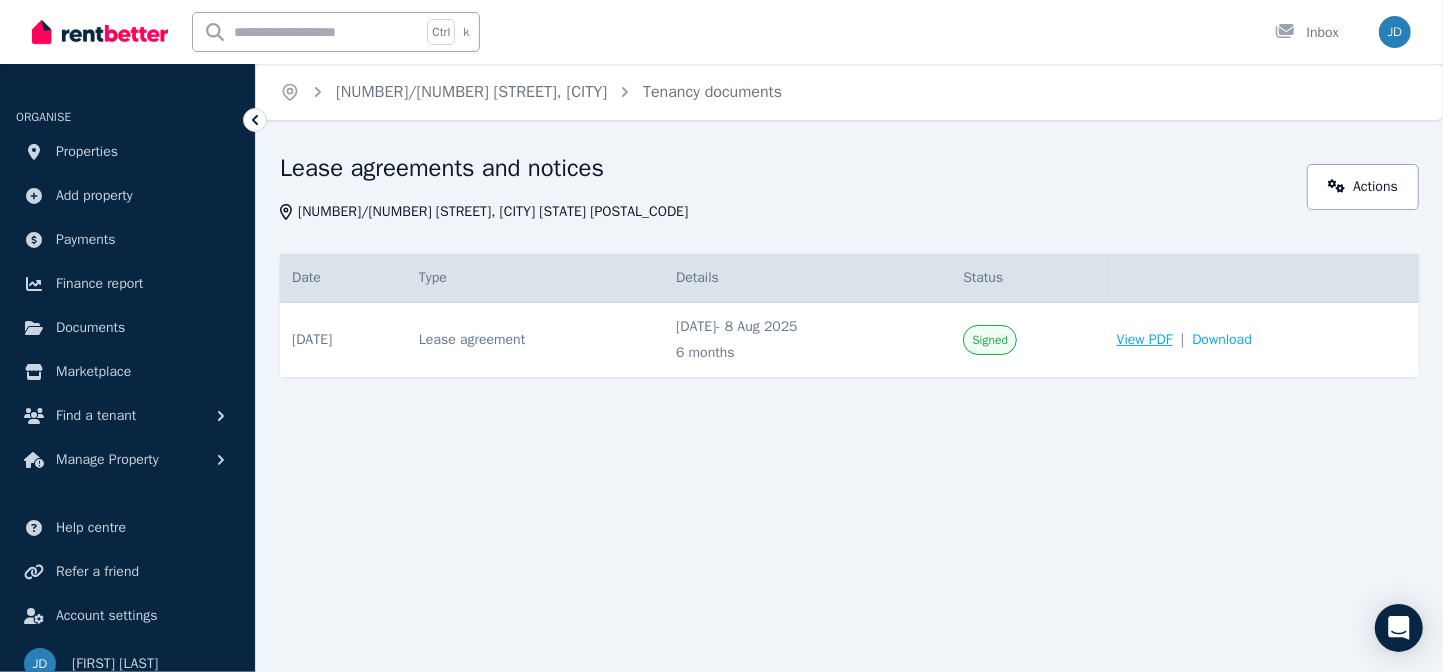 click on "View PDF" at bounding box center [1145, 340] 